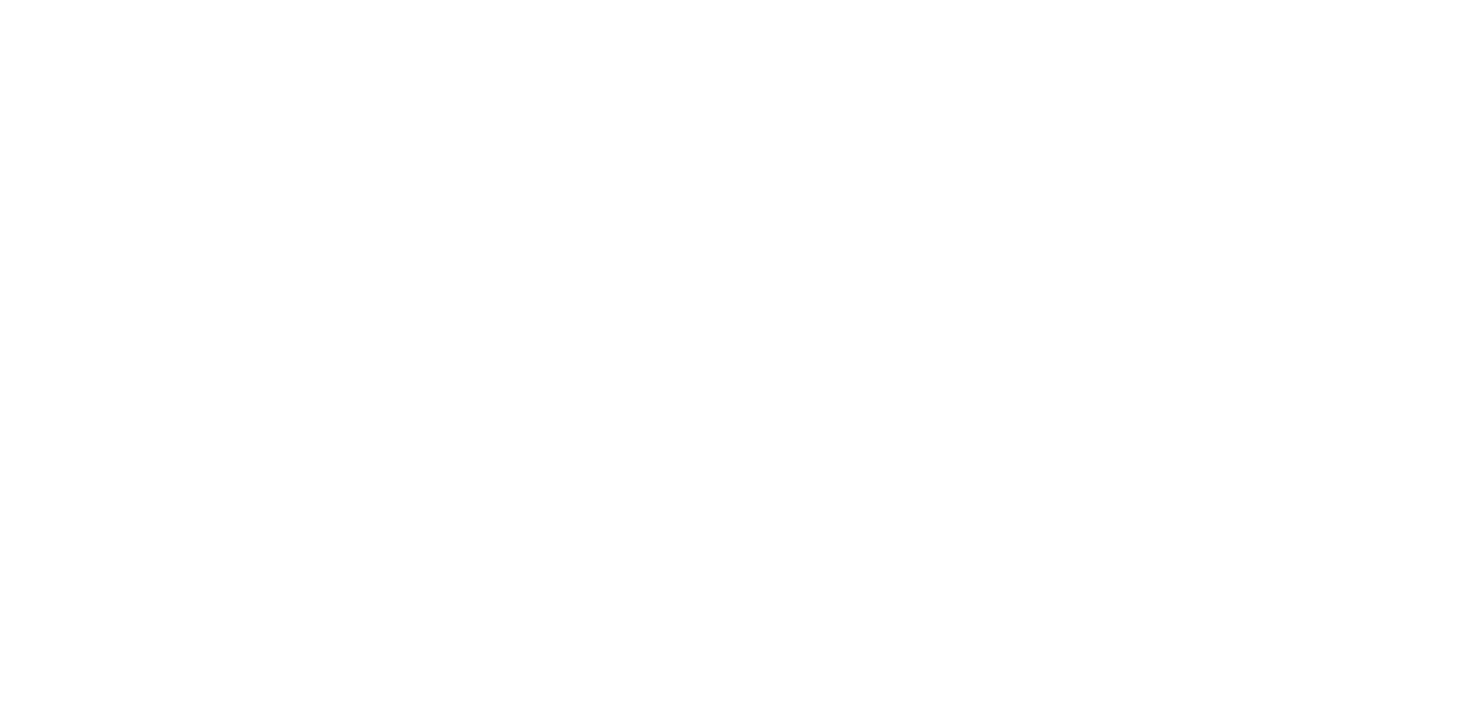 scroll, scrollTop: 0, scrollLeft: 0, axis: both 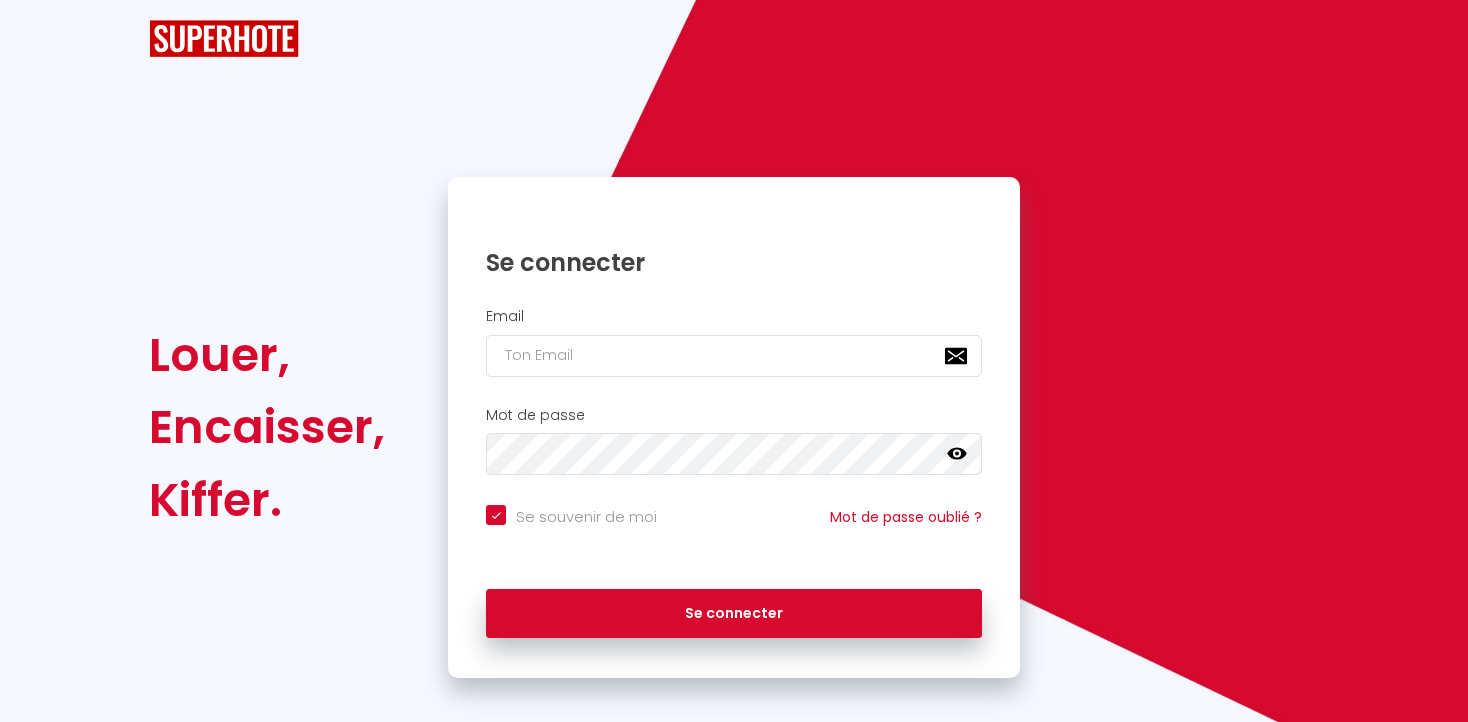 checkbox on "true" 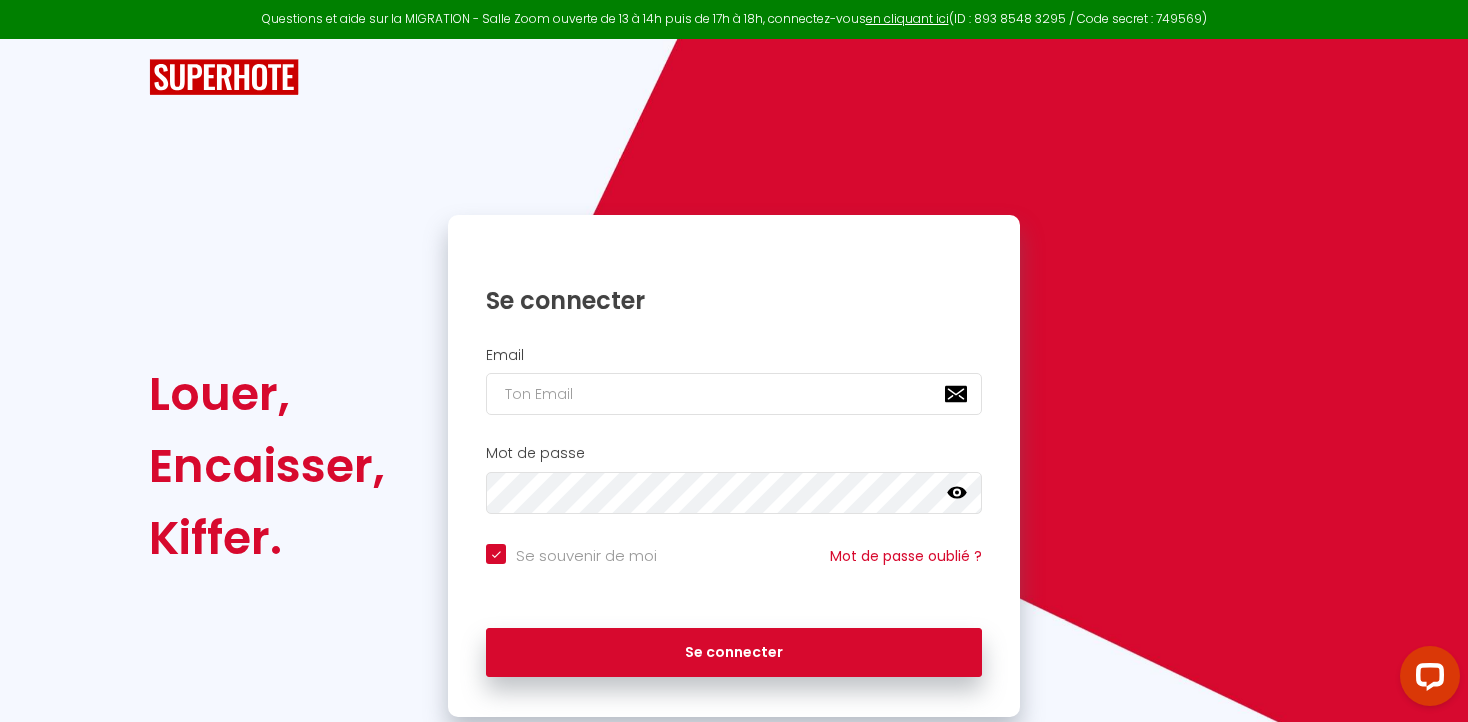 scroll, scrollTop: 0, scrollLeft: 0, axis: both 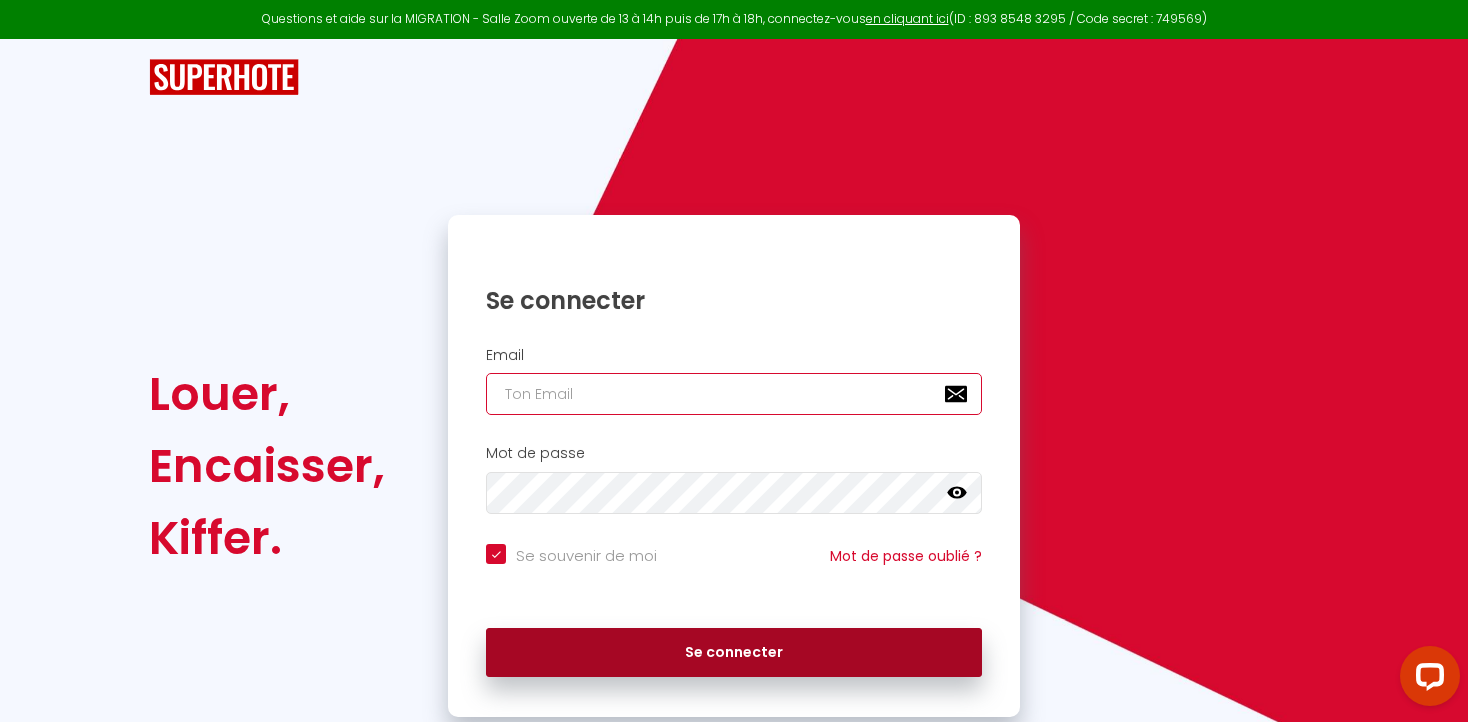 type on "[EMAIL]" 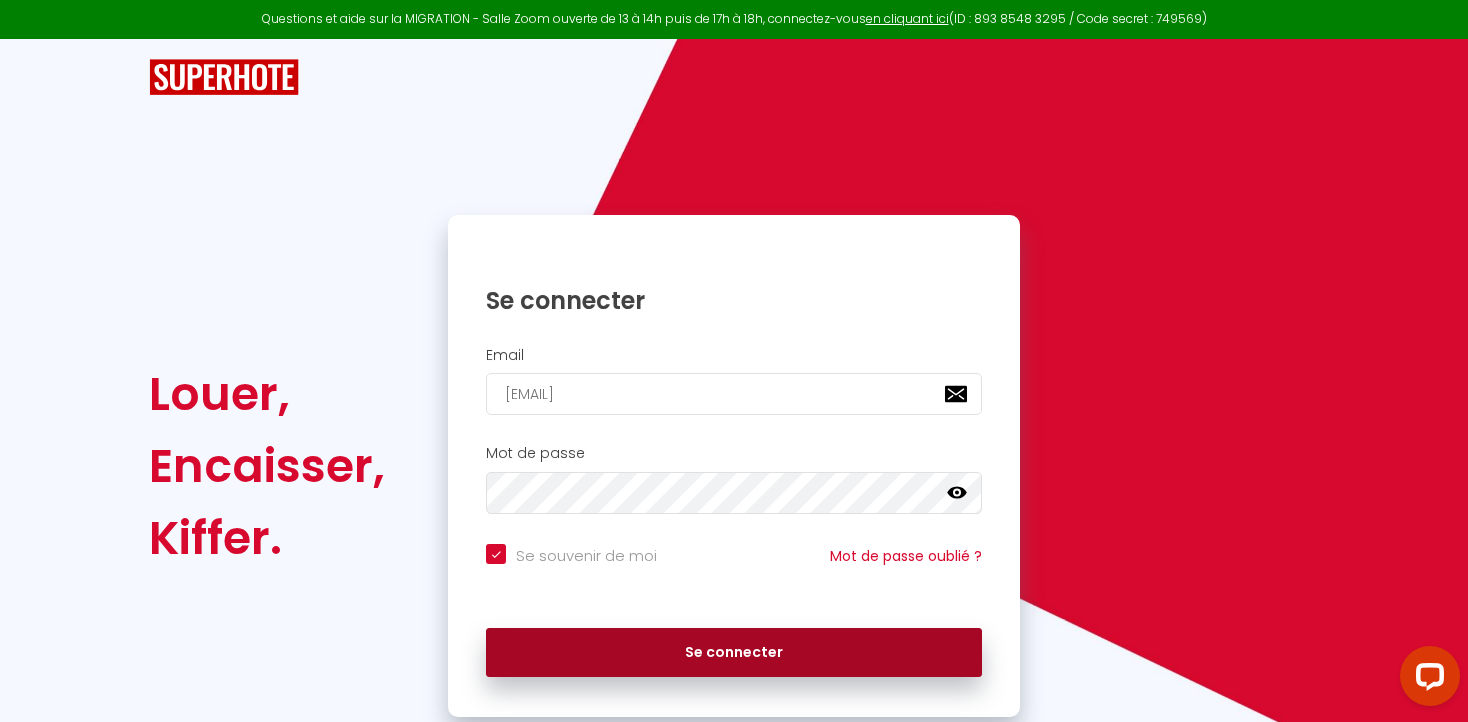 click on "Se connecter" at bounding box center [734, 653] 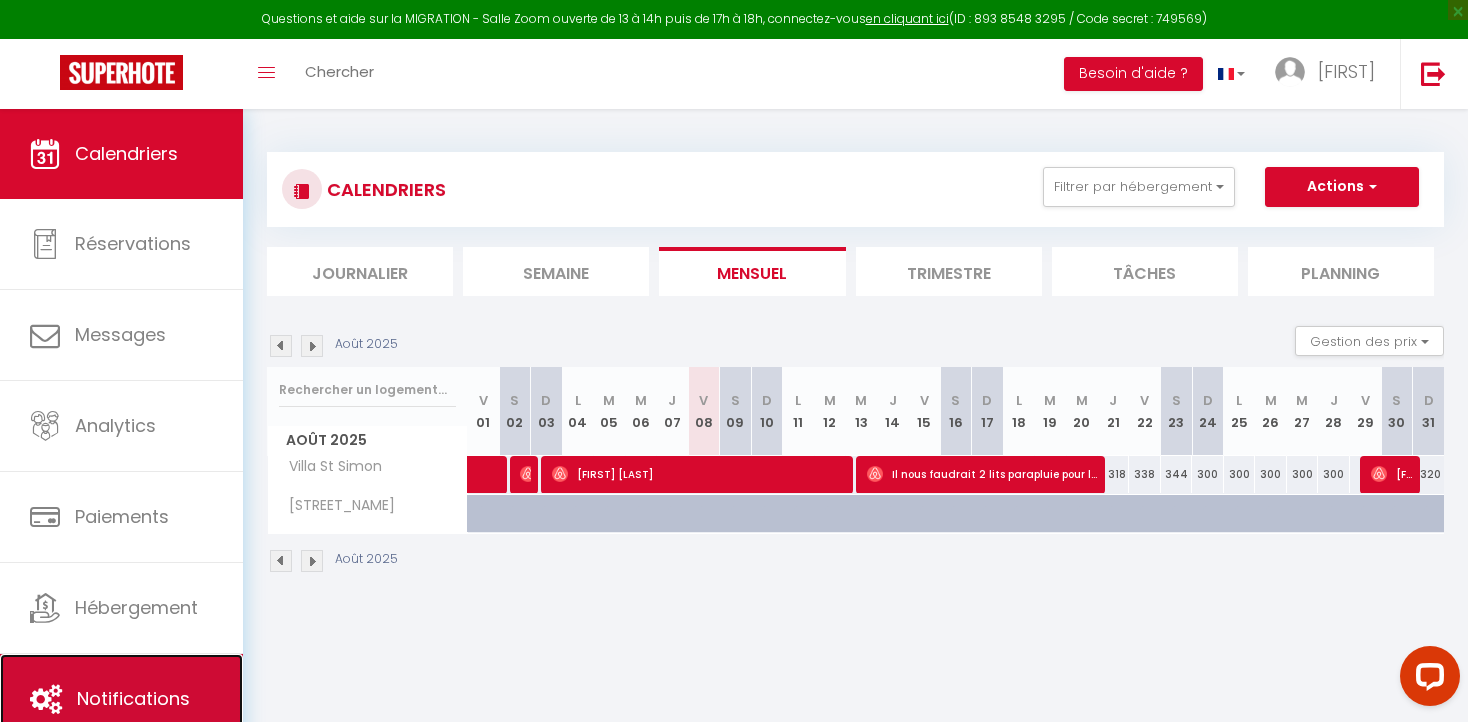 click on "Notifications" at bounding box center [121, 699] 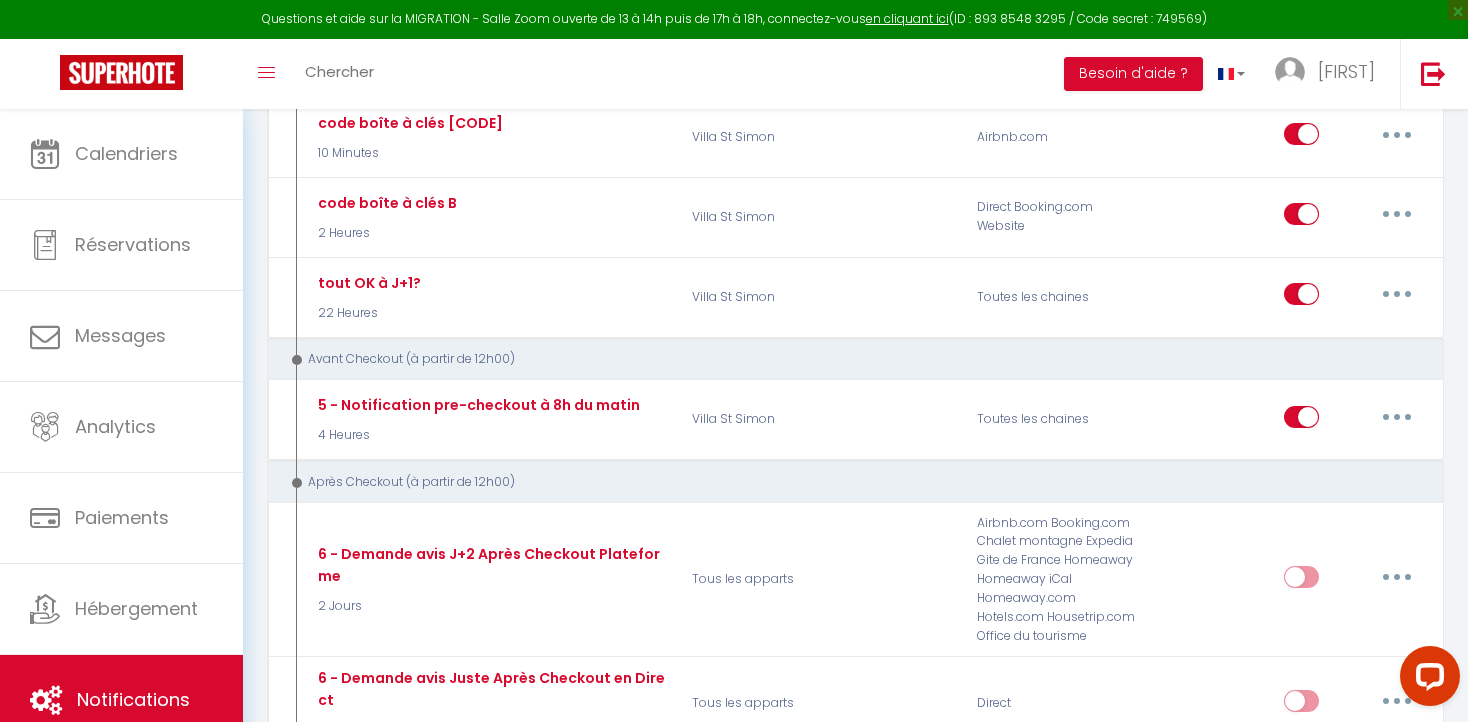 scroll, scrollTop: 1171, scrollLeft: 0, axis: vertical 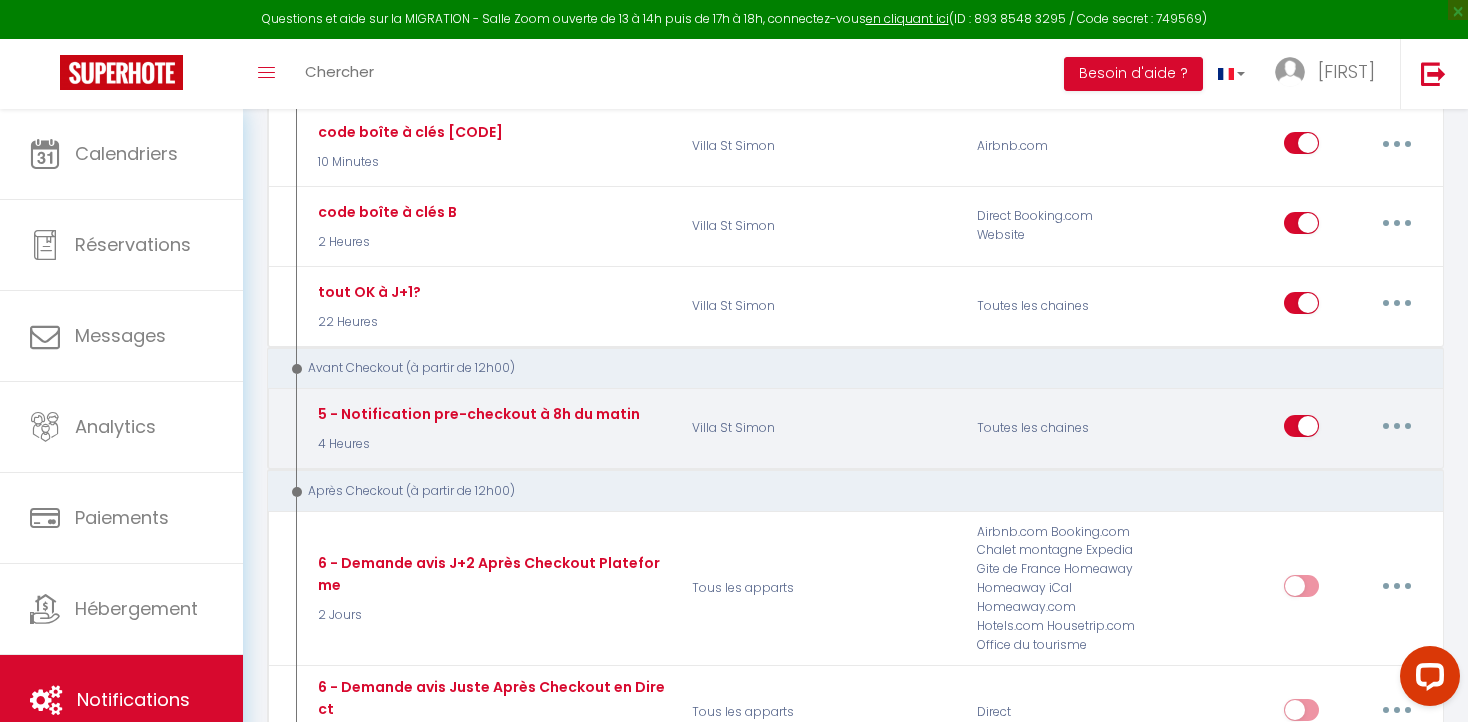 click at bounding box center [1397, 426] 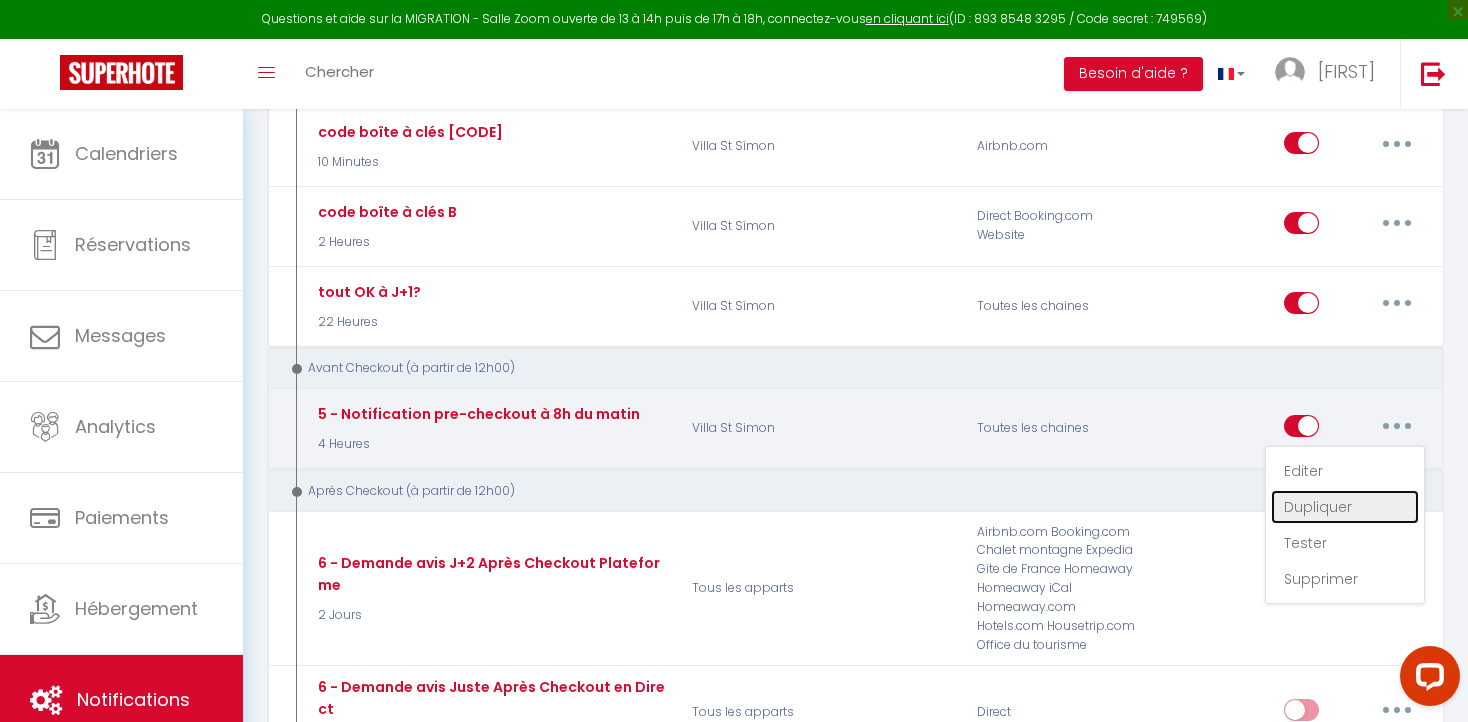 click on "Dupliquer" at bounding box center [1345, 507] 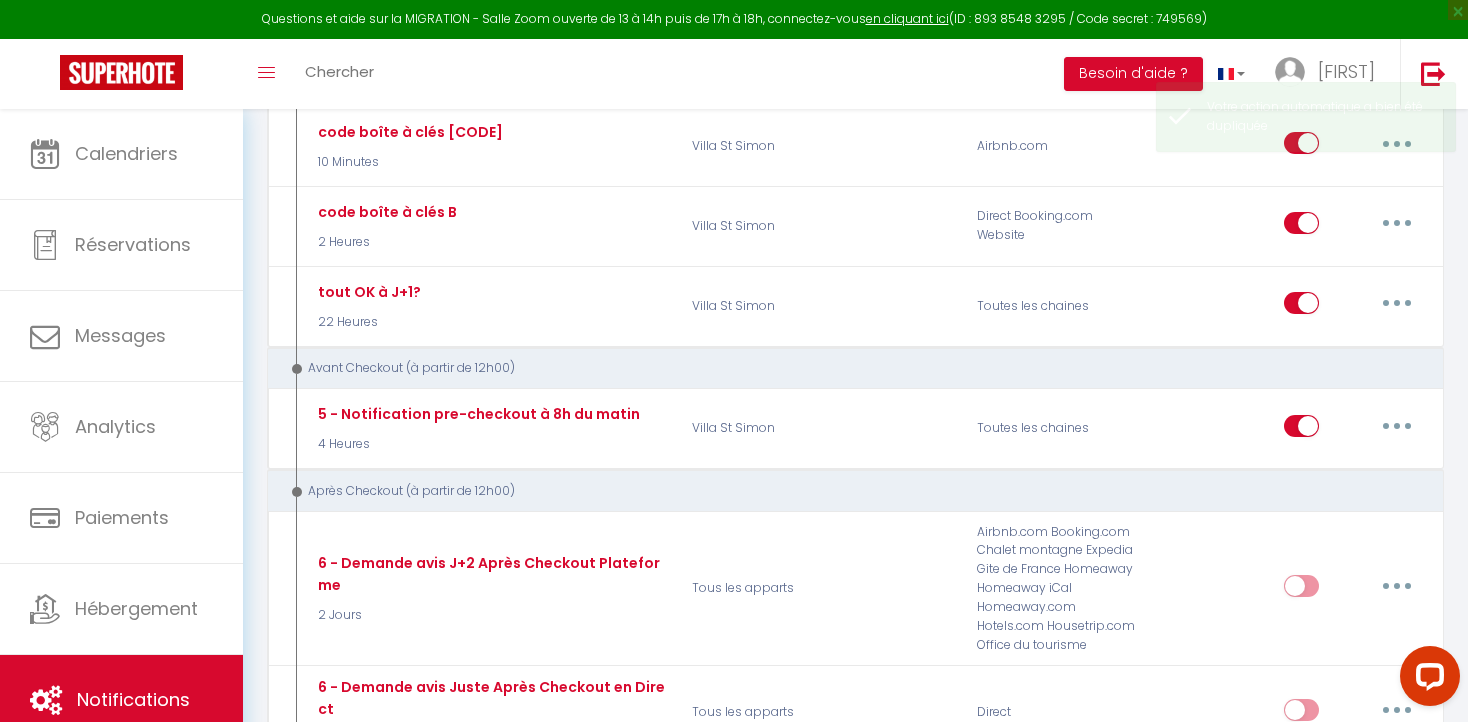 checkbox on "false" 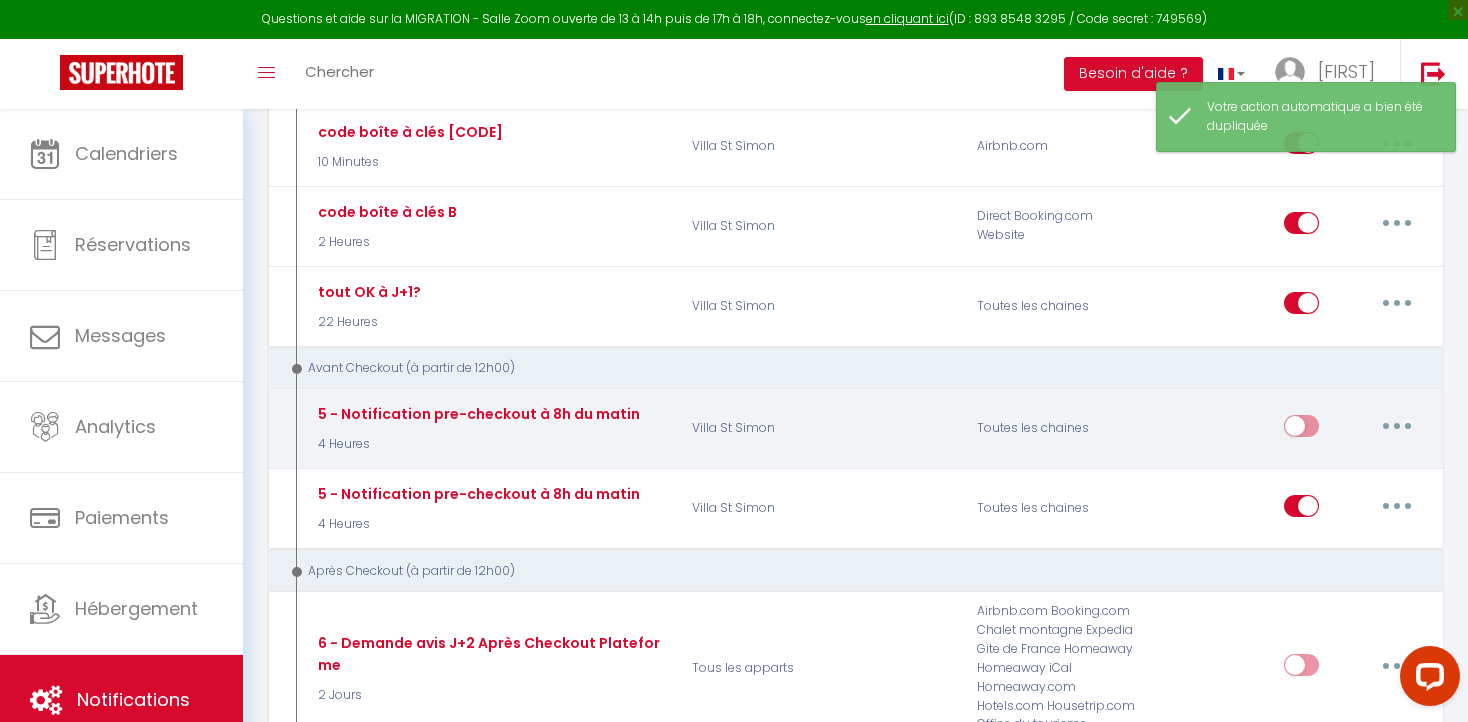 click at bounding box center (1397, 426) 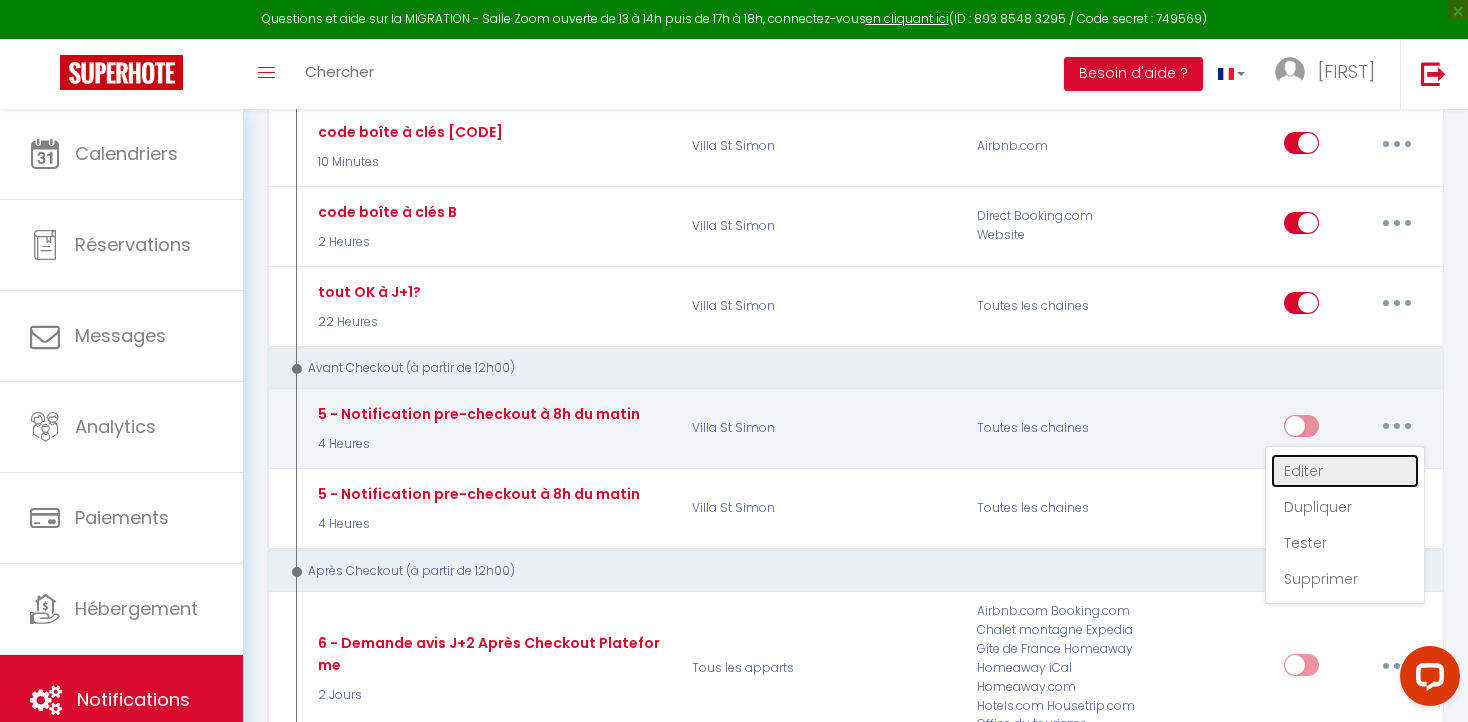 click on "Editer" at bounding box center [1345, 471] 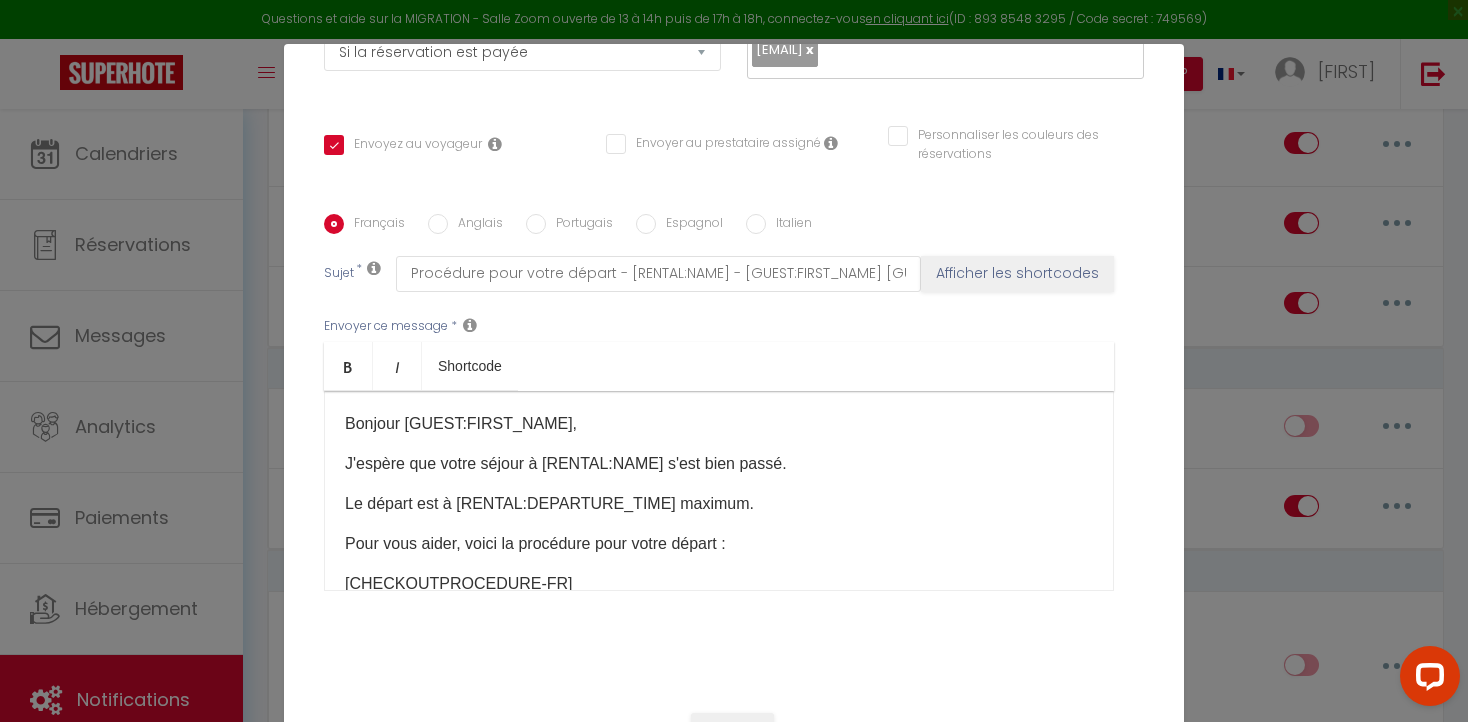 scroll, scrollTop: 357, scrollLeft: 0, axis: vertical 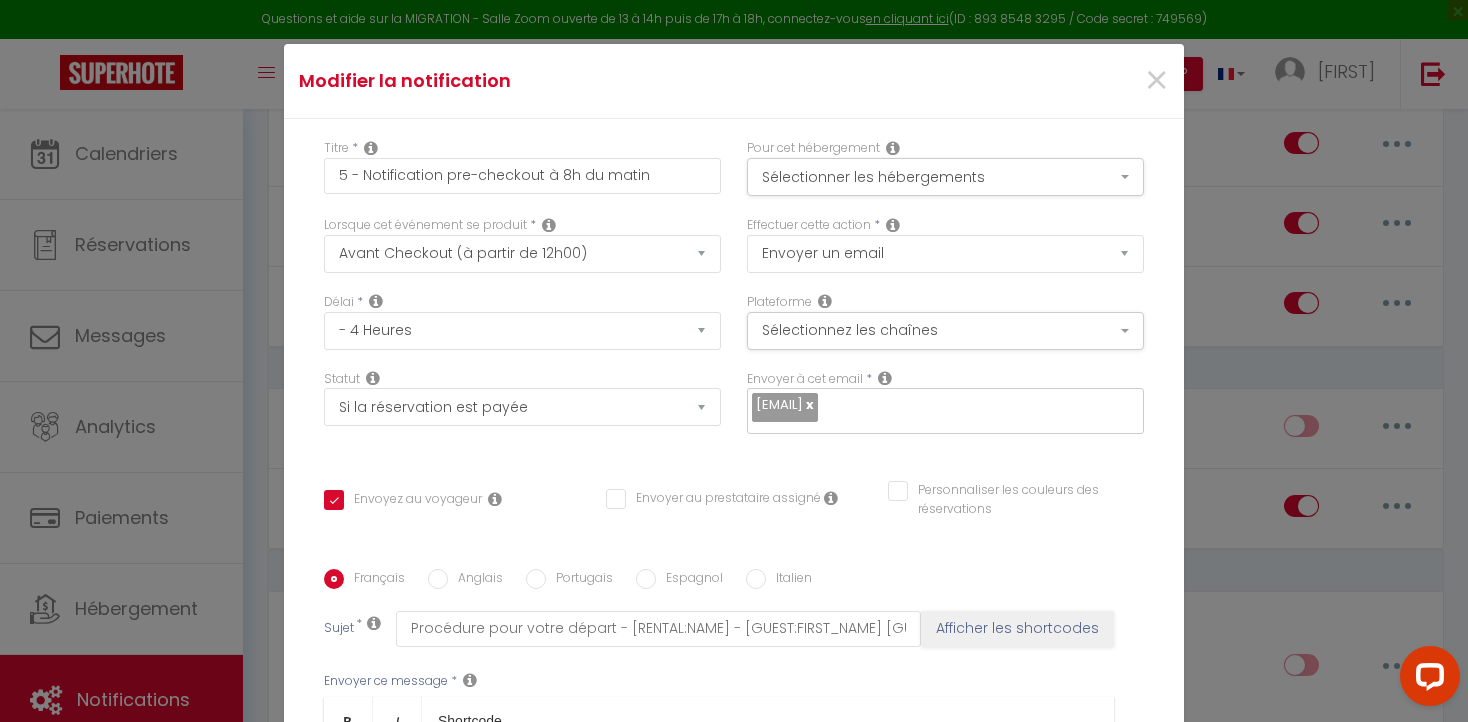 click on "Modifier la notification   ×   Titre   *     5 - Notification pre-checkout à 8h du matin   Pour cet hébergement
Sélectionner les hébergements
Tous les apparts
Autres
[PERSON_NAME]
Villa St Simon
Lorsque cet événement se produit   *      Après la réservation   Avant Checkin (à partir de 12h00)   Après Checkin (à partir de 12h00)   Avant Checkout (à partir de 12h00)   Après Checkout (à partir de 12h00)   Température   Co2   Bruit sonore   Après visualisation lien paiement   Après Paiement Lien KO   Après Caution Lien KO   Après Paiement Automatique KO   Après Caution Automatique KO   Après Visualisation du Contrat   Après Signature du Contrat   Paiement OK   Date spécifique" at bounding box center [734, 361] 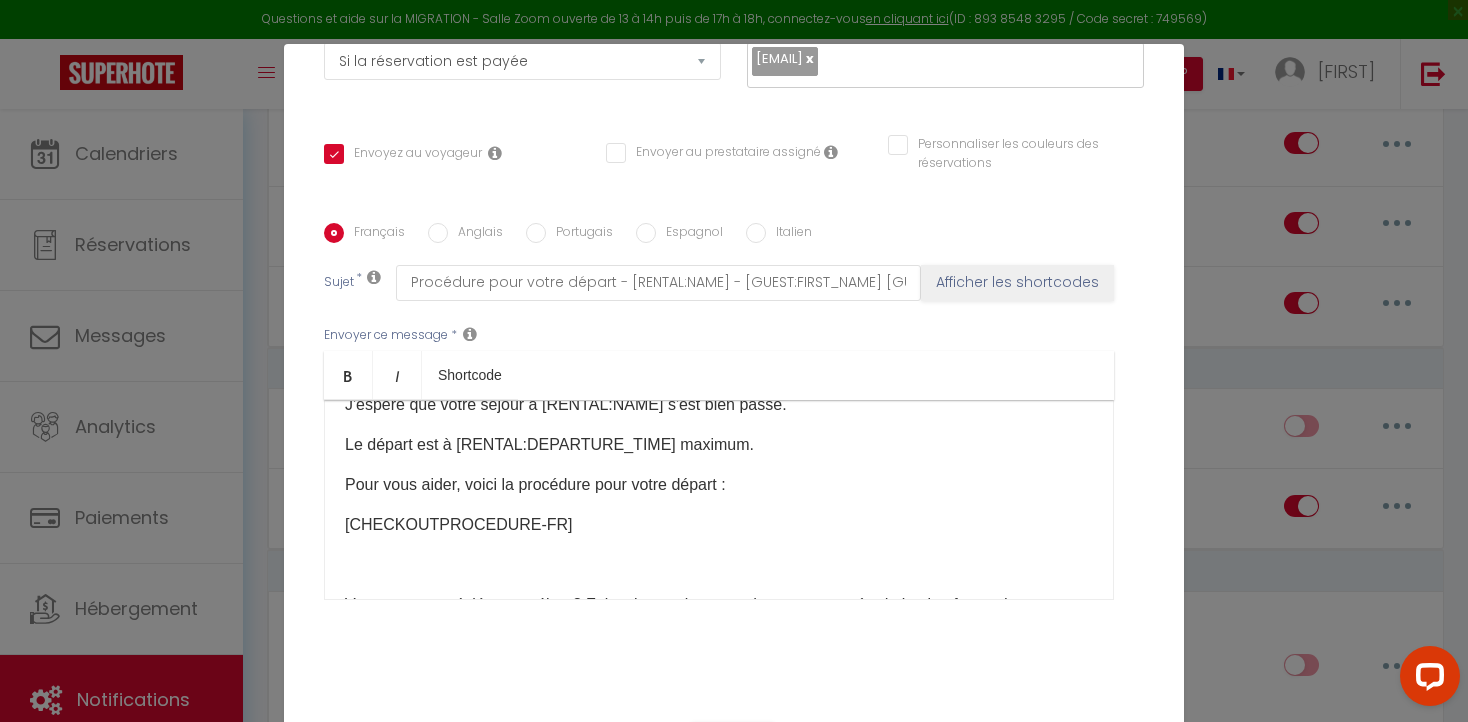 scroll, scrollTop: 394, scrollLeft: 0, axis: vertical 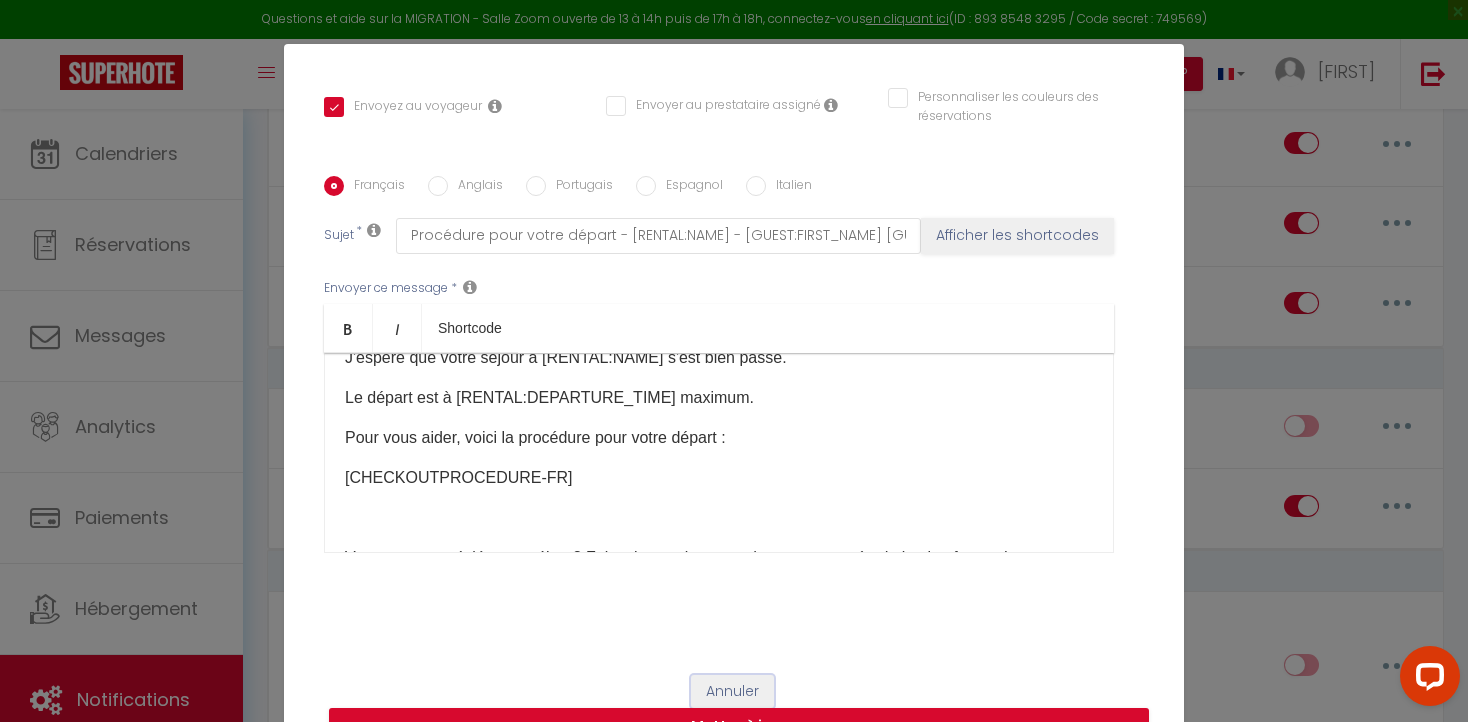 click on "Annuler" at bounding box center (732, 692) 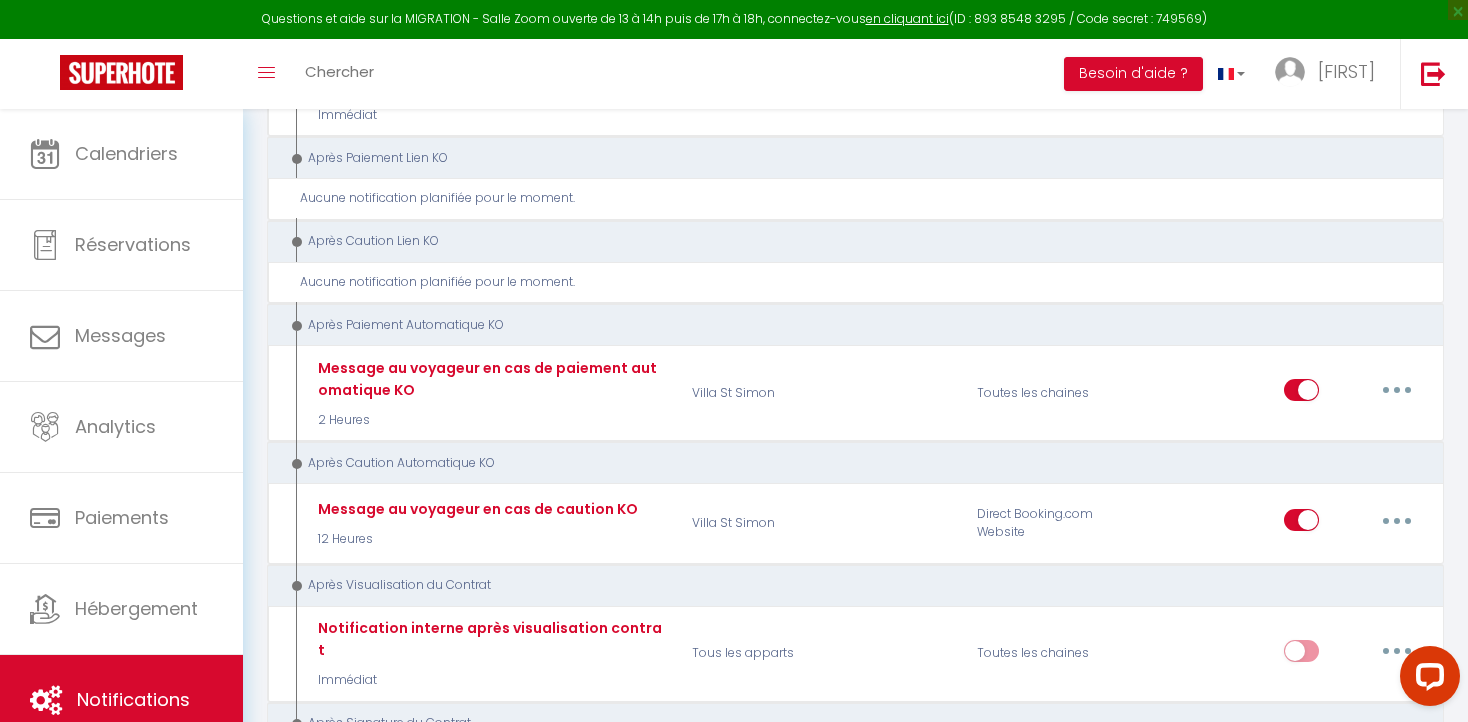 scroll, scrollTop: 2426, scrollLeft: 0, axis: vertical 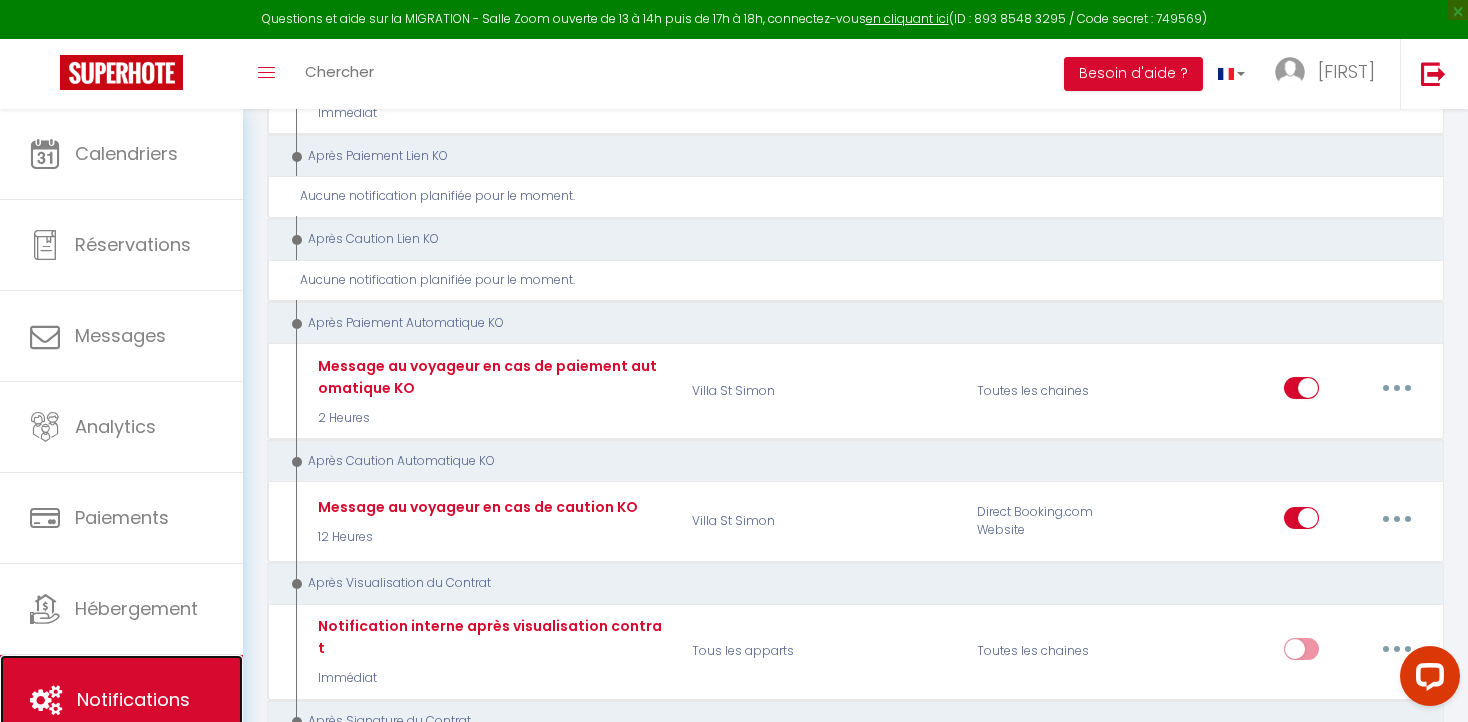 click on "Notifications" at bounding box center (133, 699) 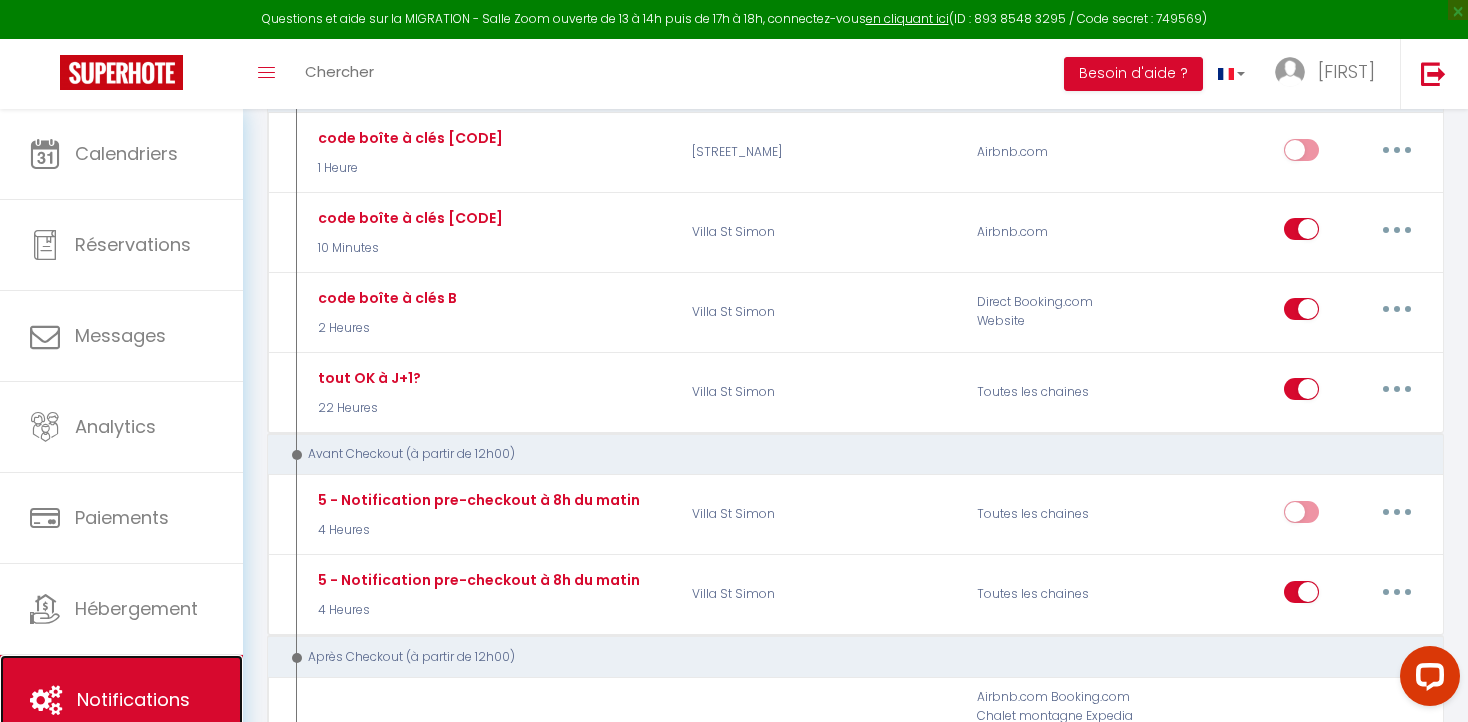 scroll, scrollTop: 1084, scrollLeft: 0, axis: vertical 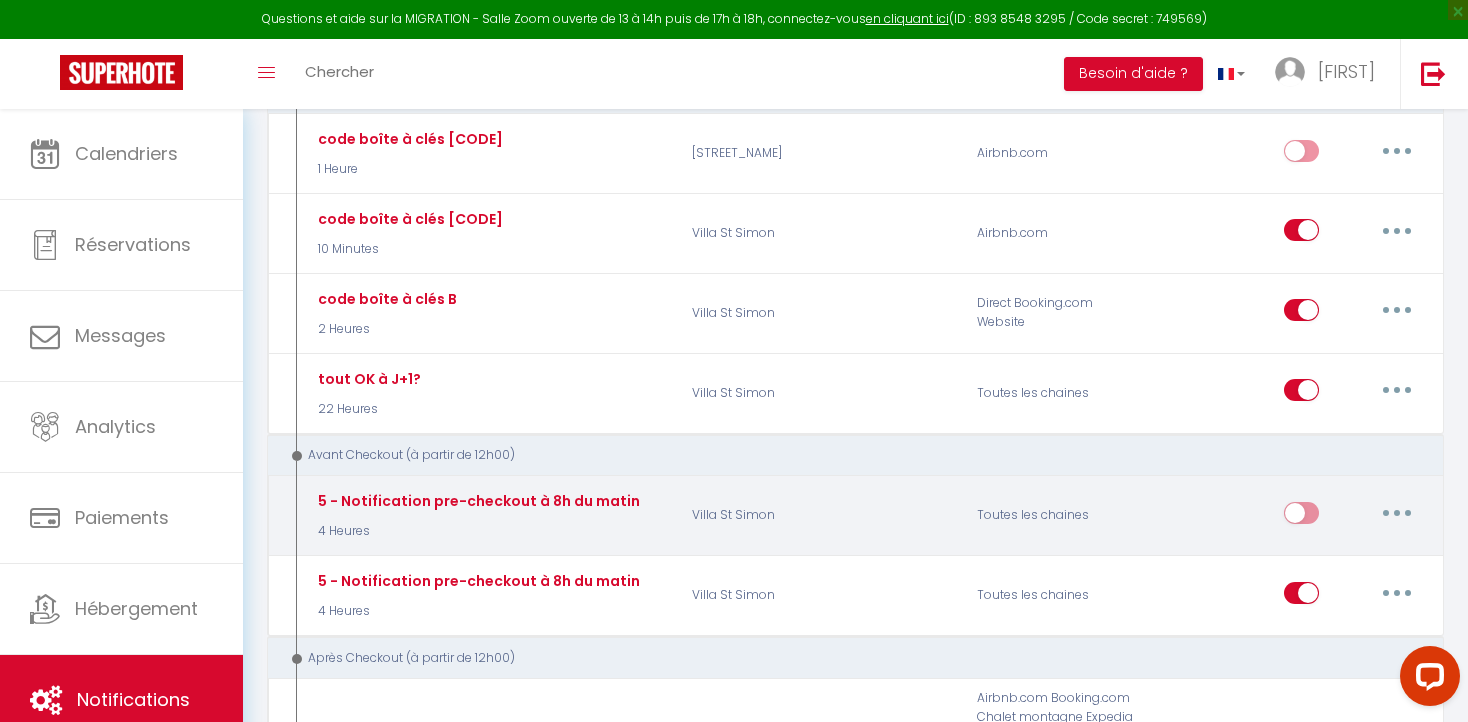 click at bounding box center (1397, 513) 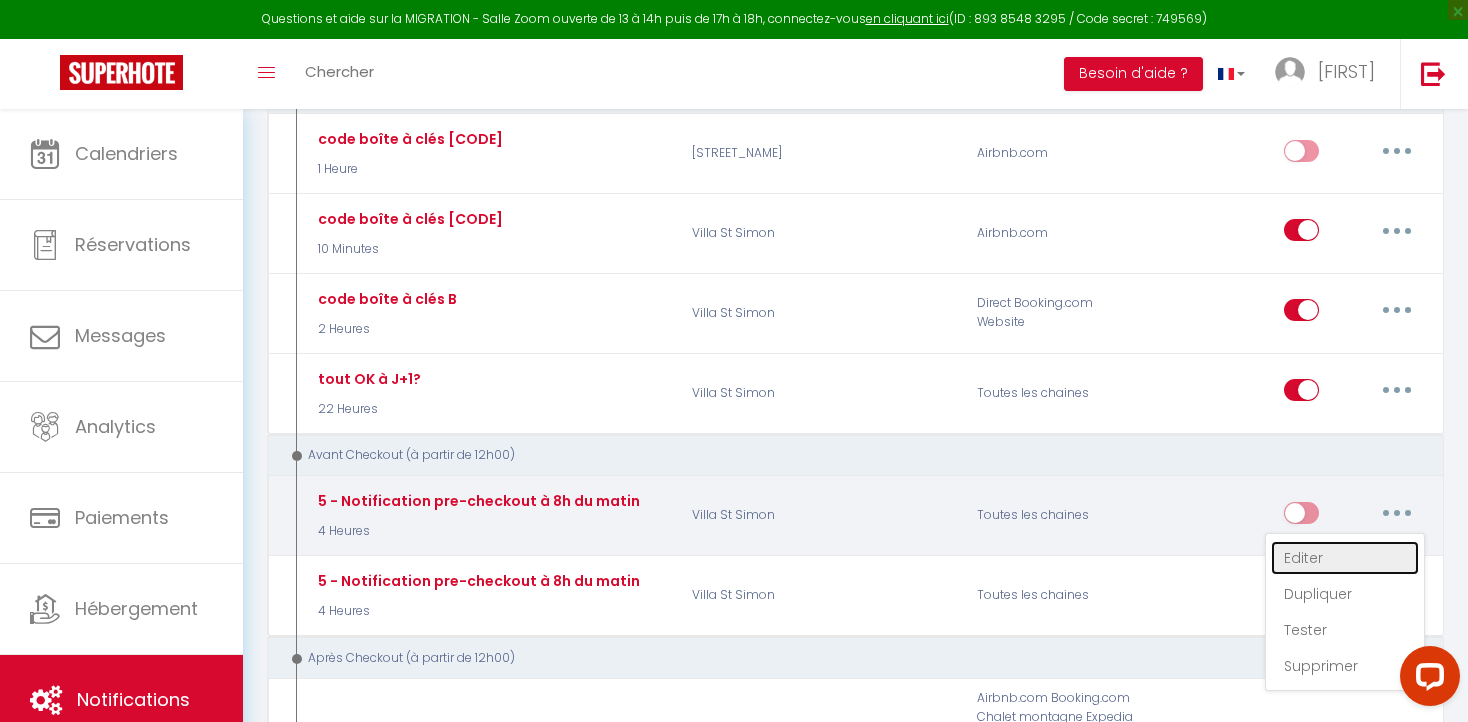 click on "Editer" at bounding box center (1345, 558) 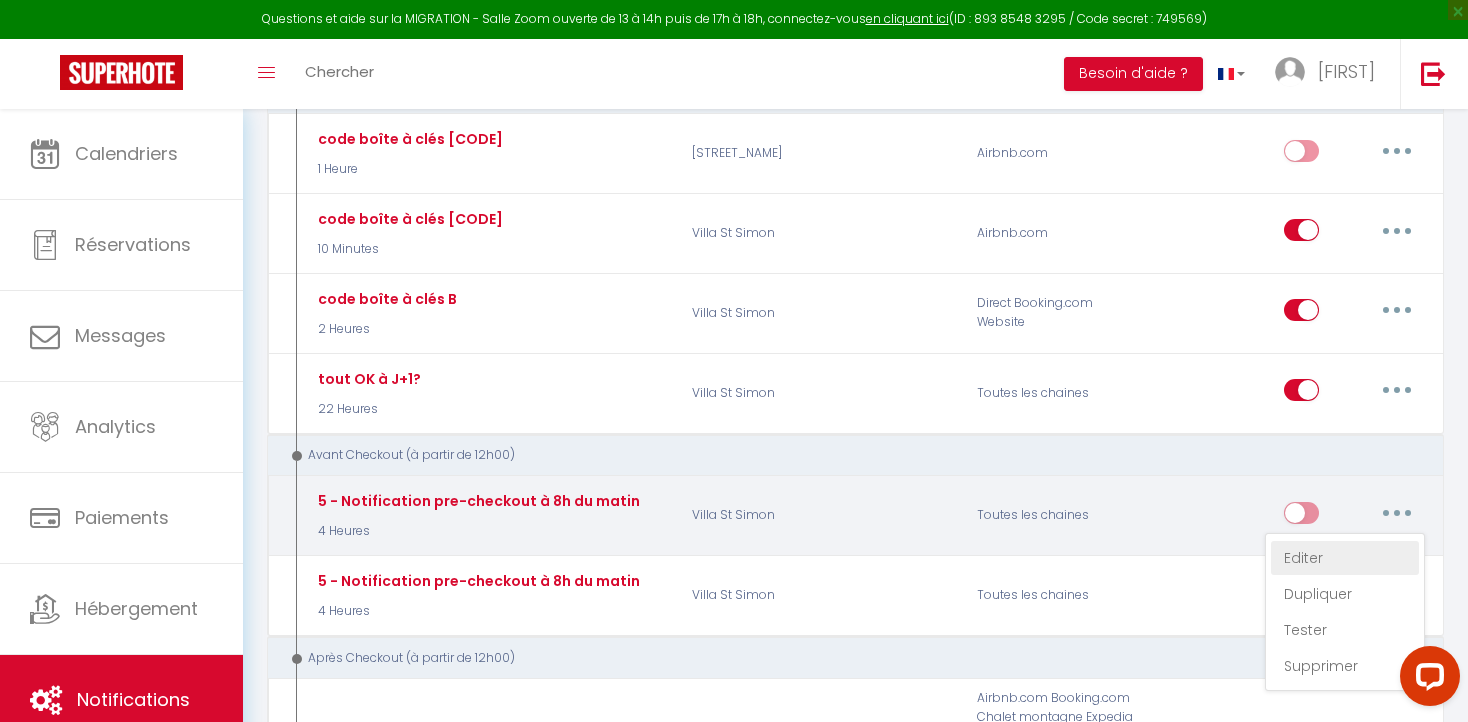 checkbox on "true" 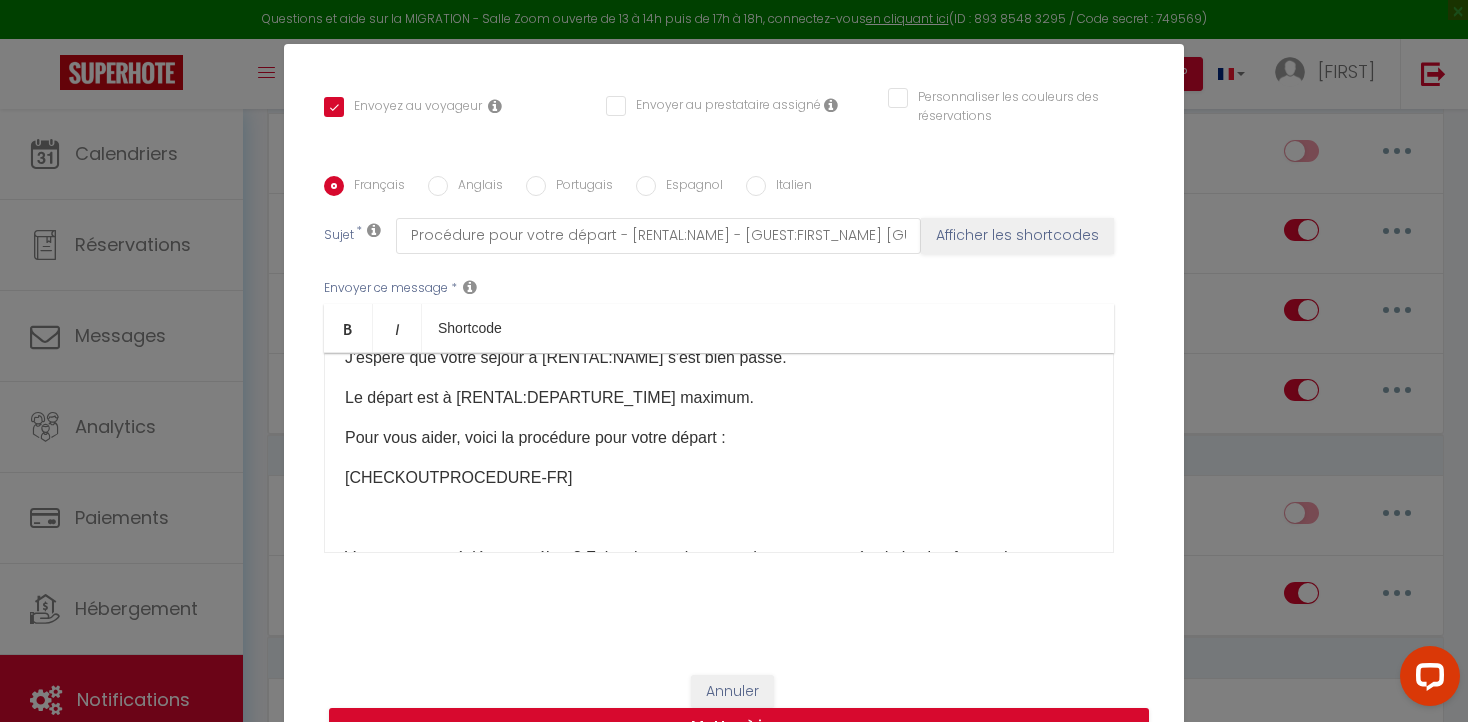 scroll, scrollTop: 0, scrollLeft: 0, axis: both 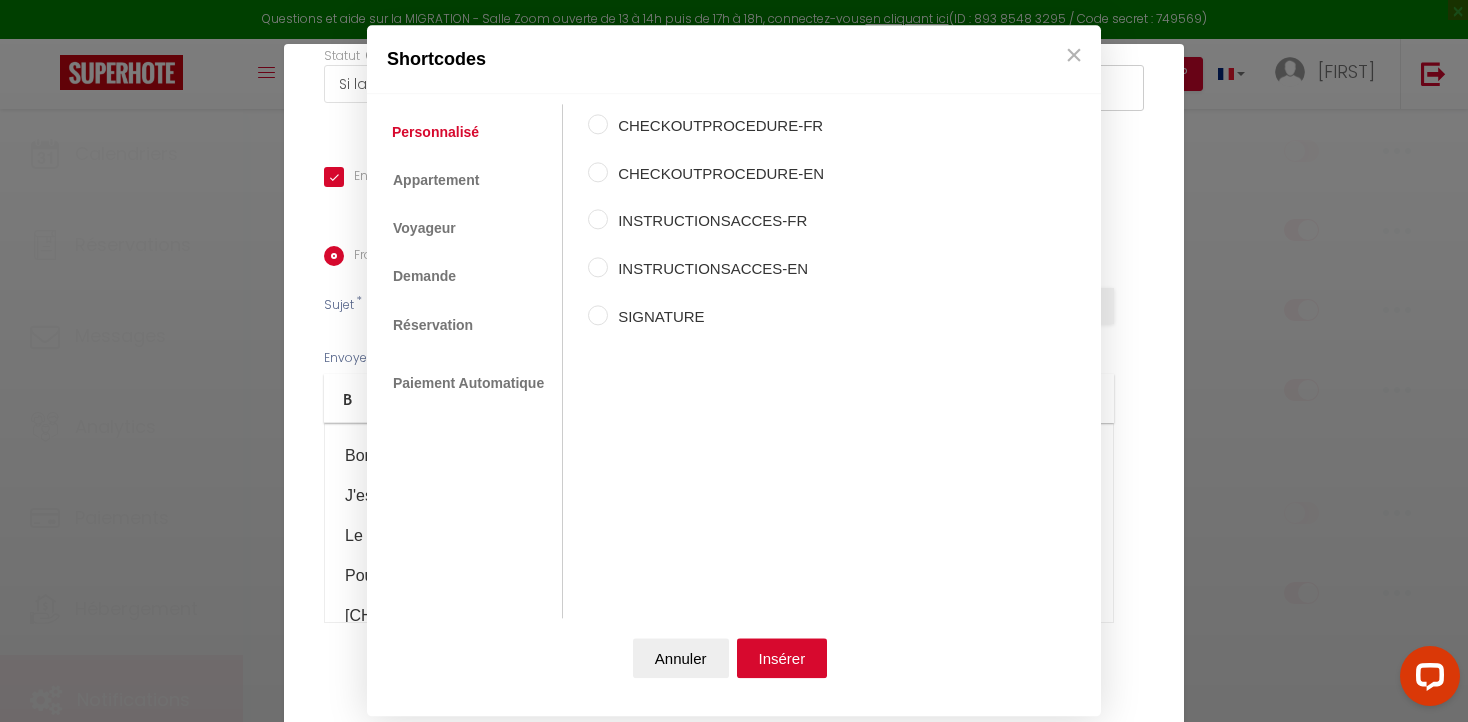 click on "Questions et aide sur la MIGRATION - Salle Zoom ouverte de 13 à 14h puis de 17h à 18h, connectez-vous en cliquant ici (ID : [ZOOM_ID] / Code secret : [ZOOM_CODE]) × Toggle navigation Toggle Search Toggle menubar Chercher BUTTON
Besoin d'aide ?
Corinne Paramètres        Équipe     Résultat de la recherche   Aucun résultat     Calendriers     Réservations     Messages     Analytics      Paiements     Hébergement     Notifications                 Résultat de la recherche   Id   Appart   Voyageur    Checkin   Checkout   Nuits   Pers.   Plateforme   Statut     Résultat de la recherche   Aucun résultat
Urgent : Migration Airbnb nécessaire pour votre compte, merci de suivre ces étapes (5 min) -  https://superhote.com/migration-airbnb
×
Notifications
Actions
Nouvelle Notification    Exporter    Importer" at bounding box center (734, 1133) 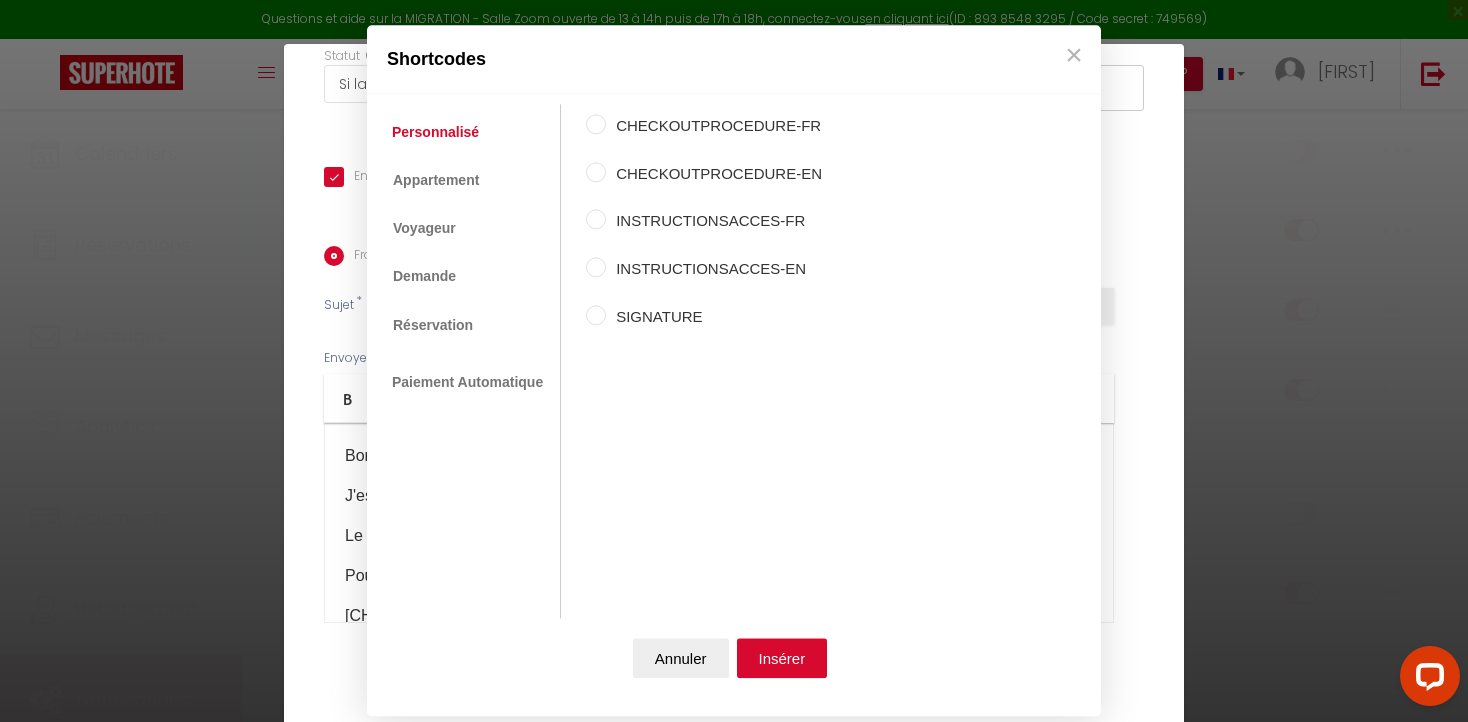 click on "CHECKOUTPROCEDURE-FR" at bounding box center (596, 125) 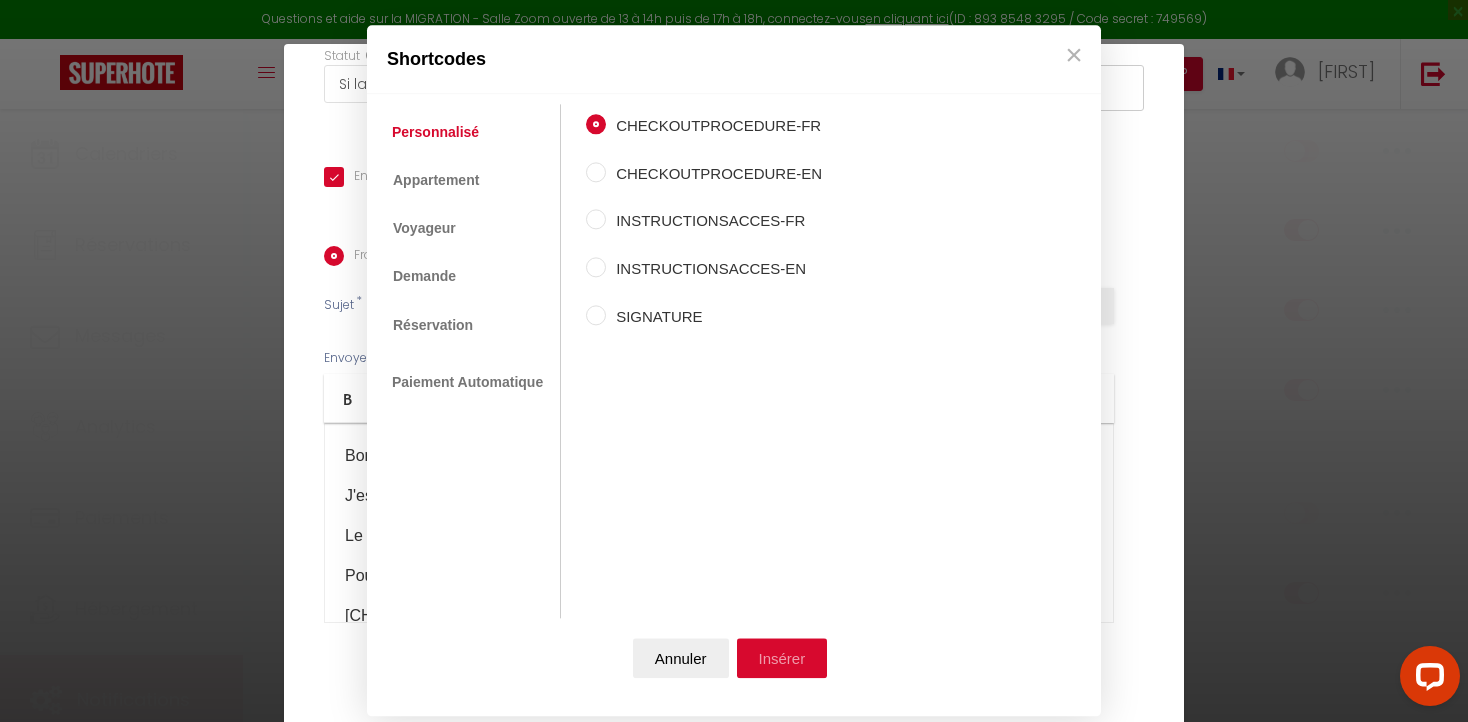 click on "Insérer" at bounding box center [782, 659] 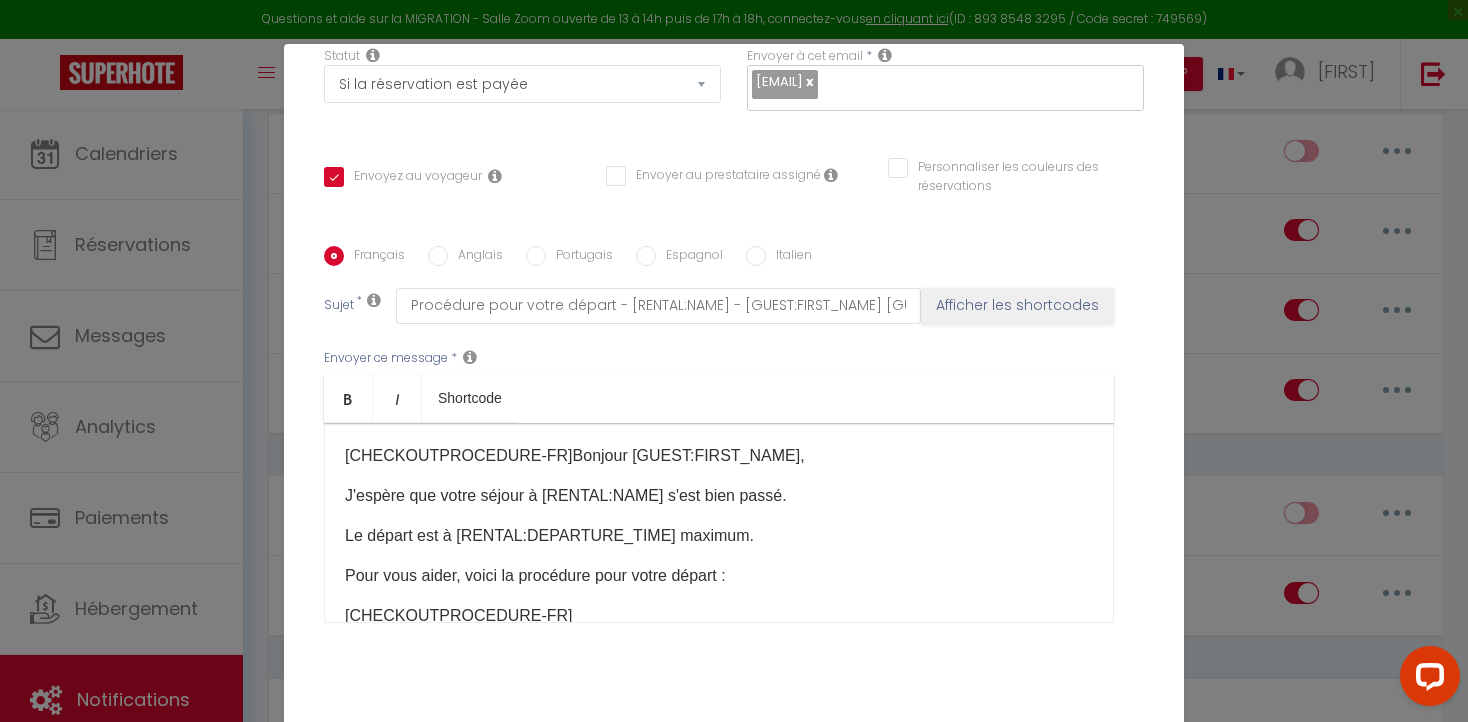 type 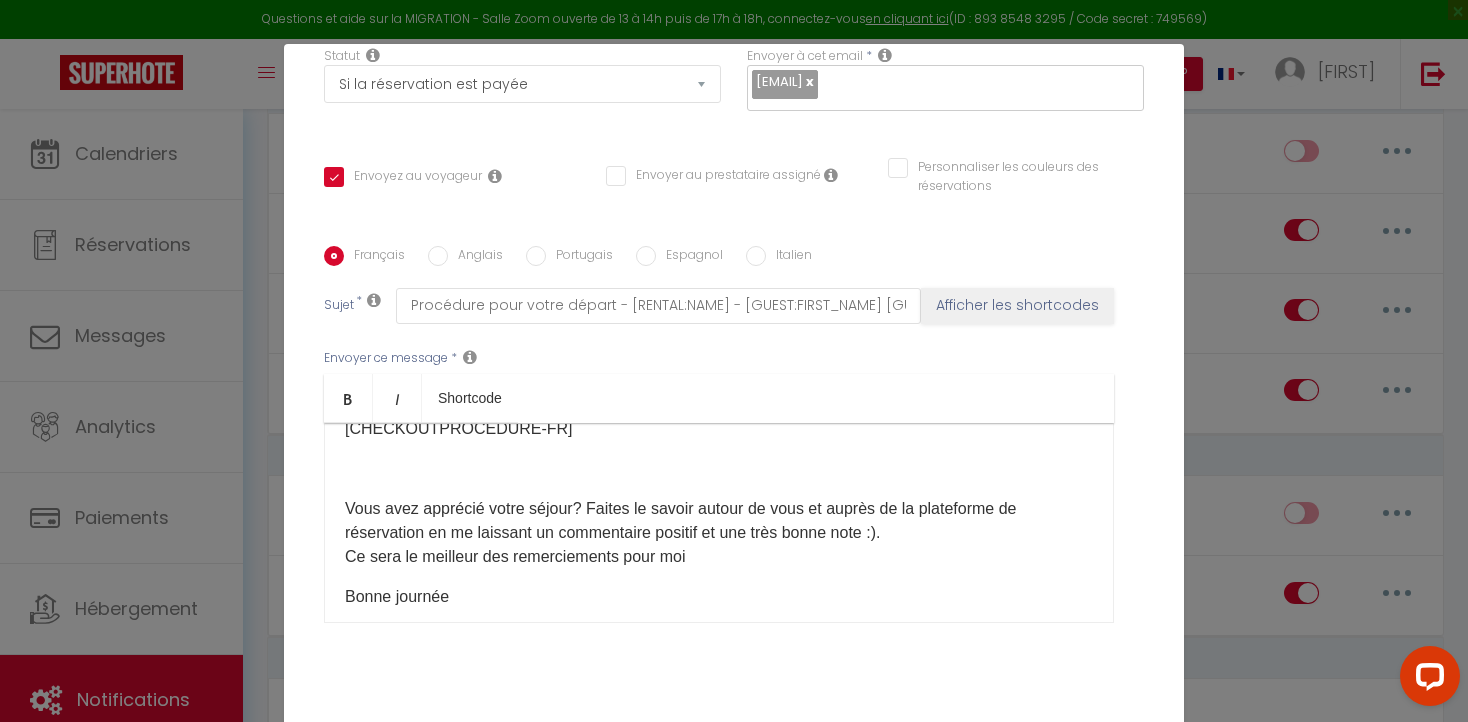 scroll, scrollTop: 254, scrollLeft: 0, axis: vertical 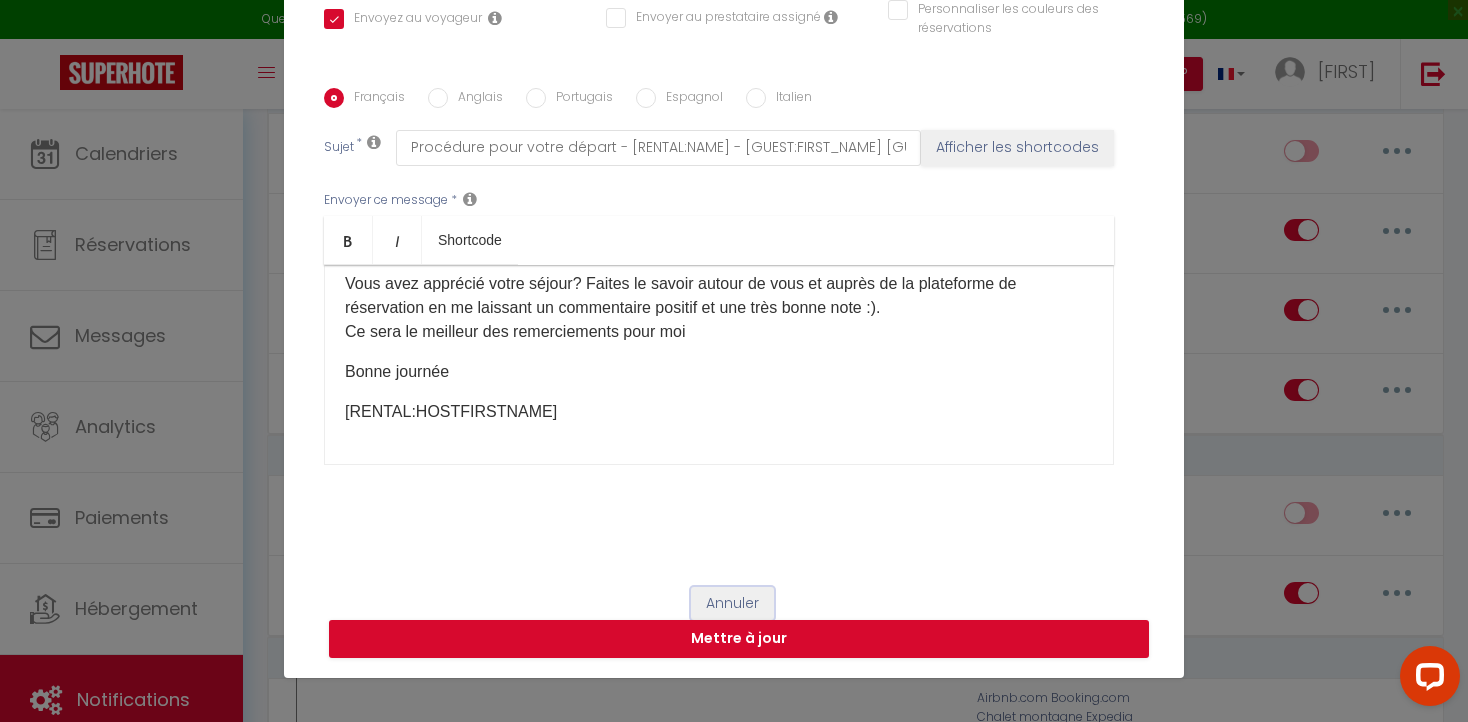 click on "Annuler" at bounding box center [732, 604] 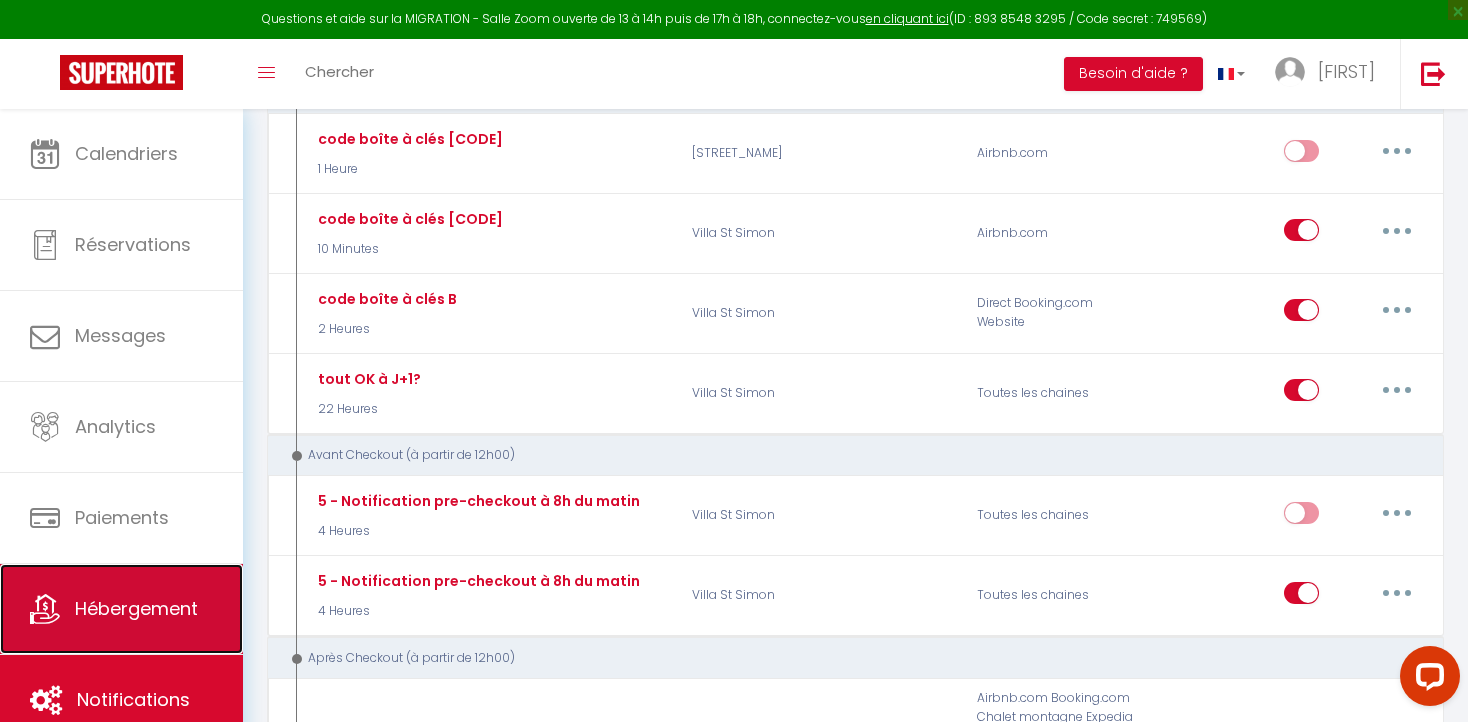 click on "Hébergement" at bounding box center [136, 608] 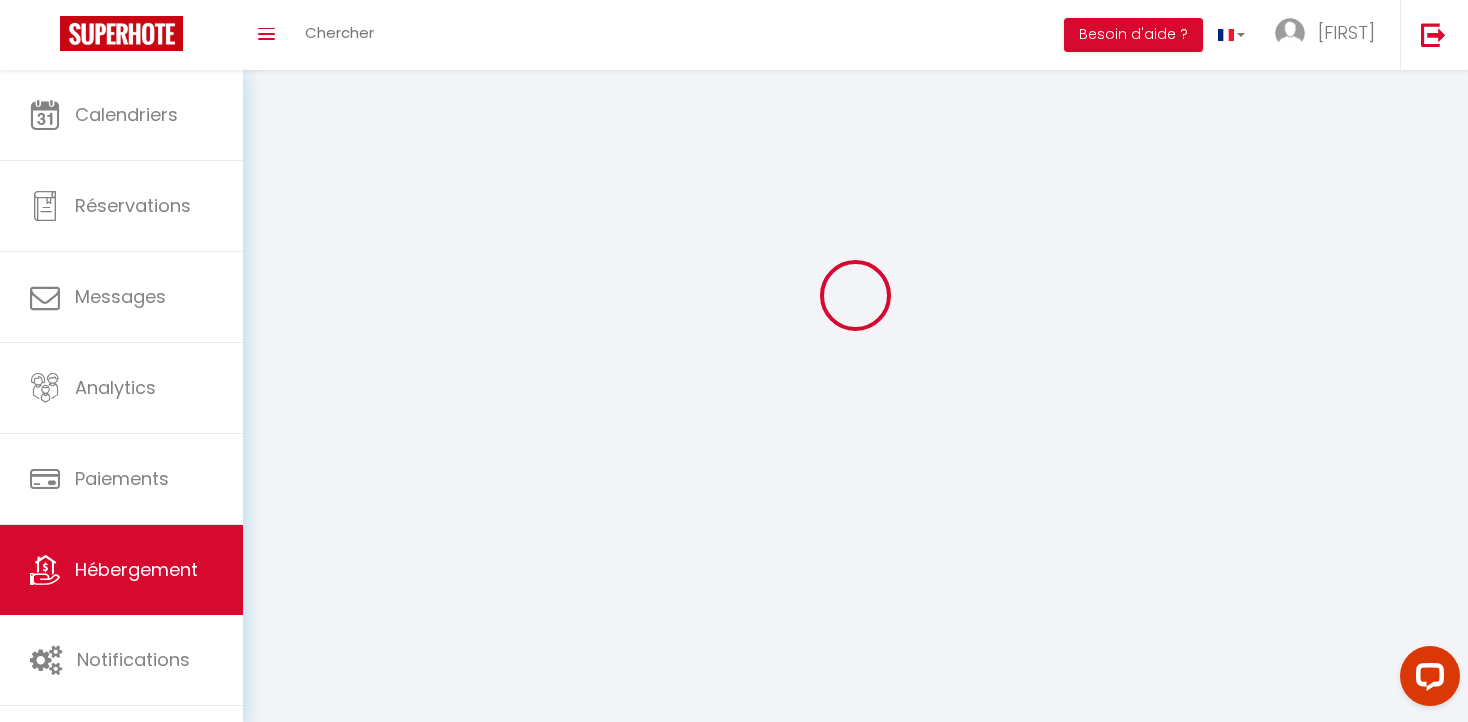 scroll, scrollTop: 0, scrollLeft: 0, axis: both 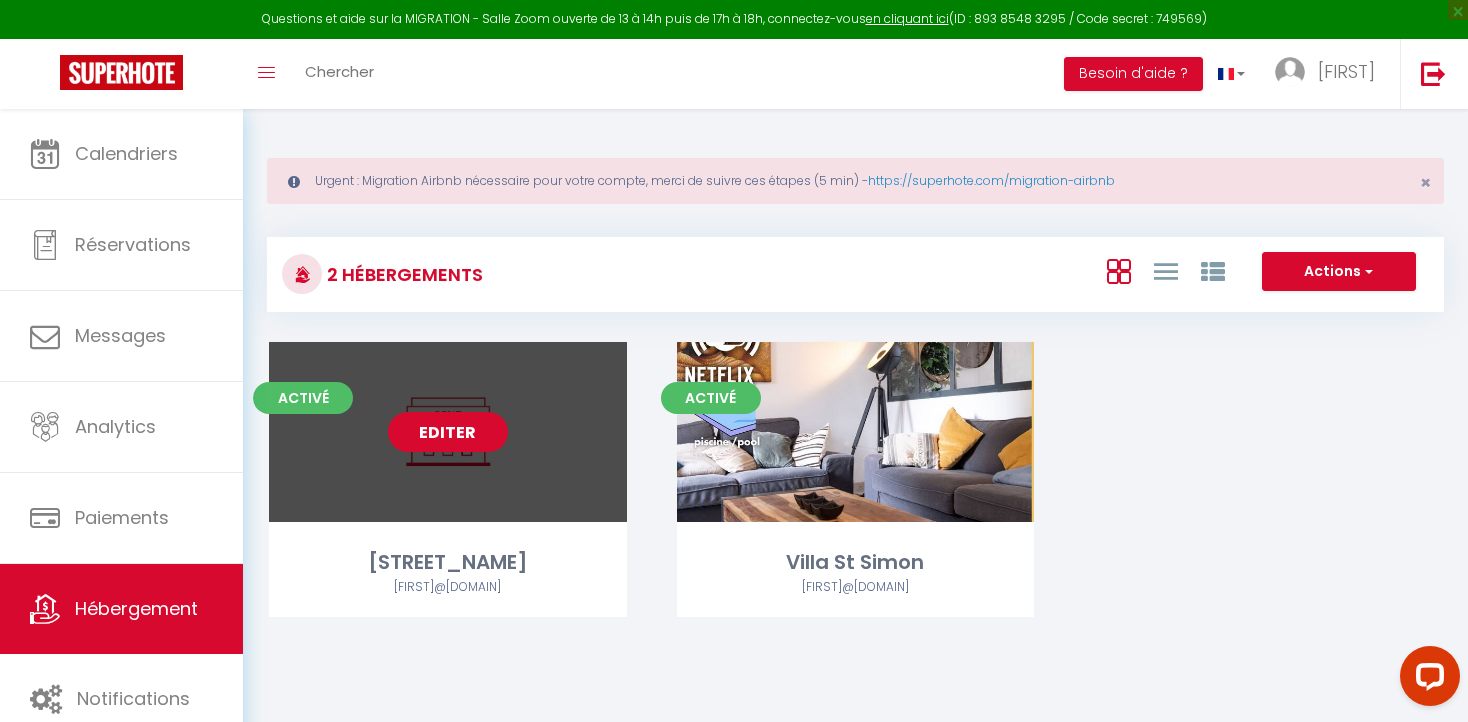 click on "Editer" at bounding box center (448, 432) 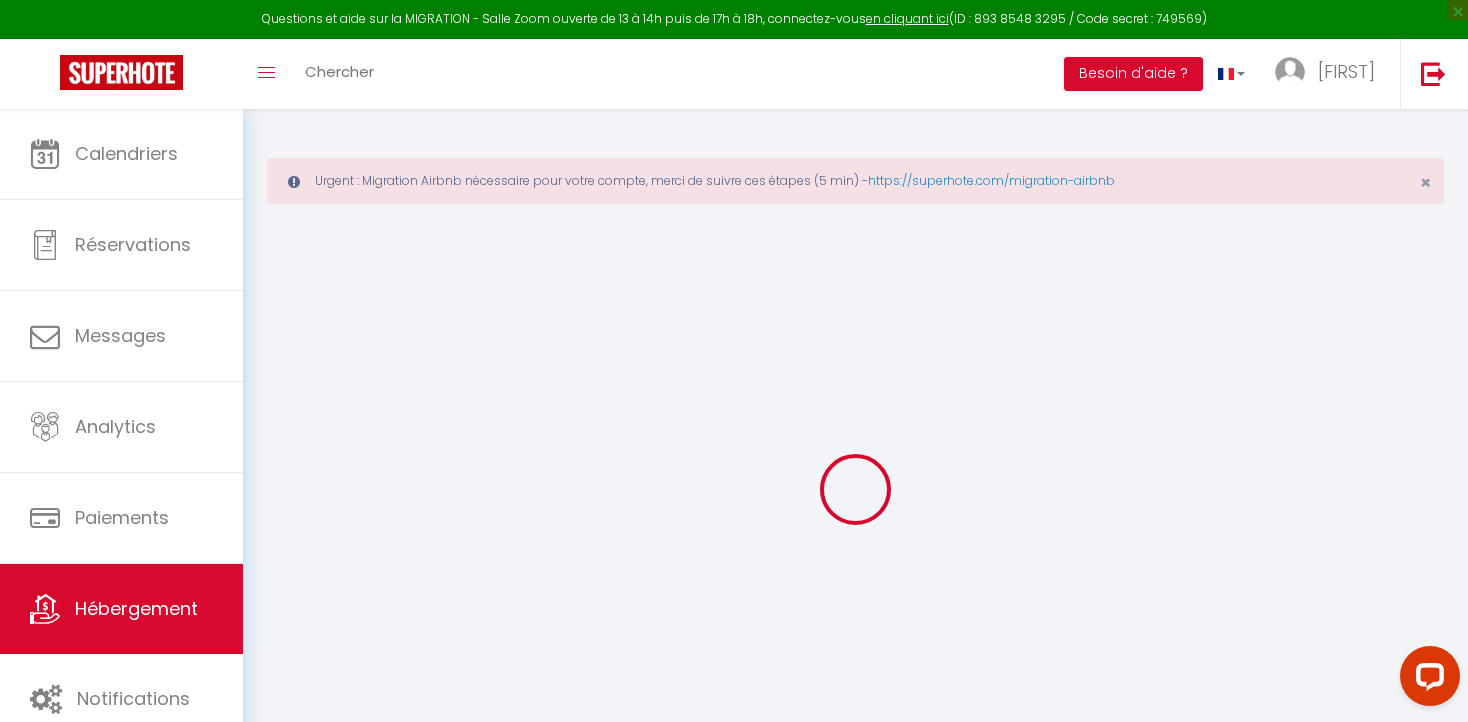 select 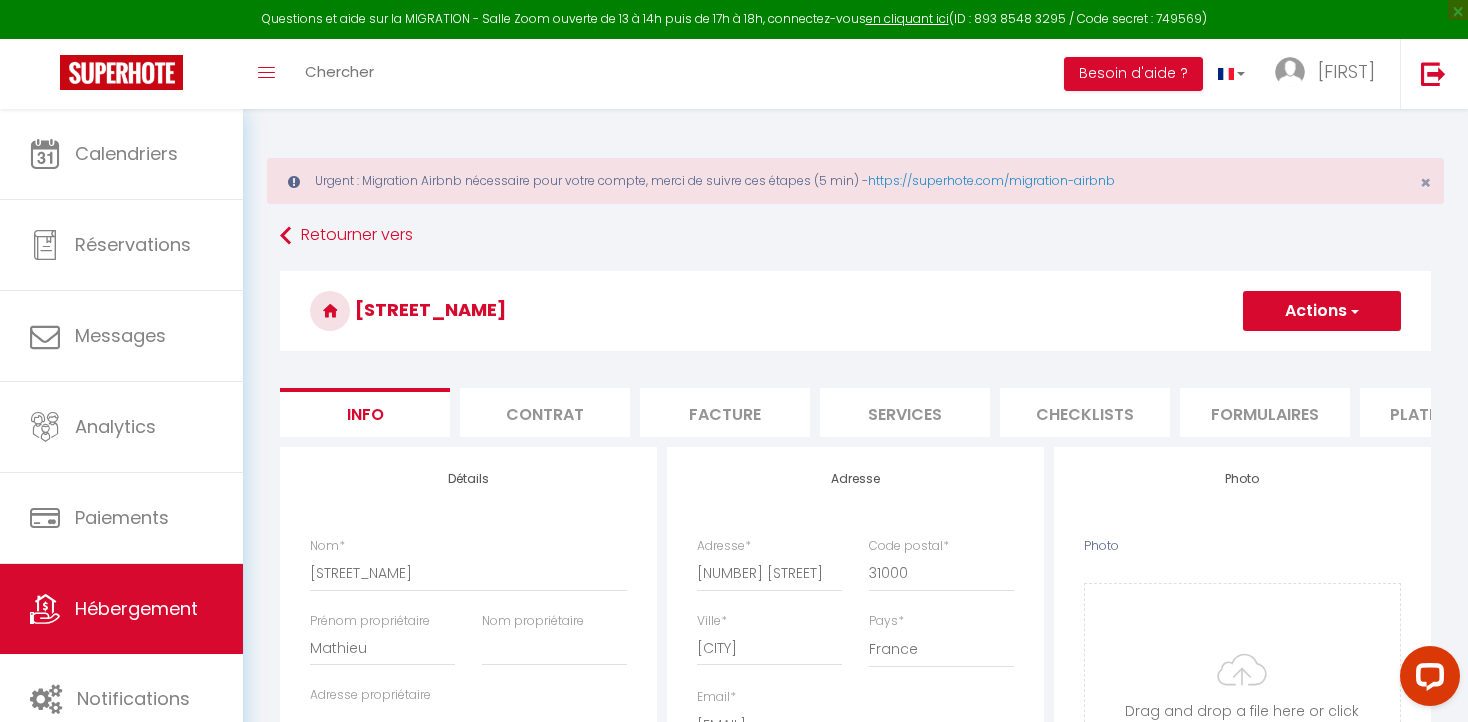 select 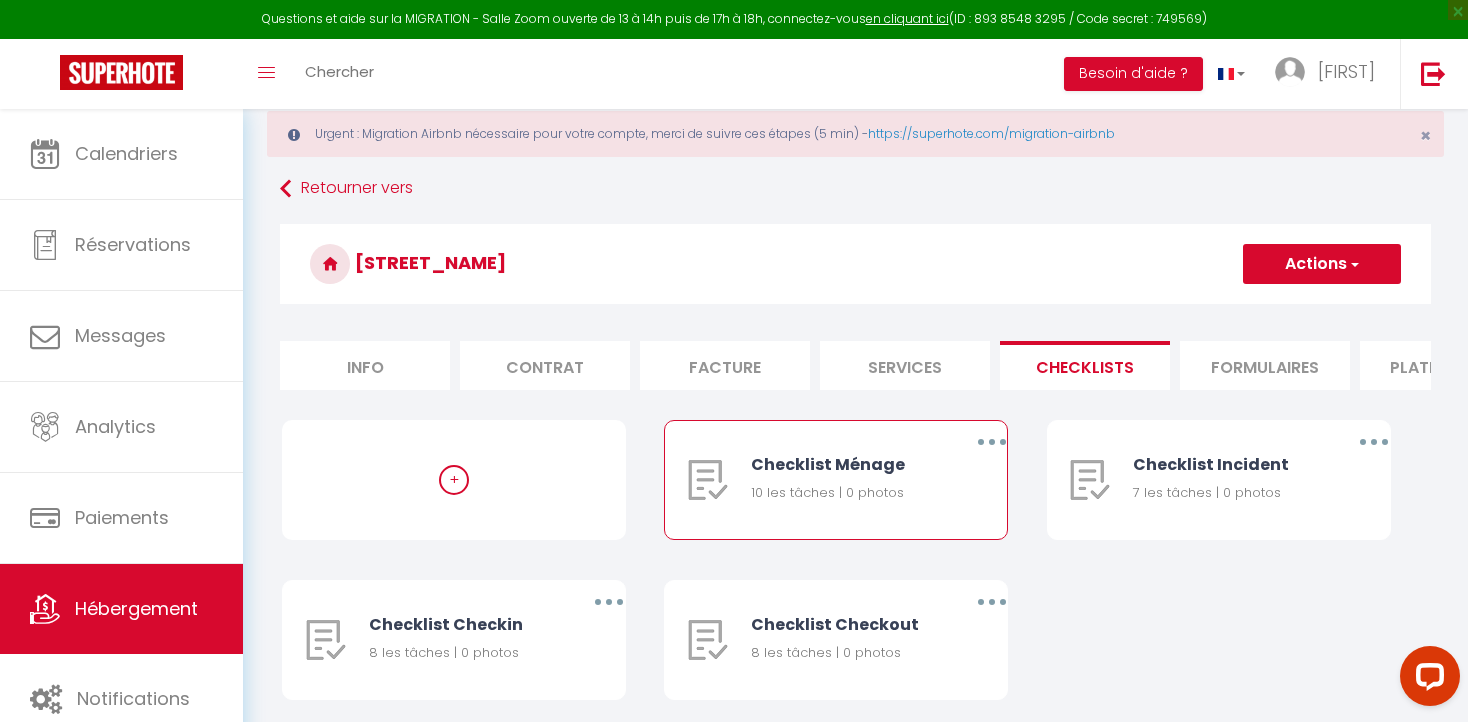 scroll, scrollTop: 41, scrollLeft: 0, axis: vertical 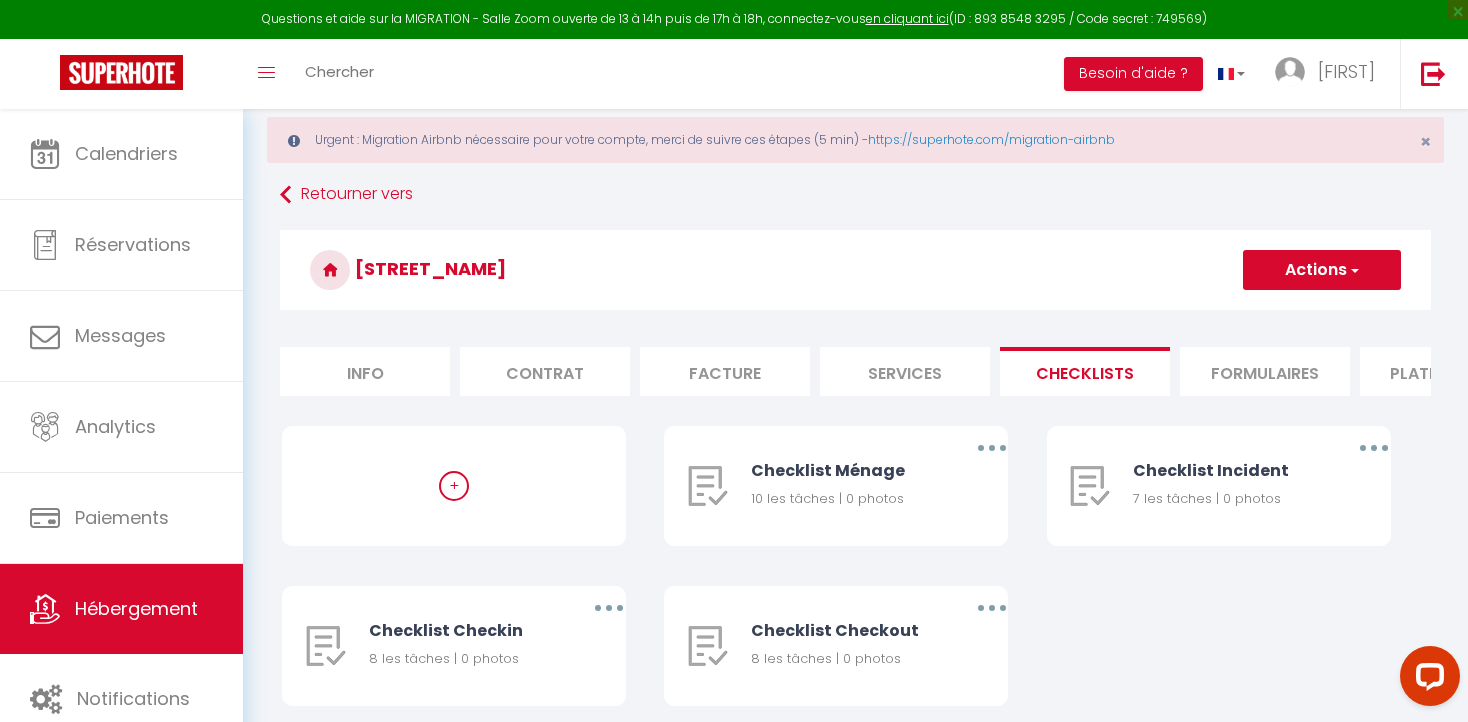 click on "Formulaires" at bounding box center (1265, 371) 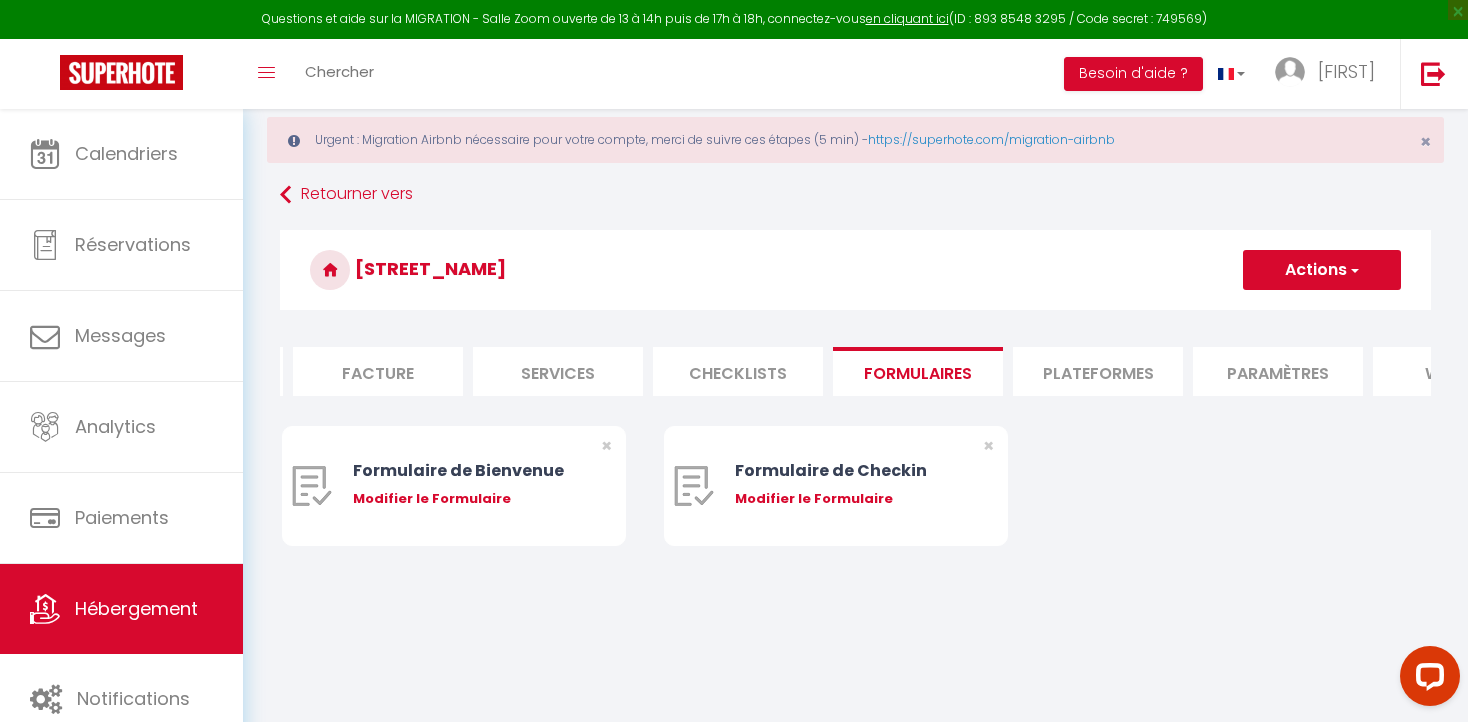scroll, scrollTop: 0, scrollLeft: 359, axis: horizontal 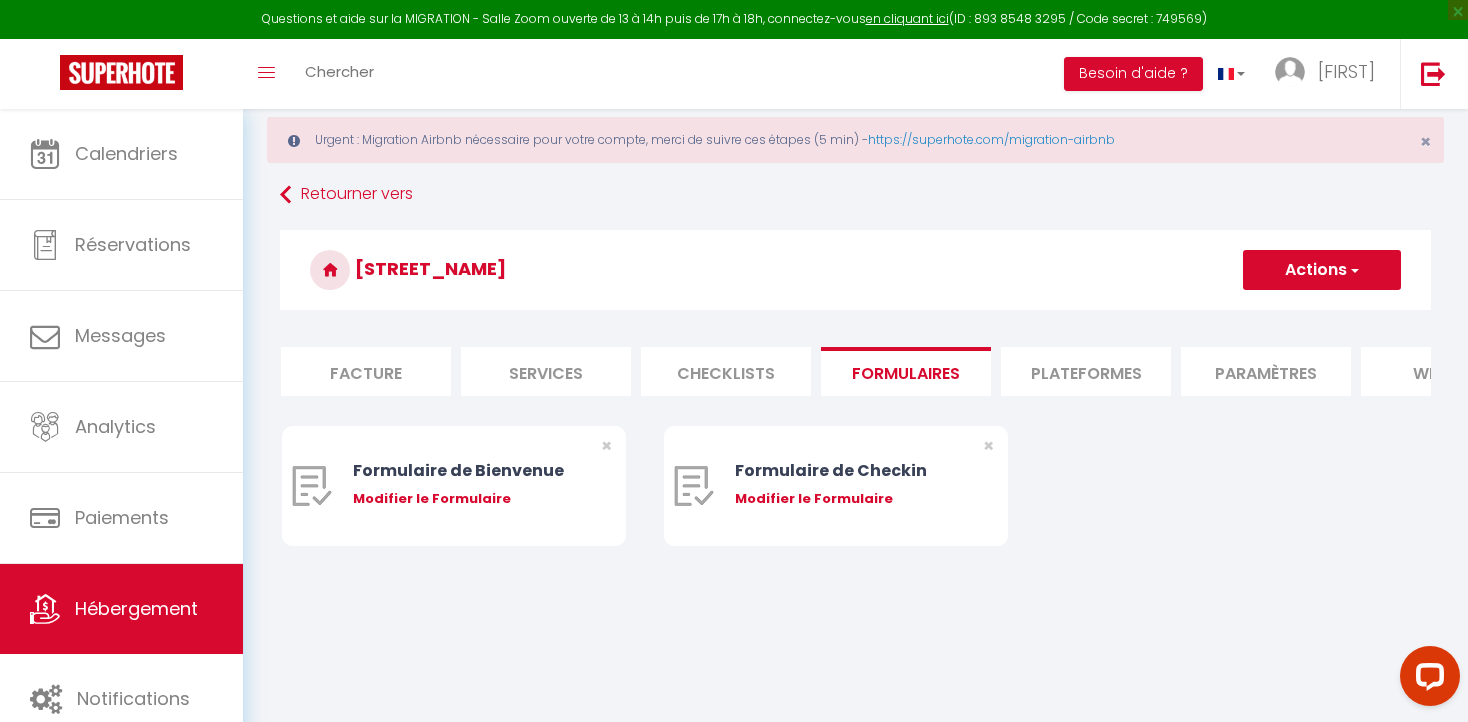 click on "Plateformes" at bounding box center (1086, 371) 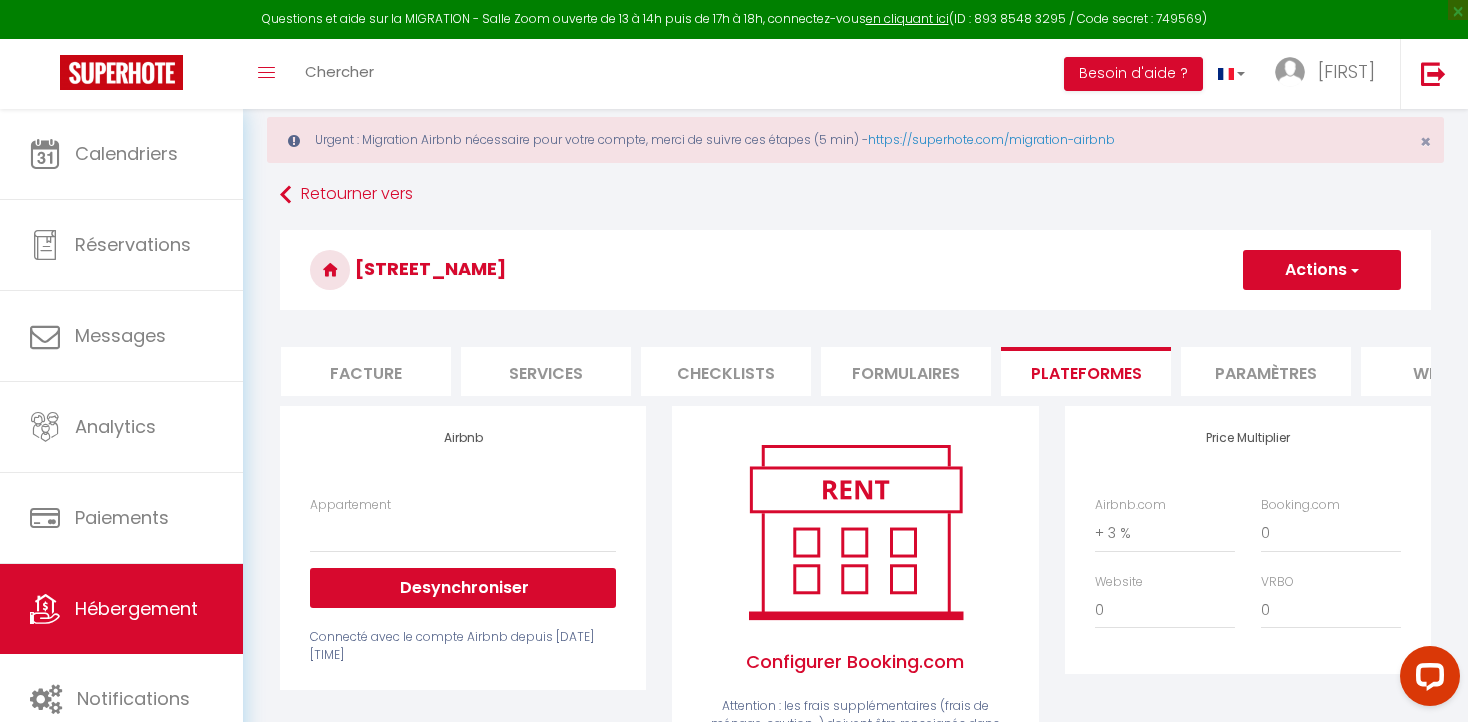 click on "Paramètres" at bounding box center (1266, 371) 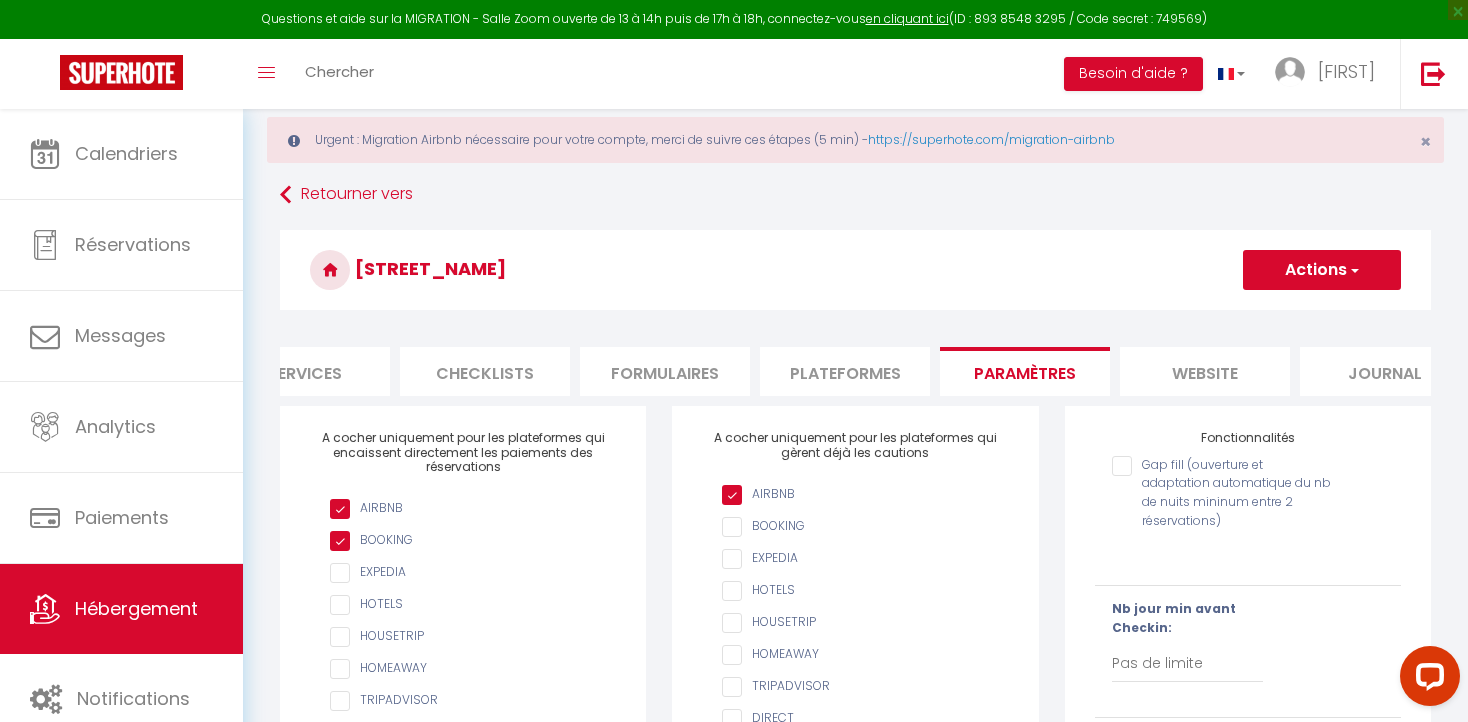 scroll, scrollTop: 0, scrollLeft: 649, axis: horizontal 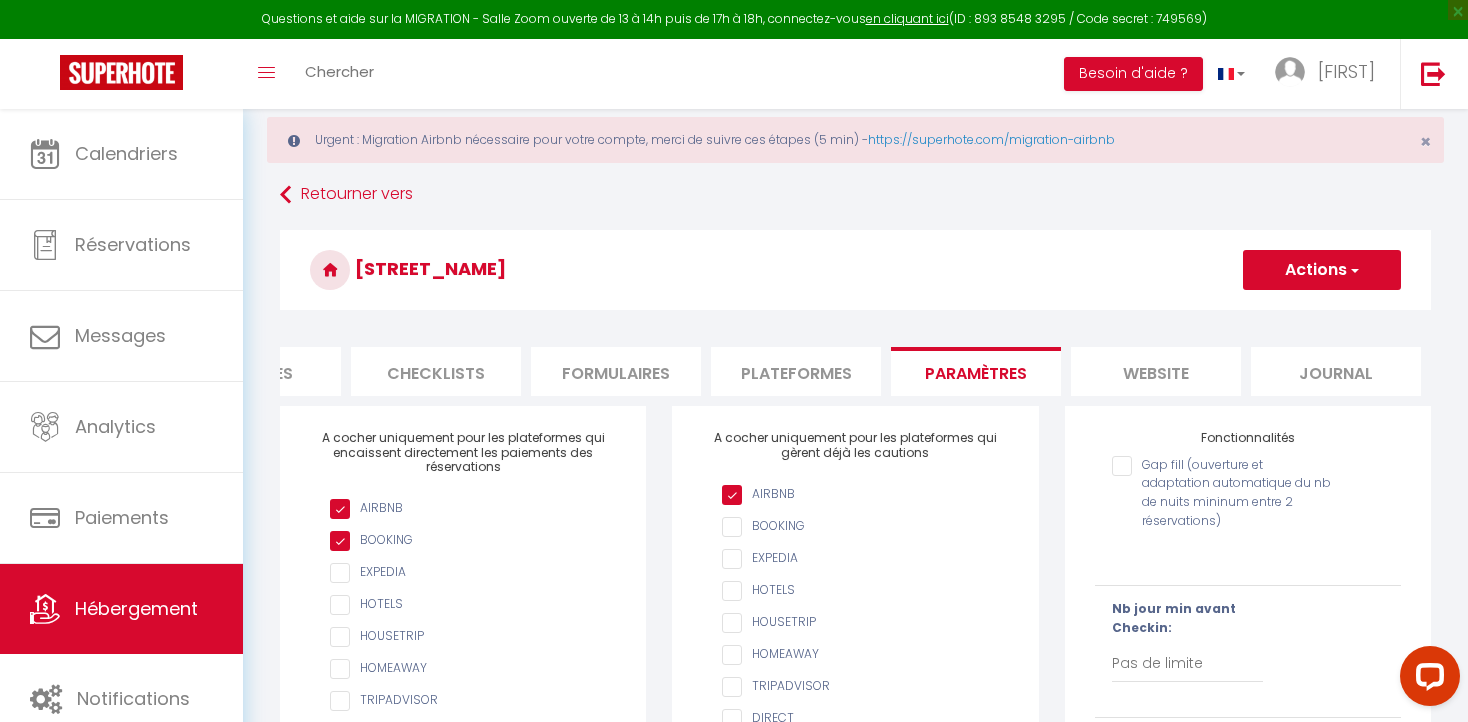 click on "website" at bounding box center (1156, 371) 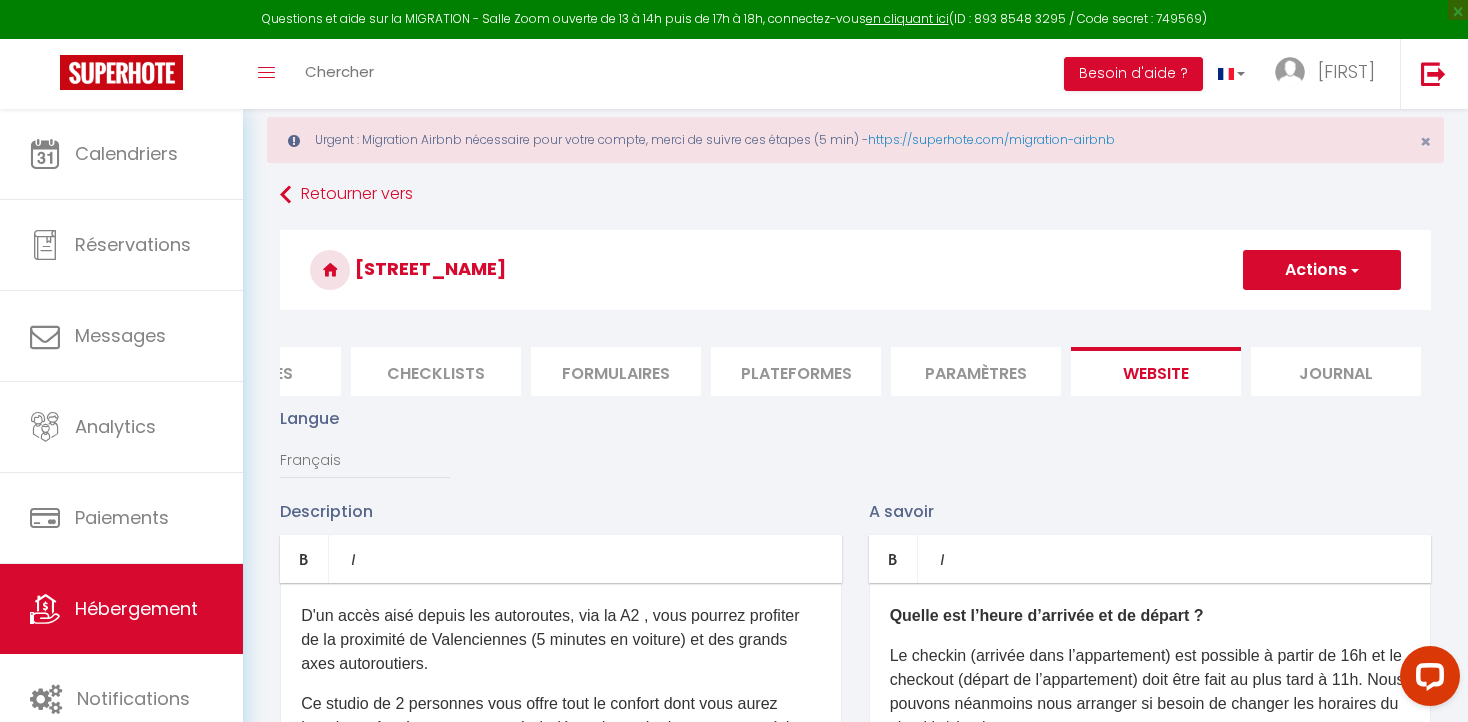 click on "Formulaires" at bounding box center (616, 371) 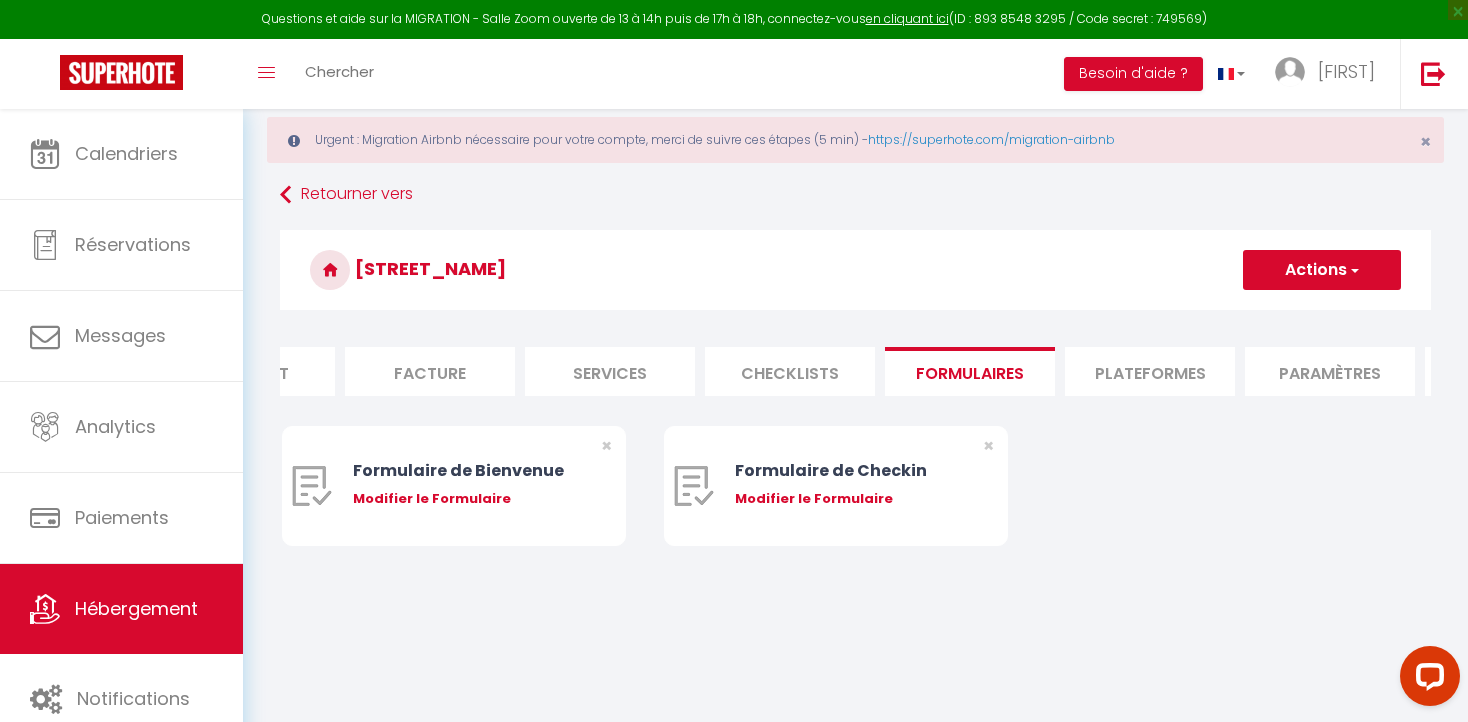 scroll, scrollTop: 0, scrollLeft: 287, axis: horizontal 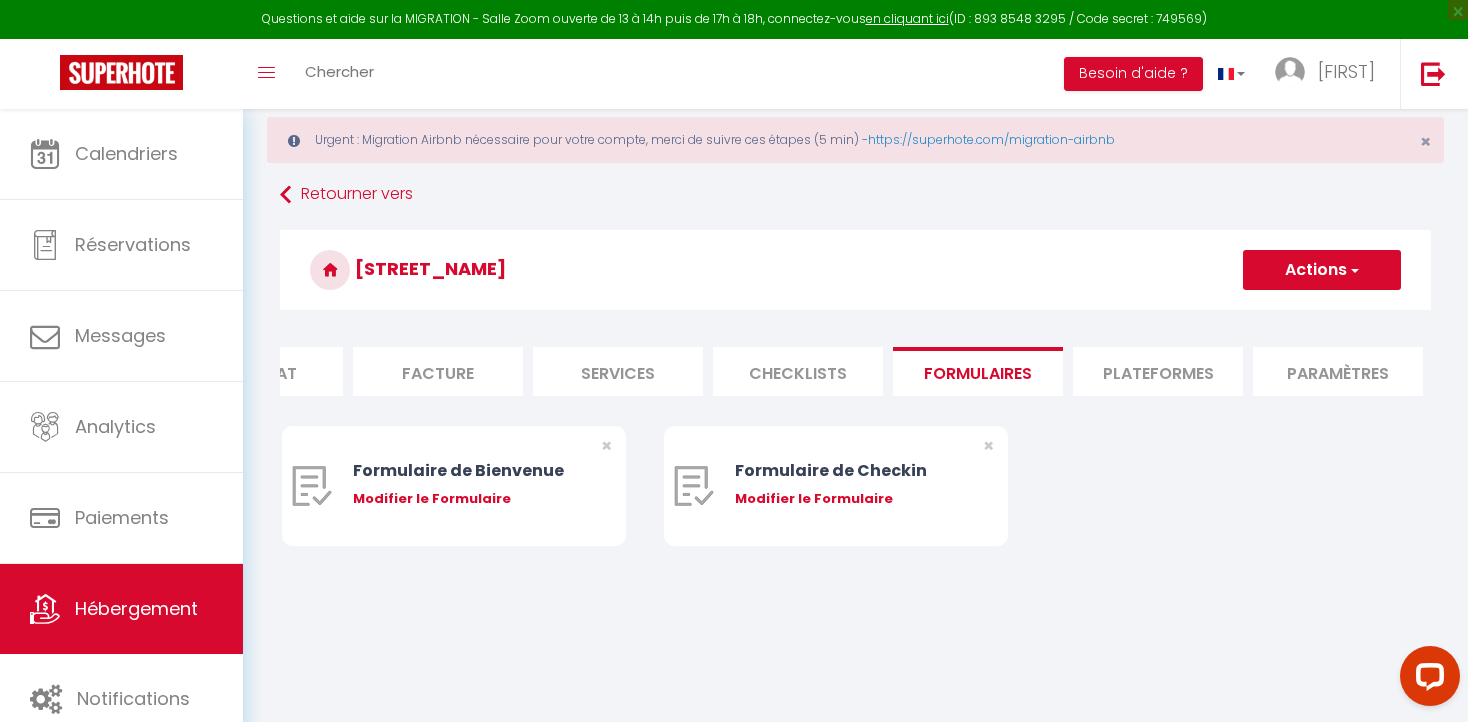 click on "Checklists" at bounding box center (798, 371) 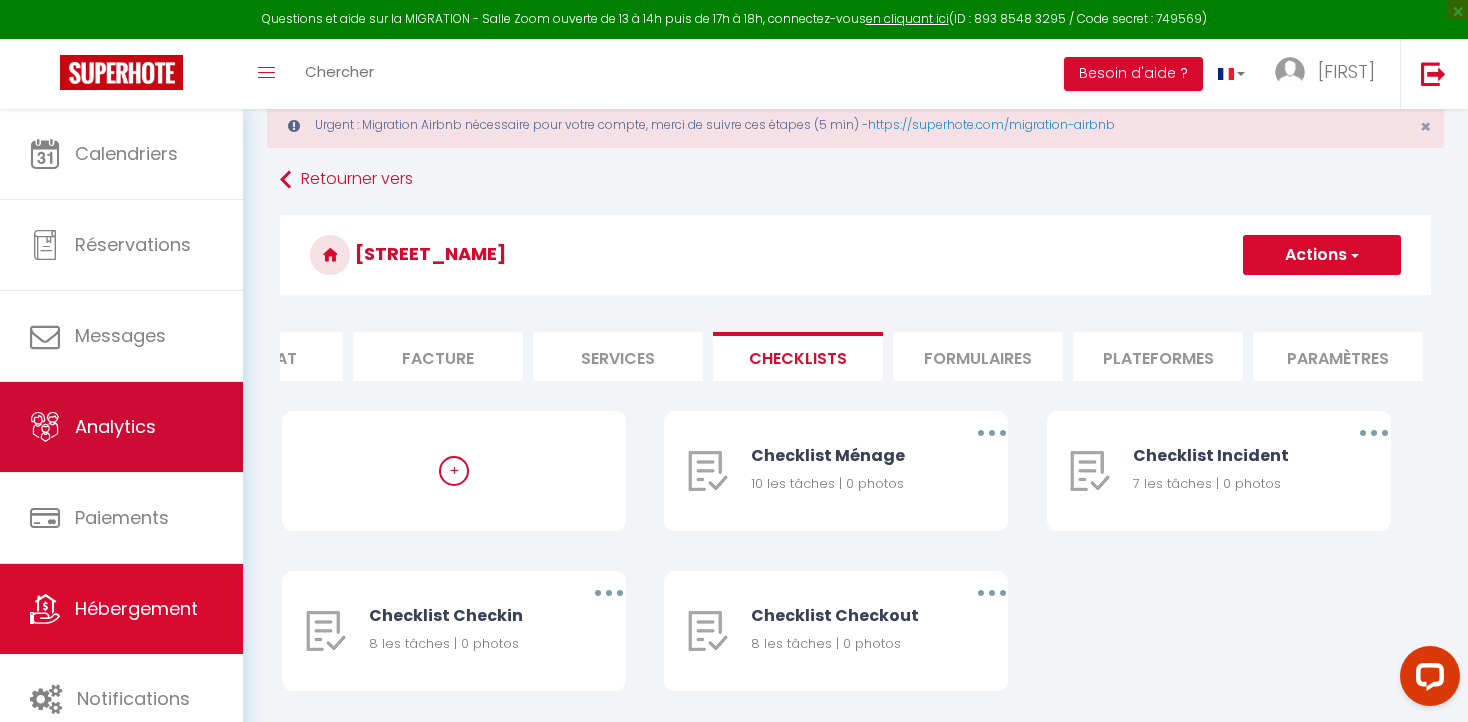 scroll, scrollTop: 115, scrollLeft: 0, axis: vertical 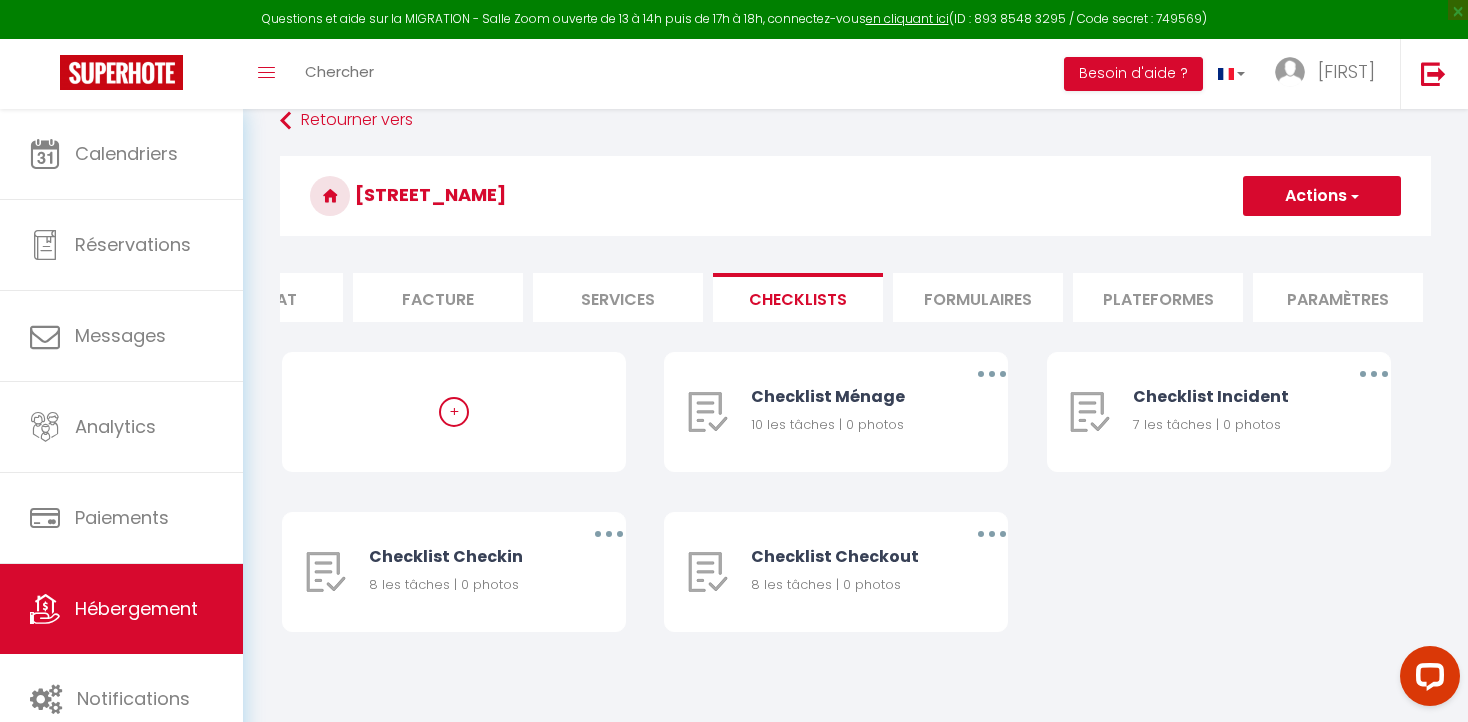 click on "Services" at bounding box center [618, 297] 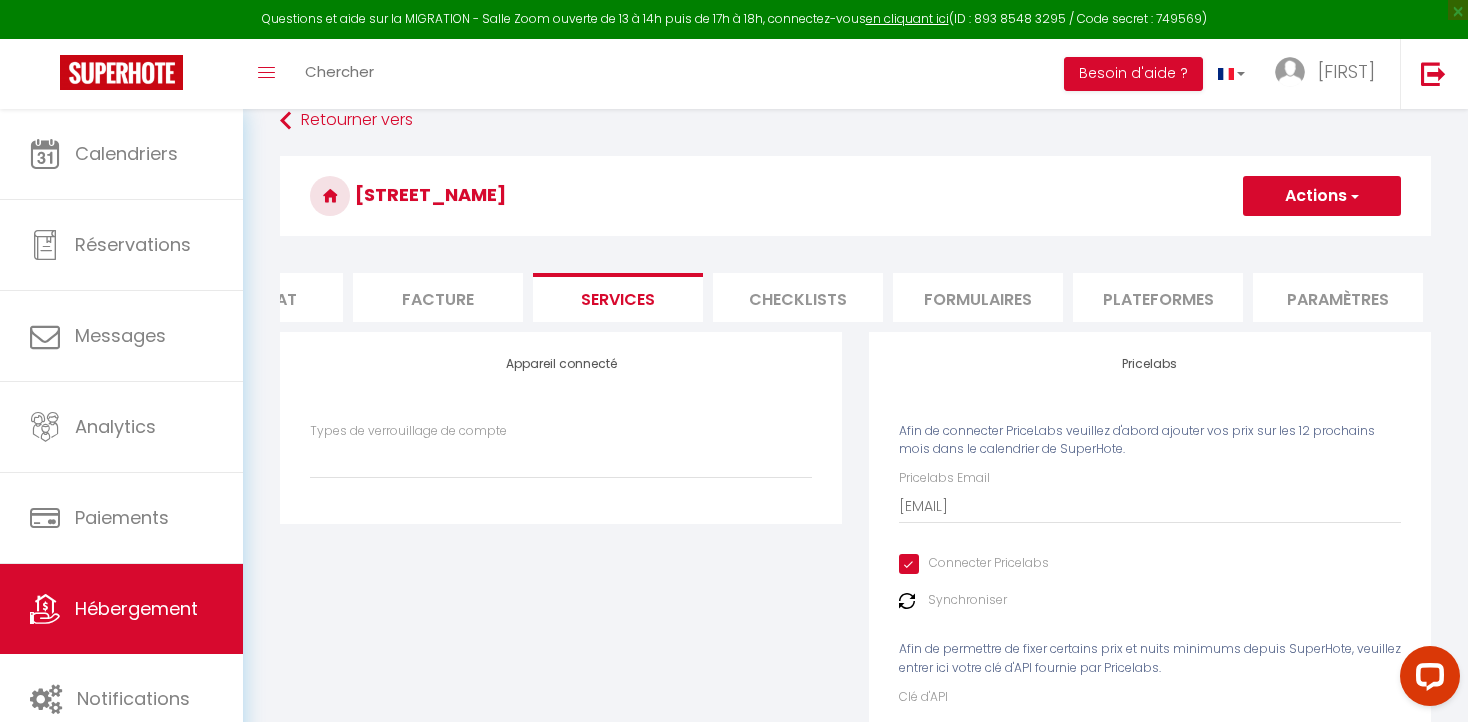 click on "Facture" at bounding box center (438, 297) 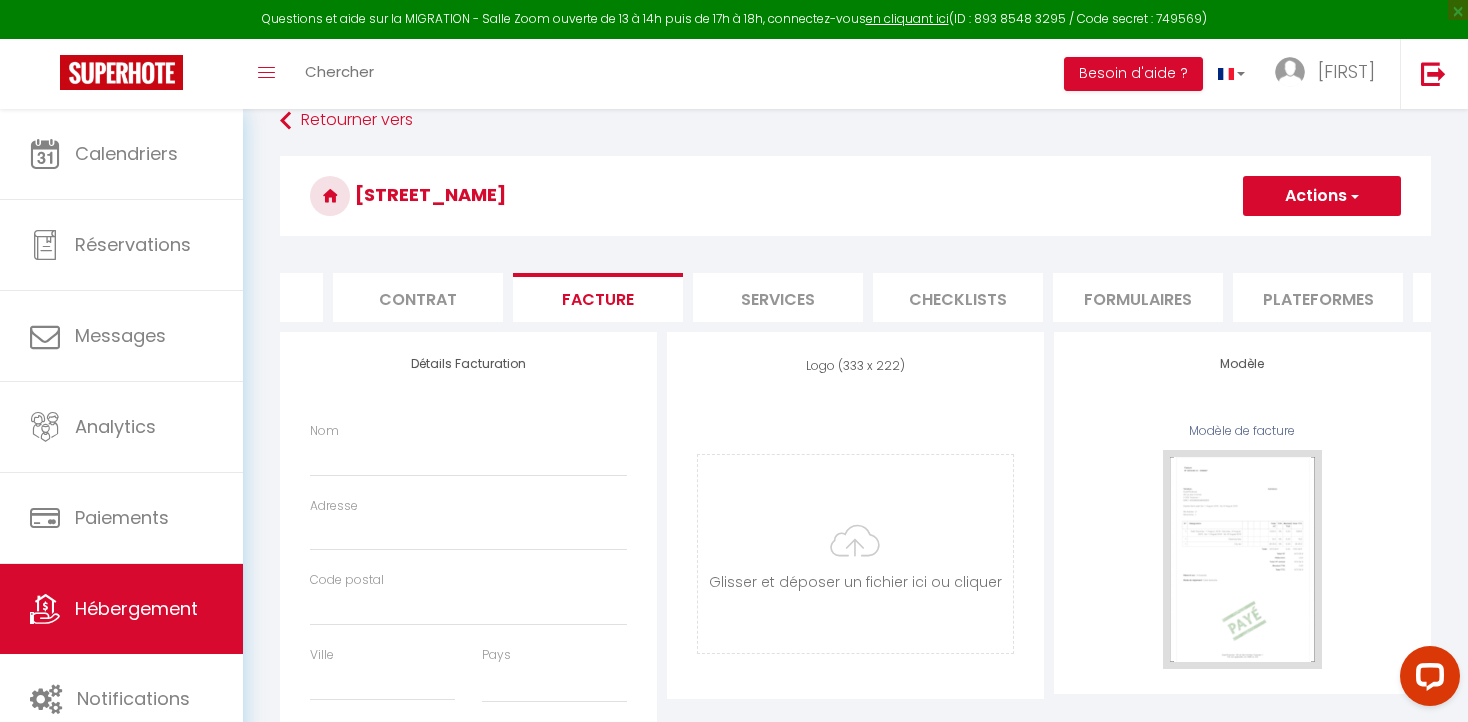 scroll, scrollTop: 0, scrollLeft: 108, axis: horizontal 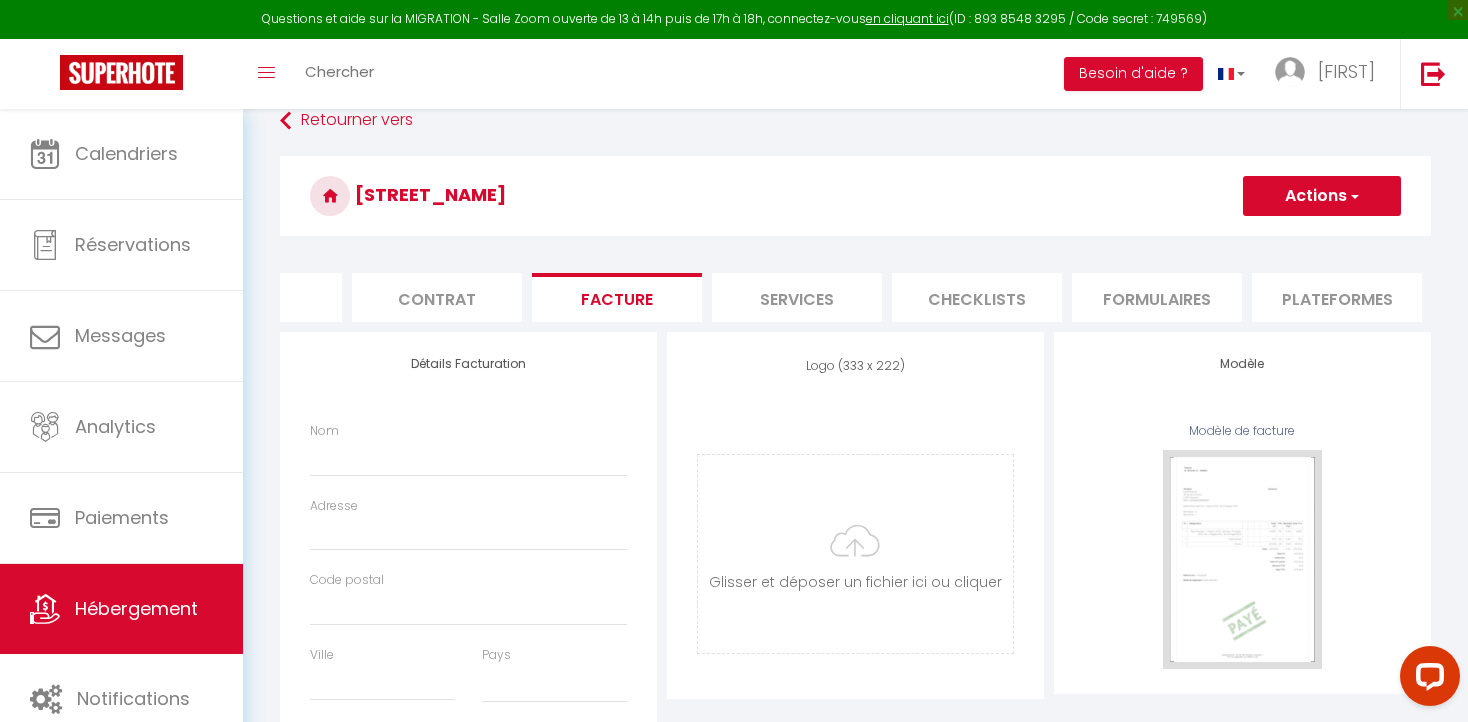 select 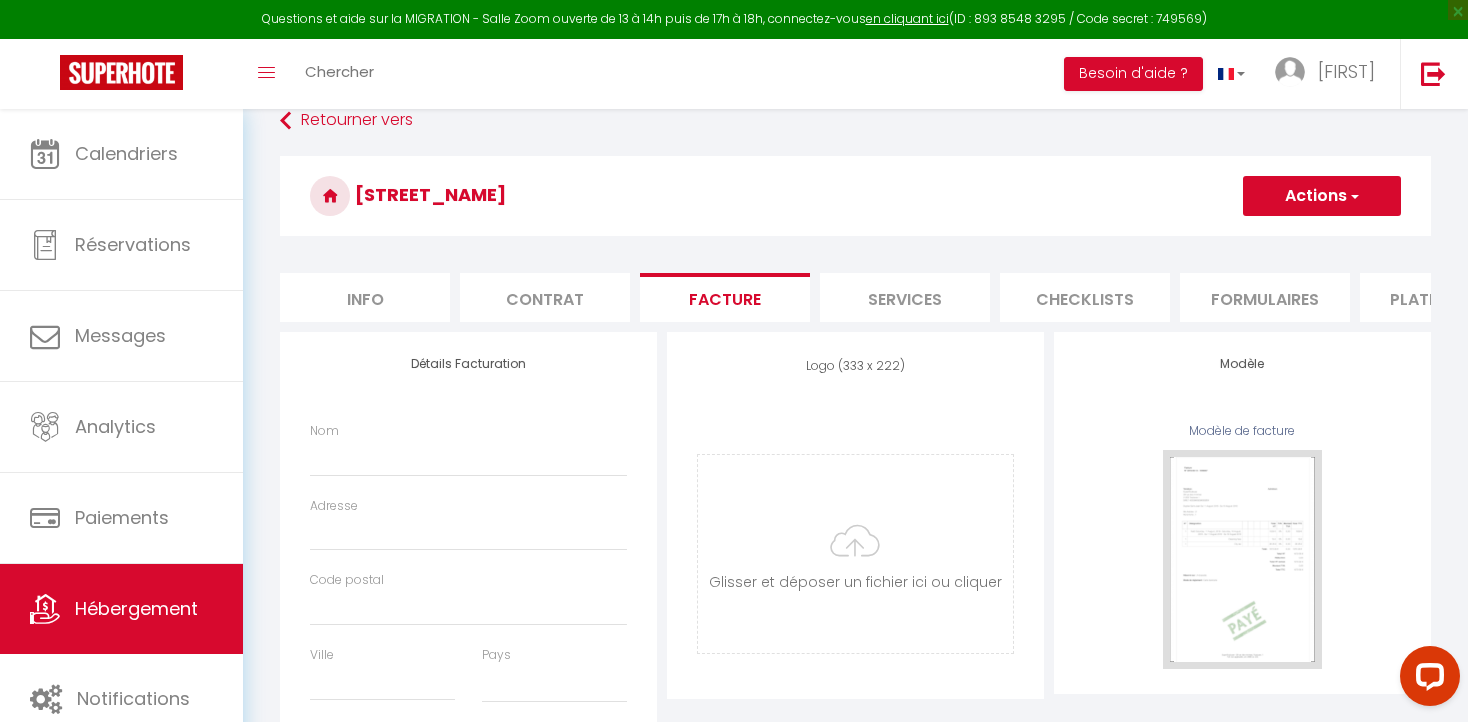 click on "Info" at bounding box center [365, 297] 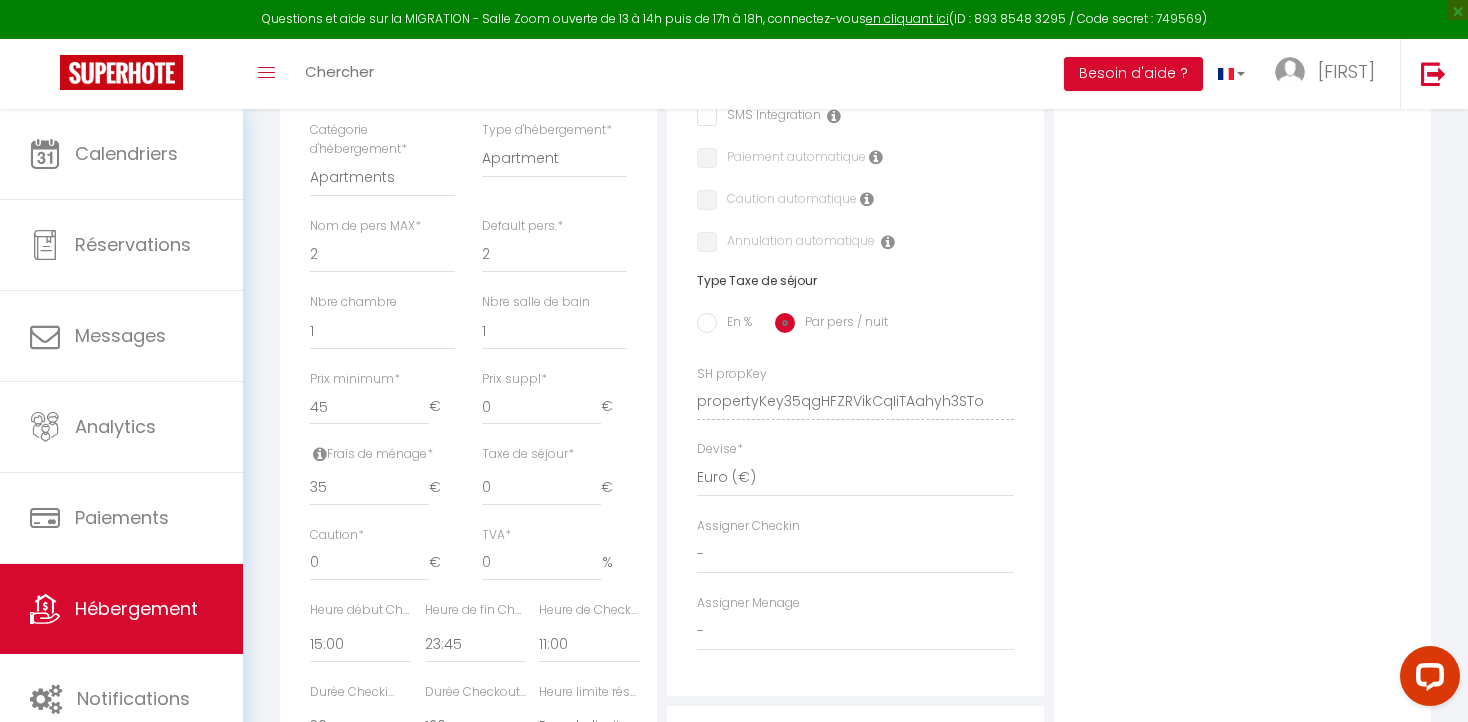 scroll, scrollTop: 738, scrollLeft: 0, axis: vertical 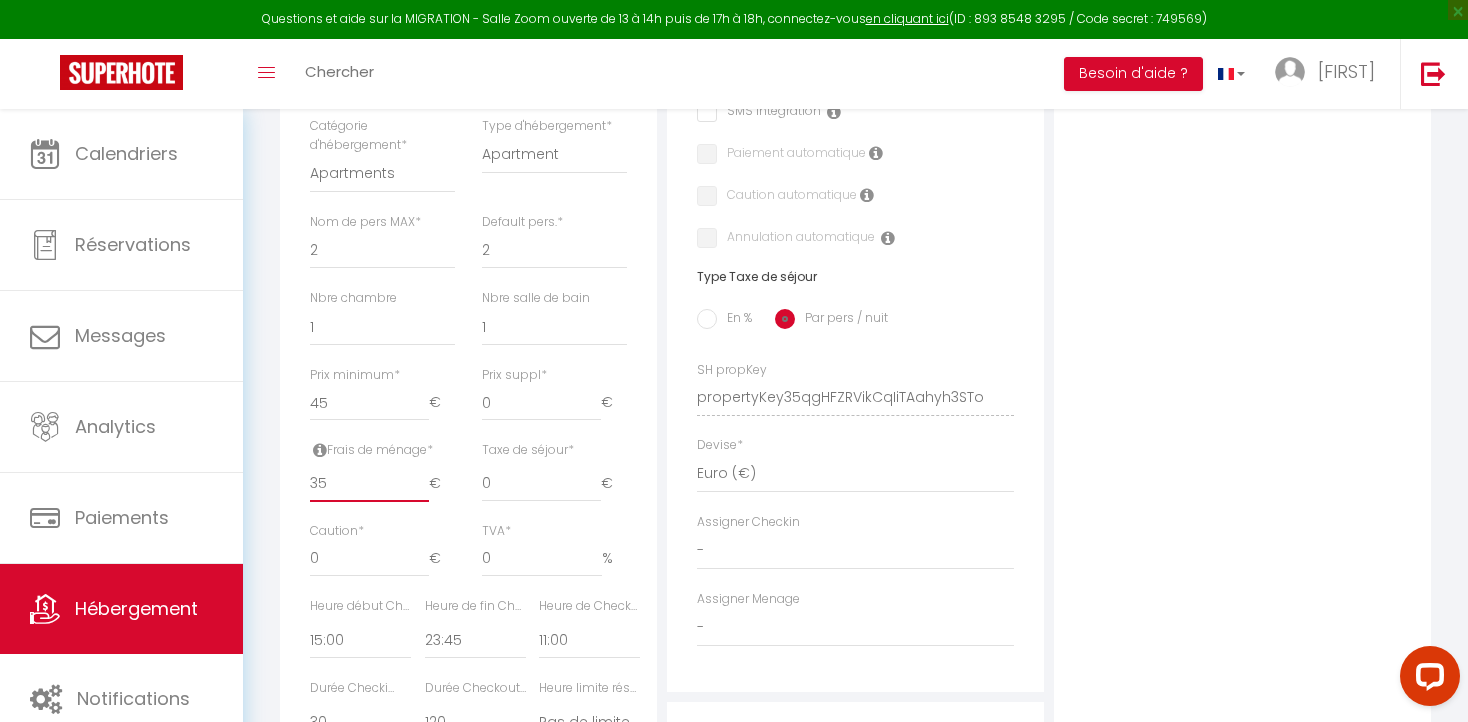 type on "36" 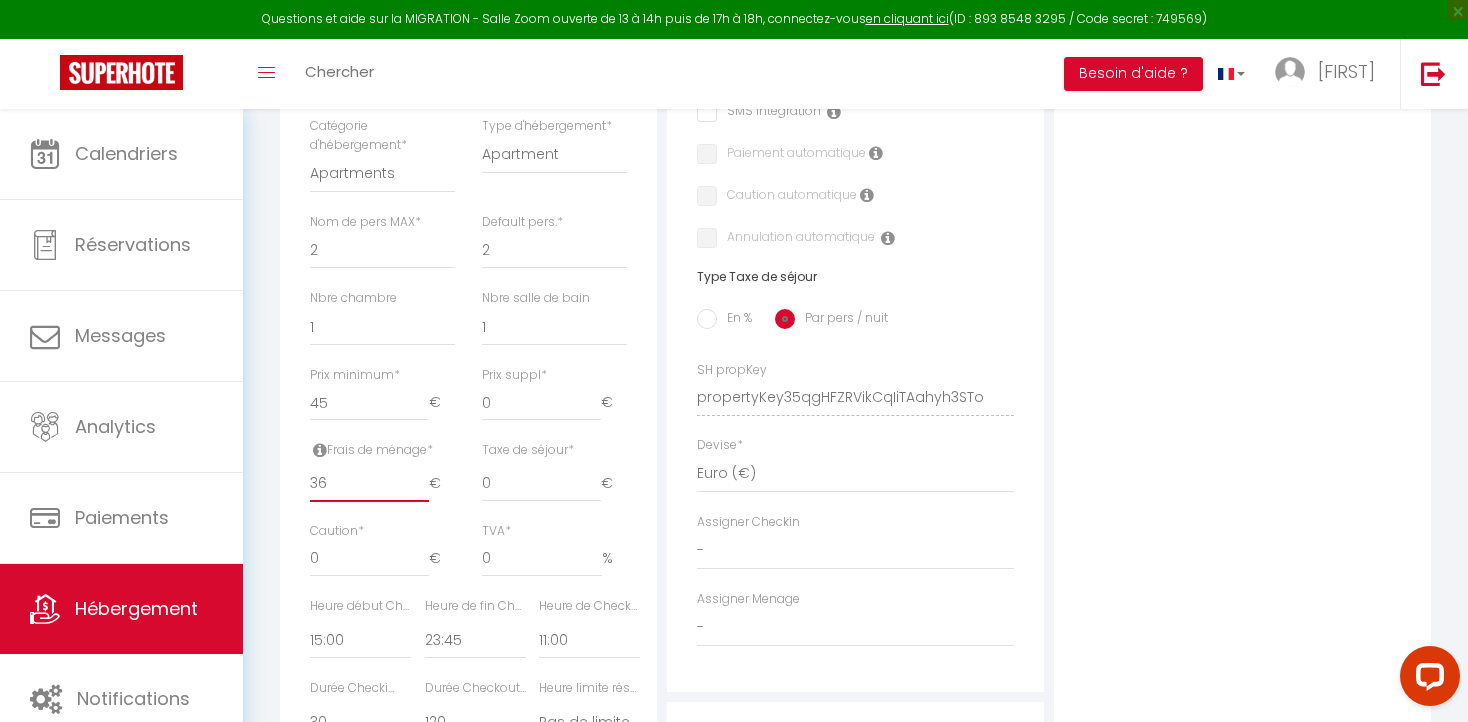 select 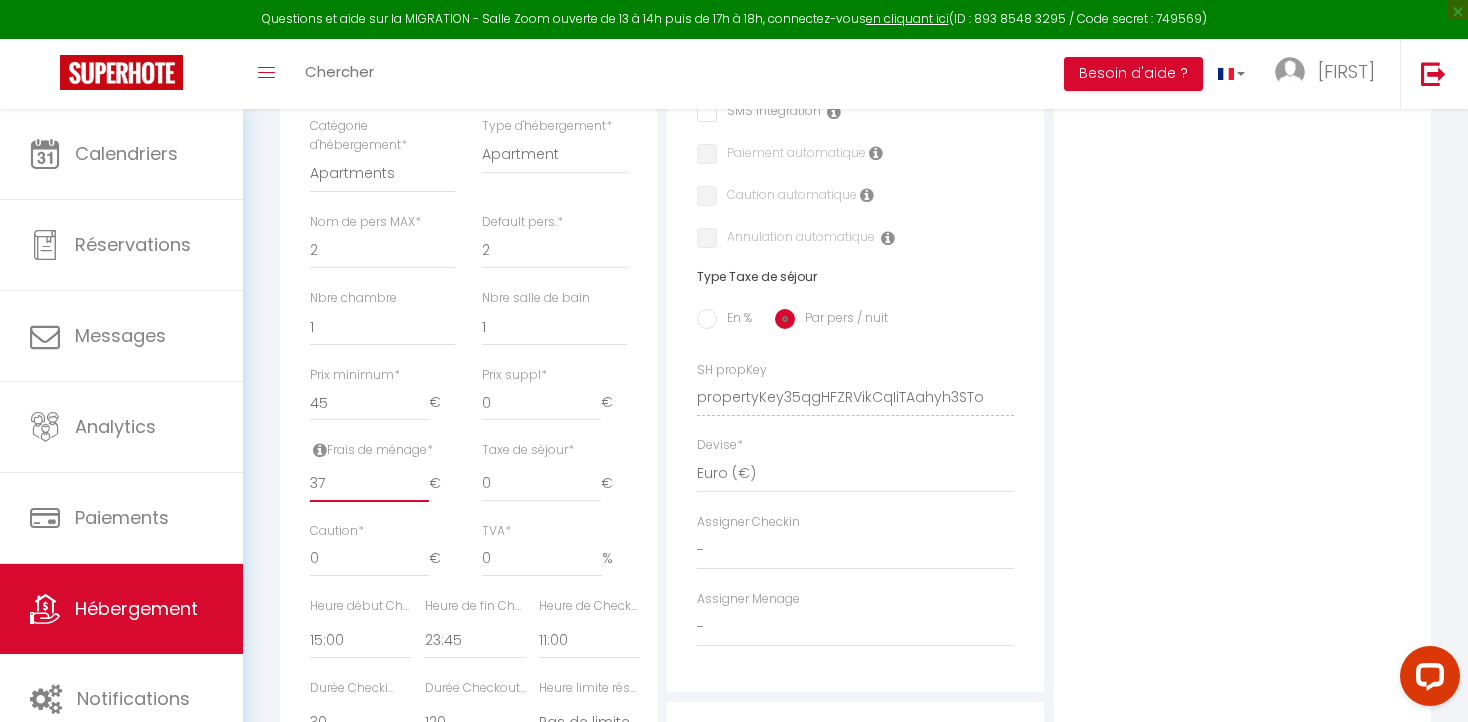 select 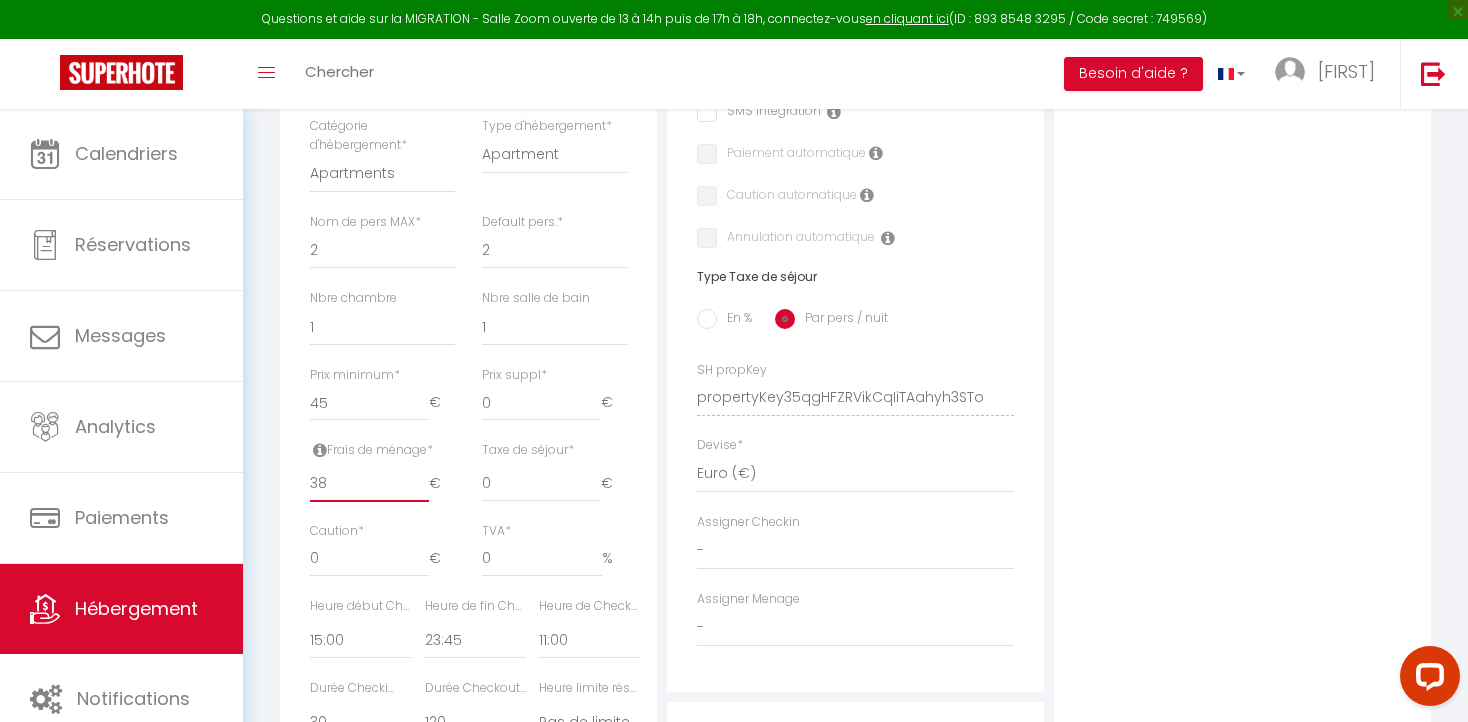 select 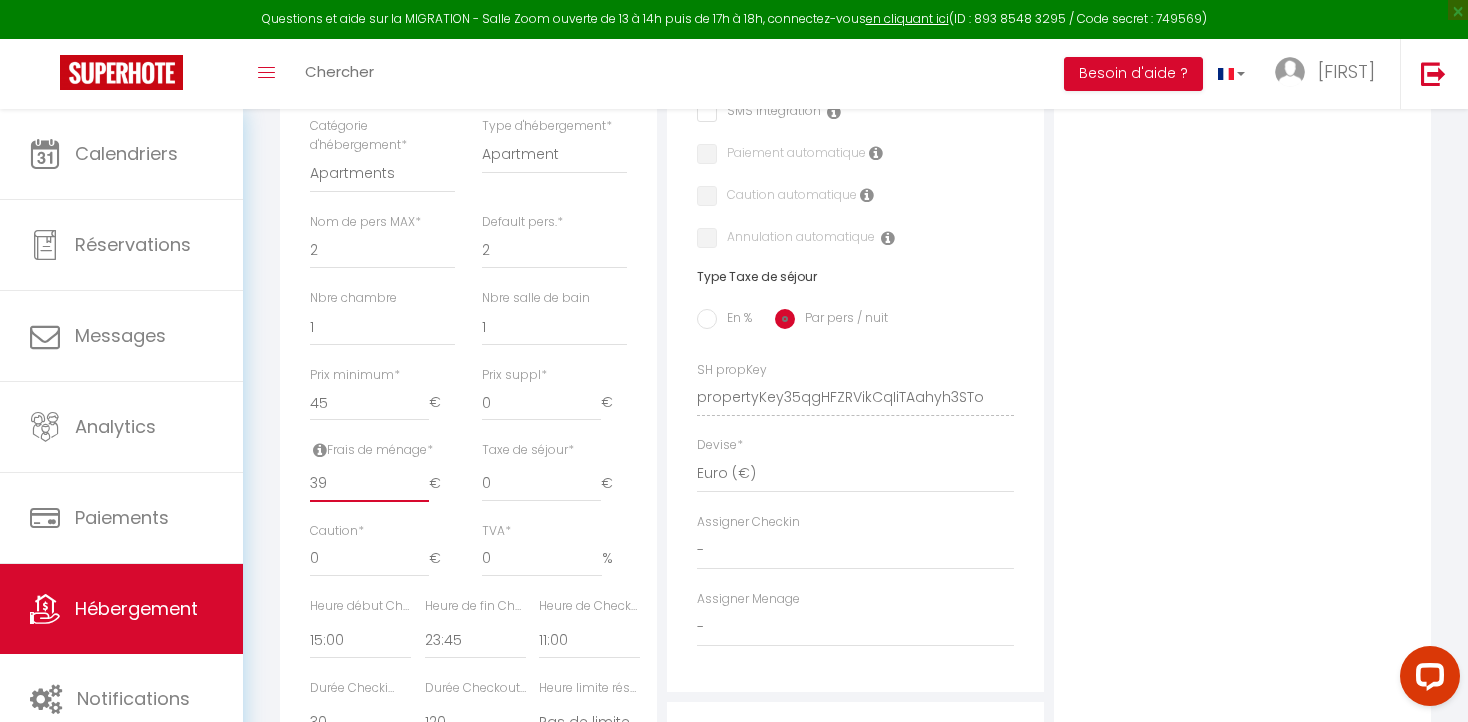 select 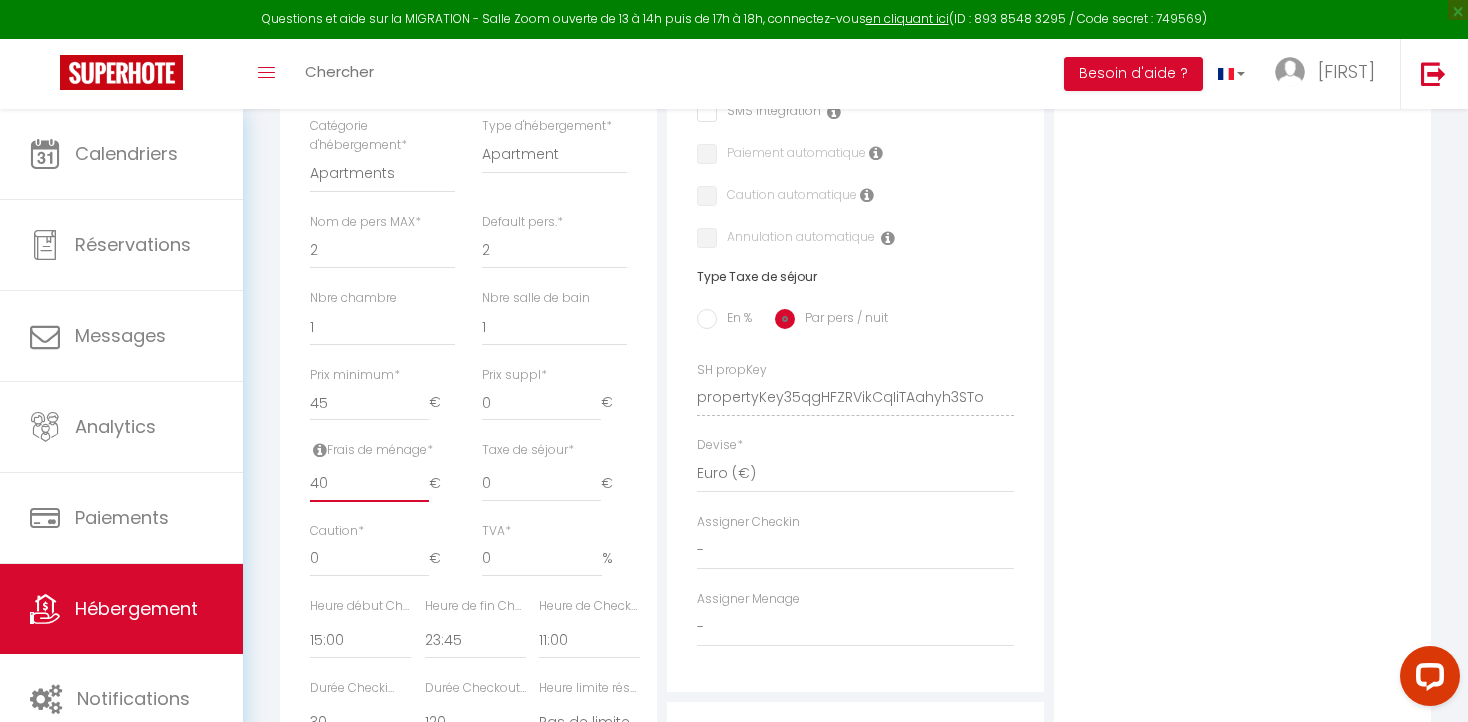 select 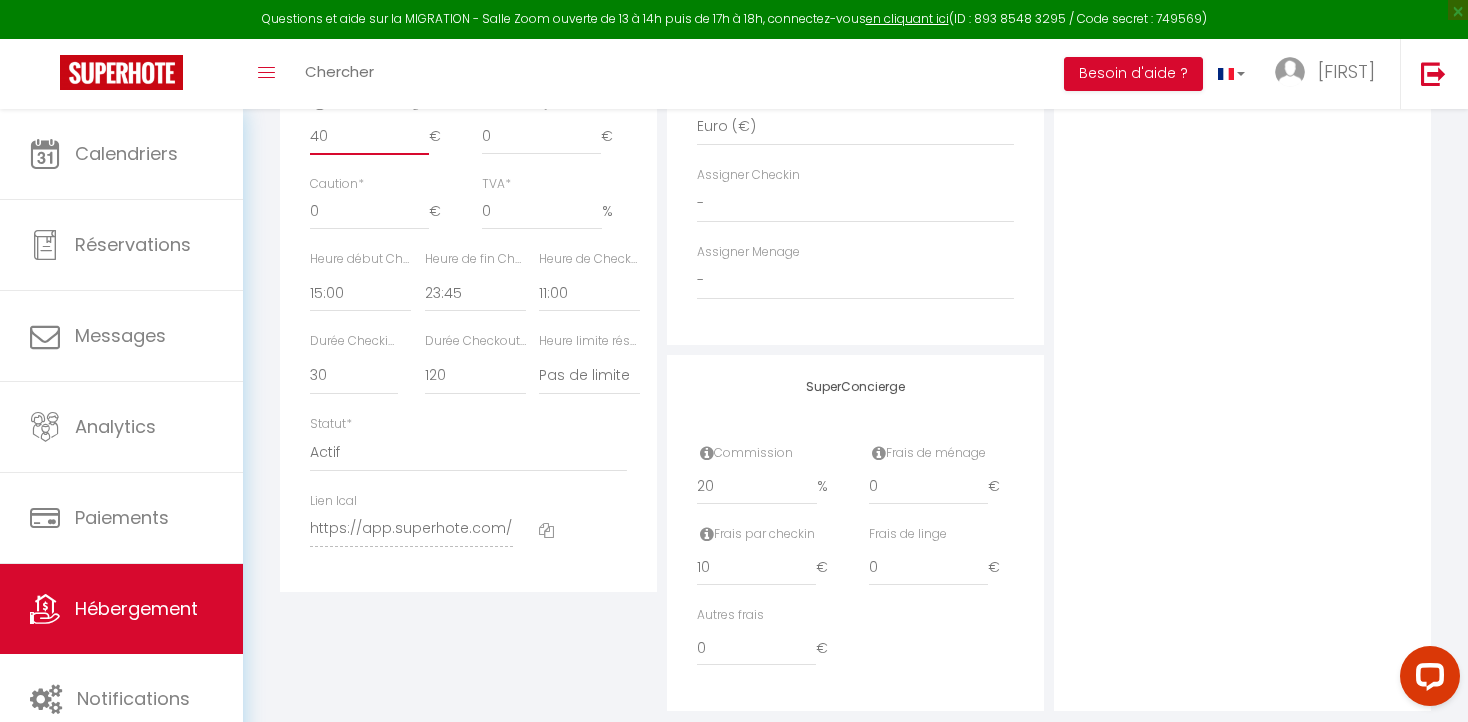 scroll, scrollTop: 1079, scrollLeft: 0, axis: vertical 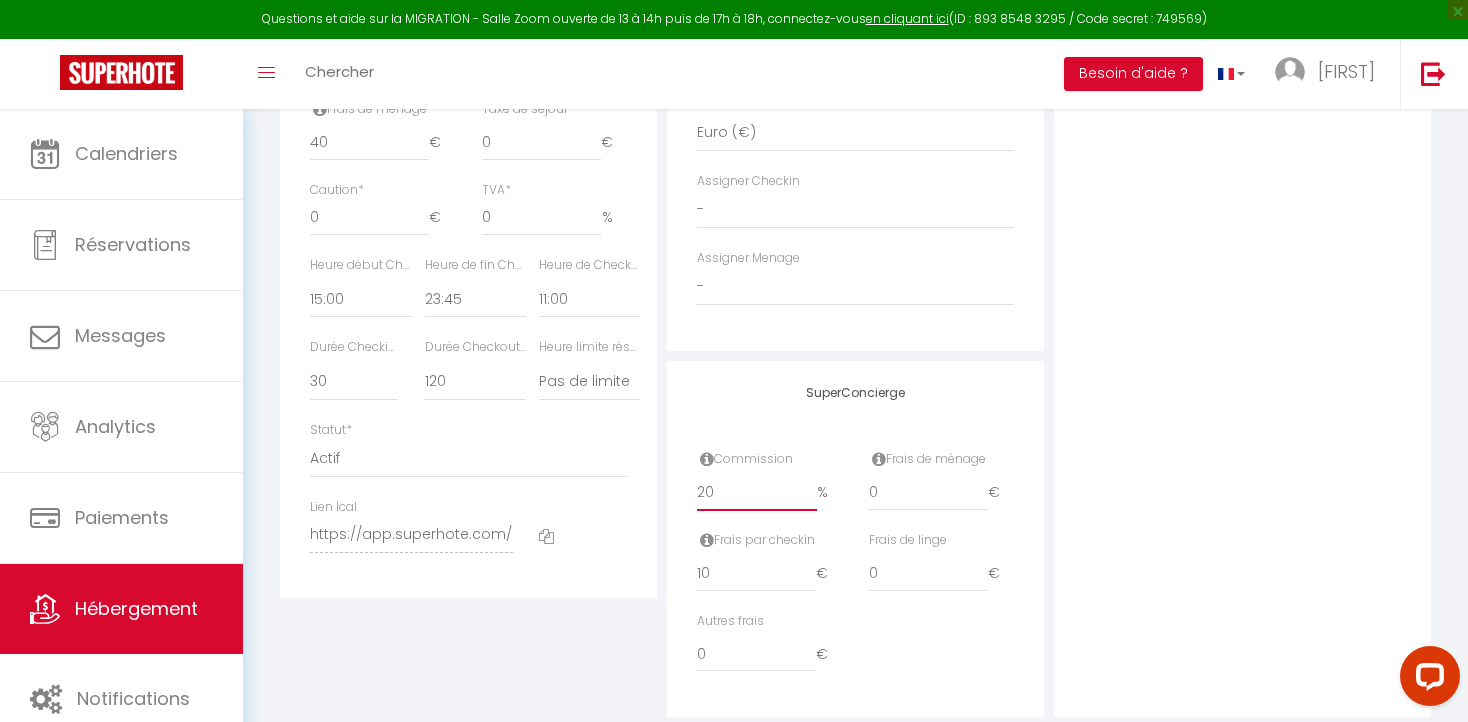 type on "20.01" 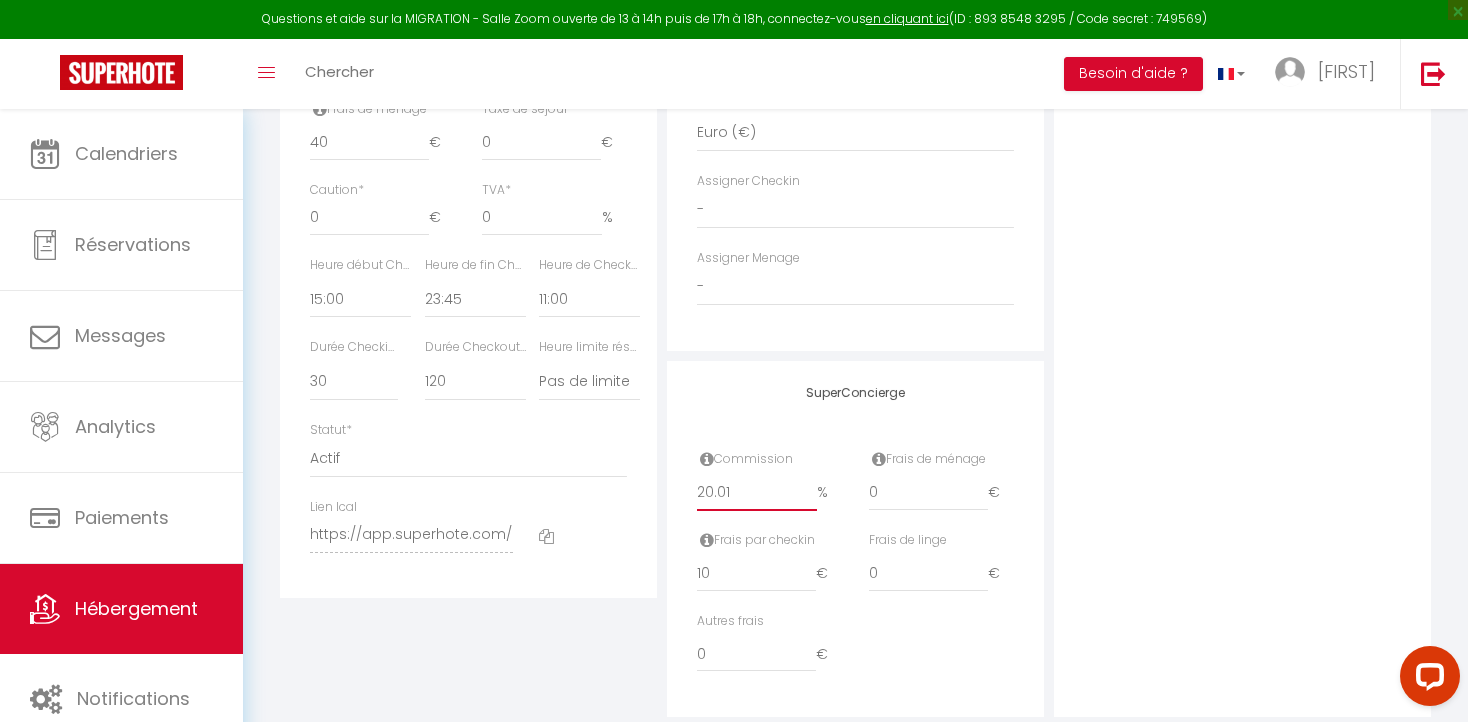 select 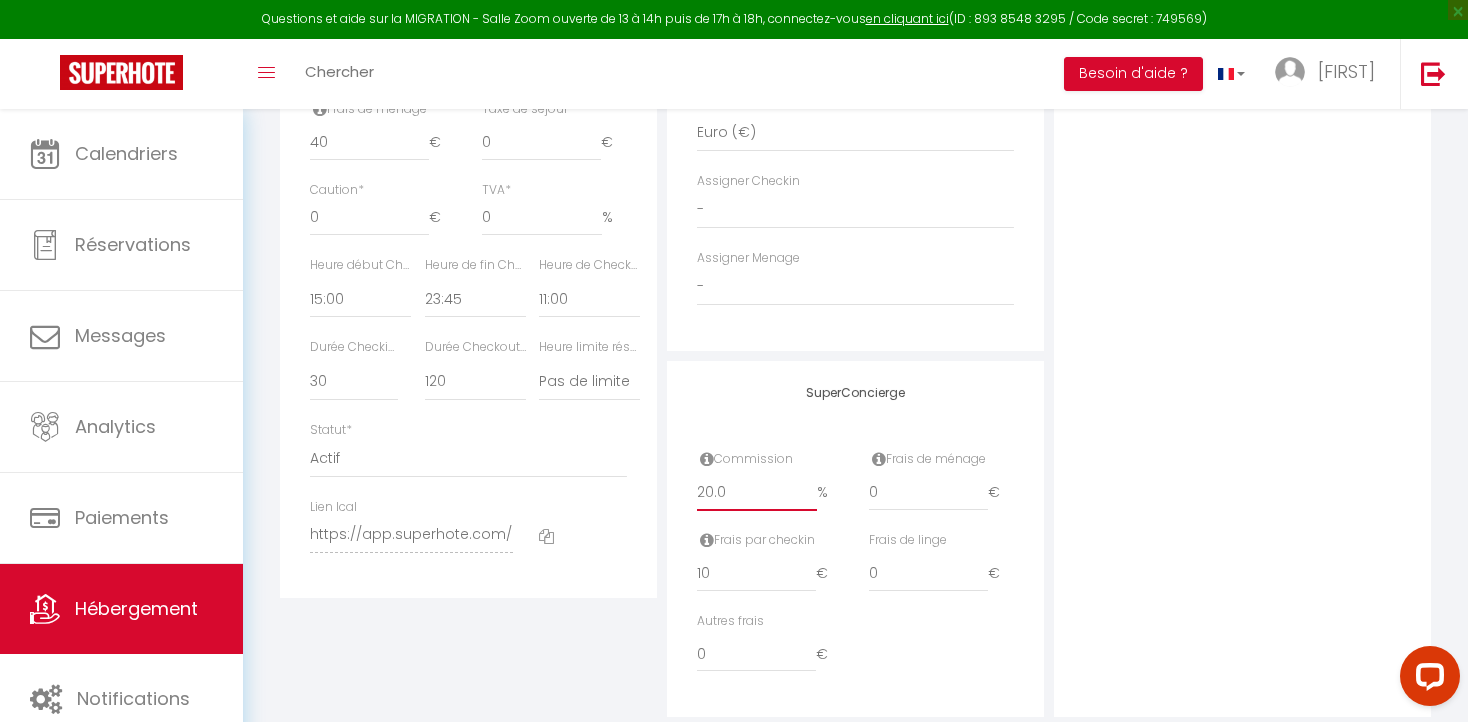 select 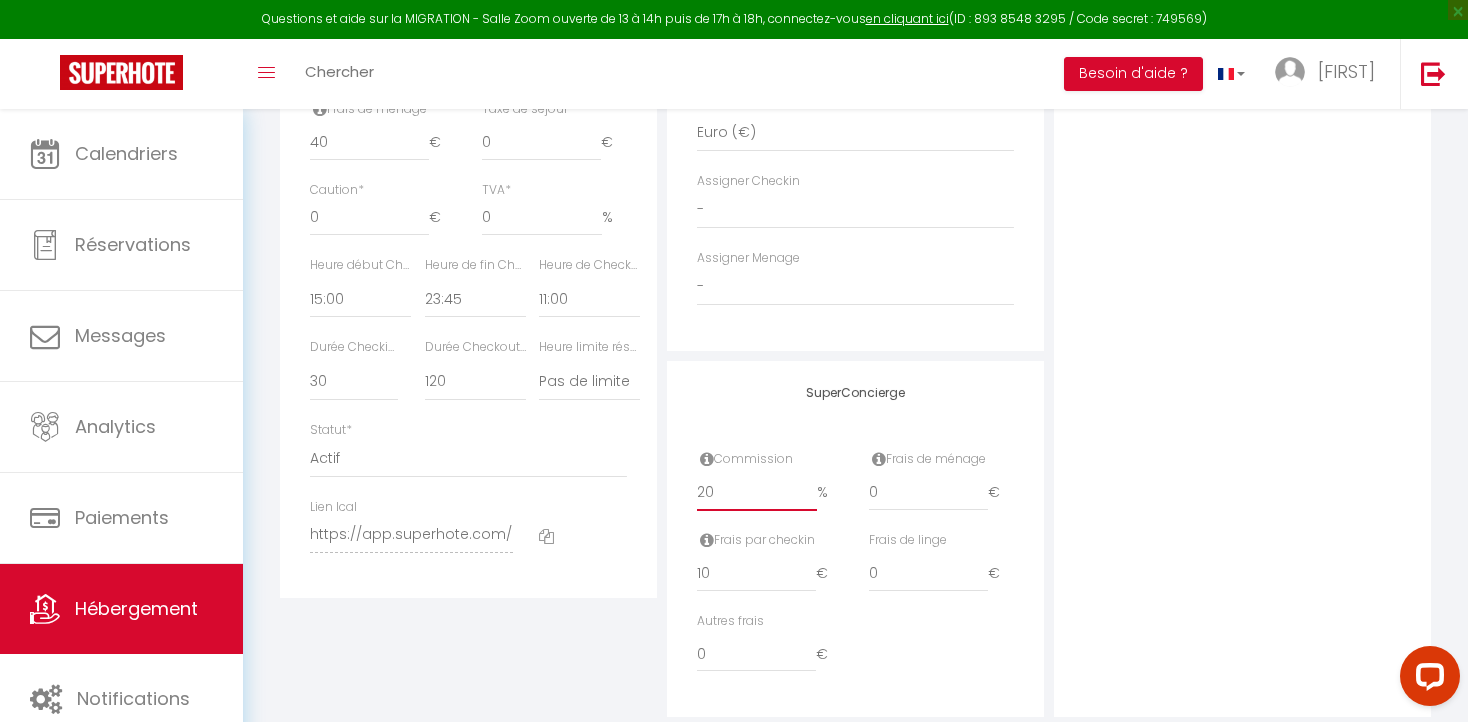 select 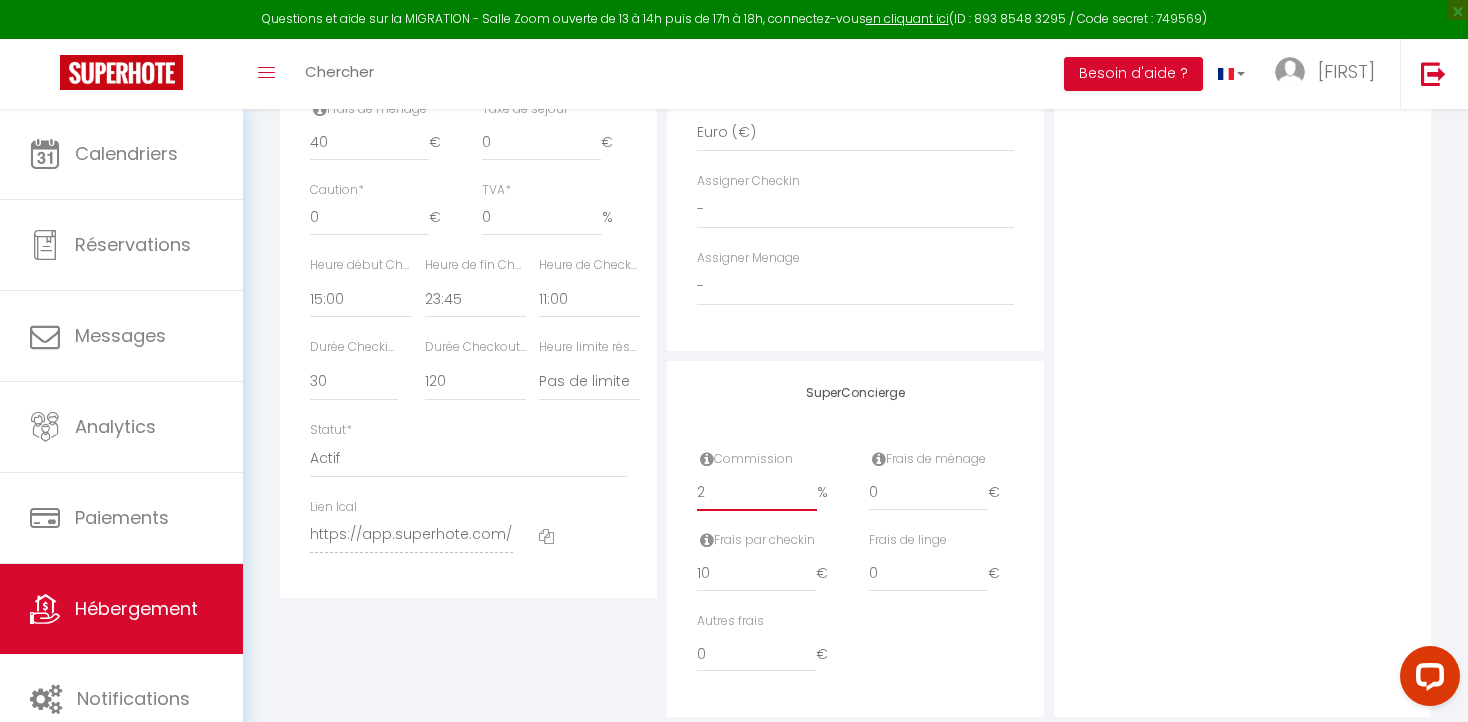select 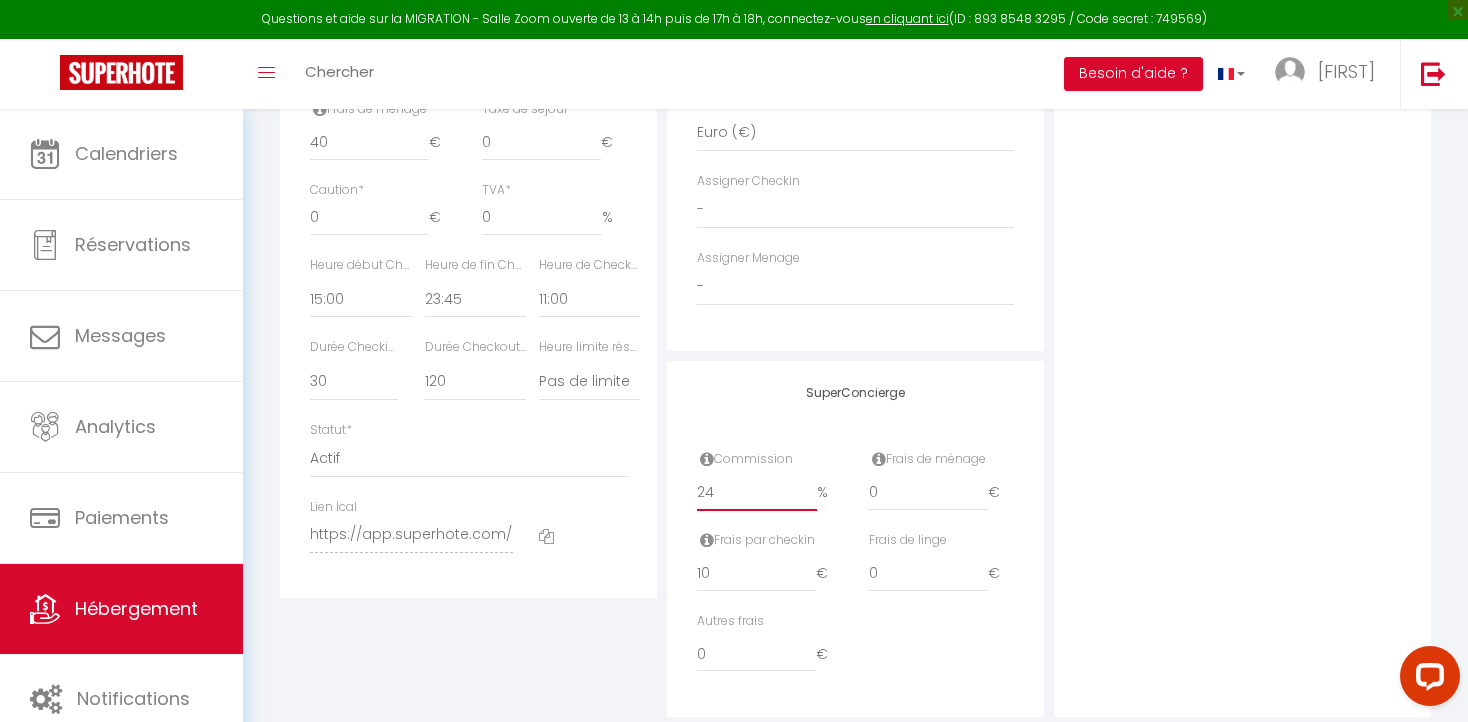 select 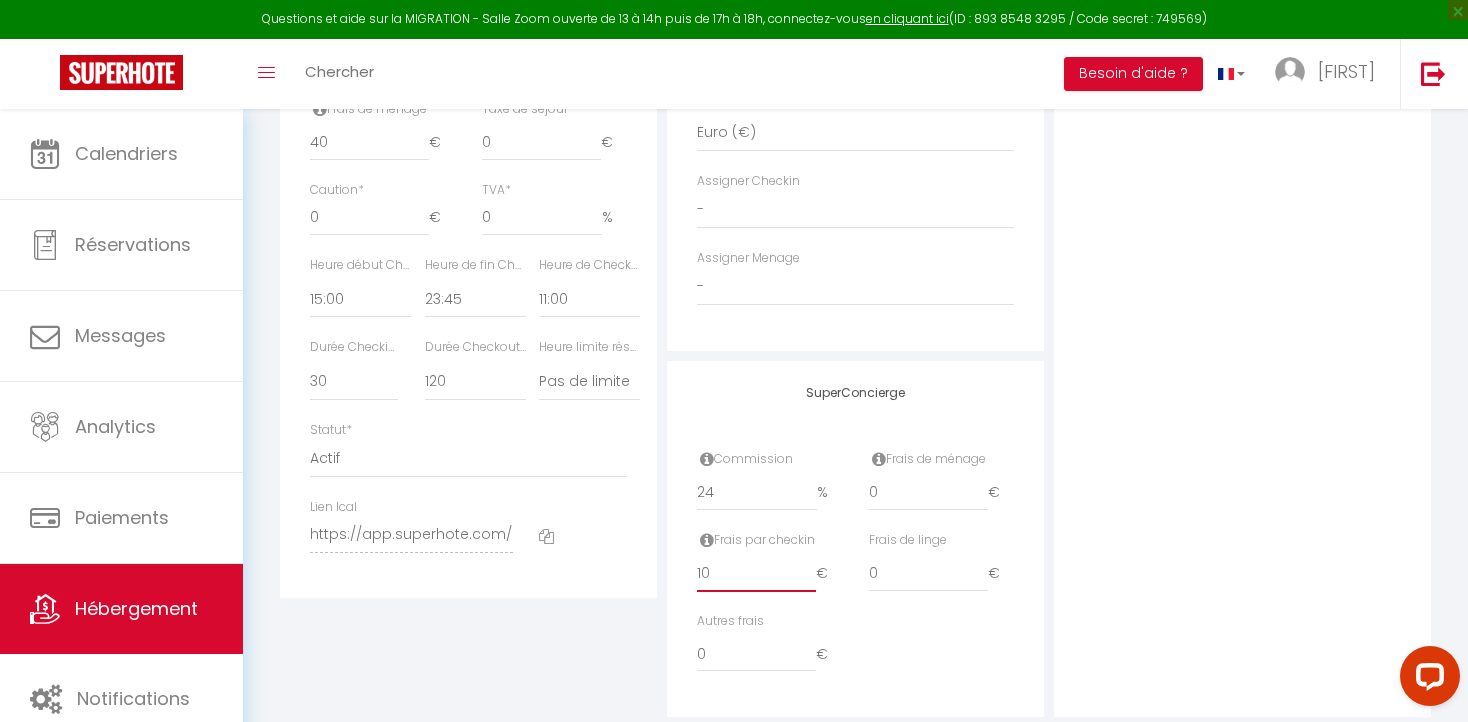 drag, startPoint x: 740, startPoint y: 574, endPoint x: 685, endPoint y: 569, distance: 55.226807 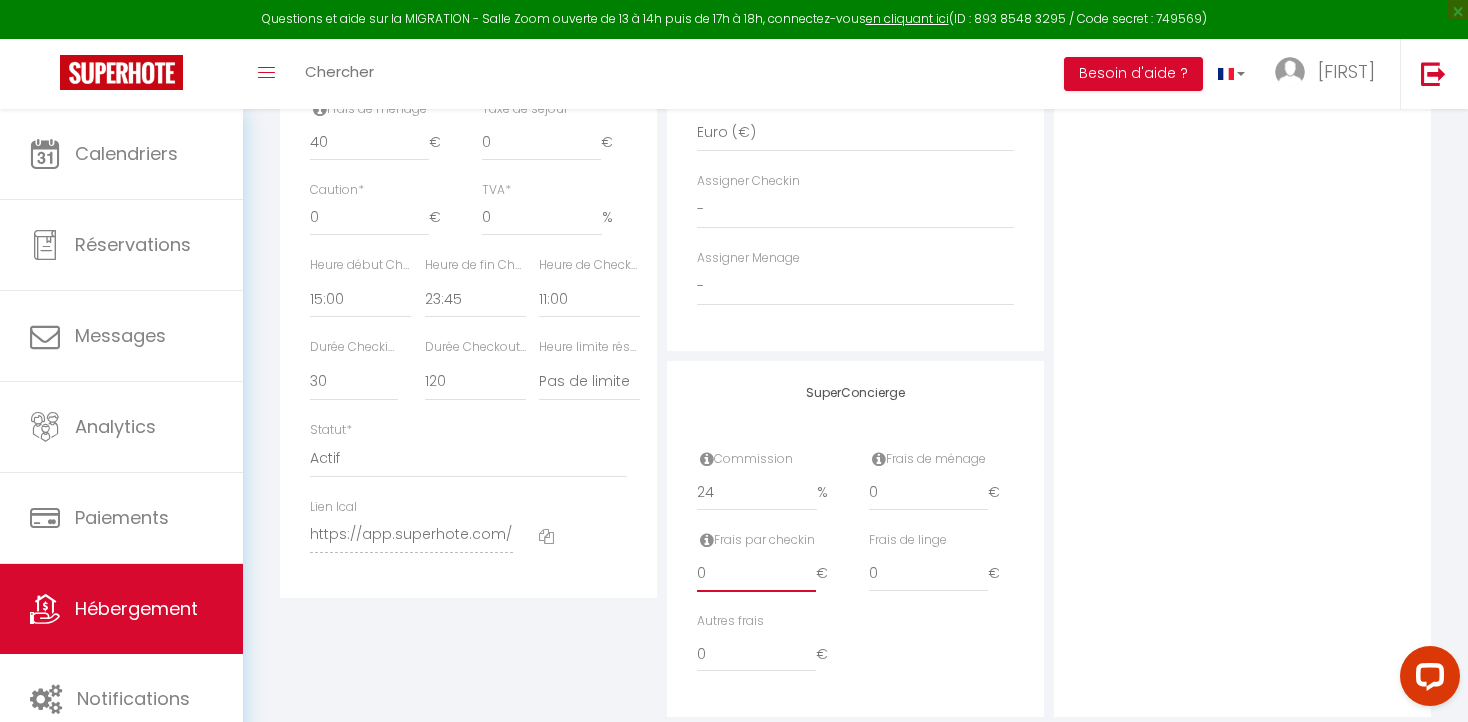 select 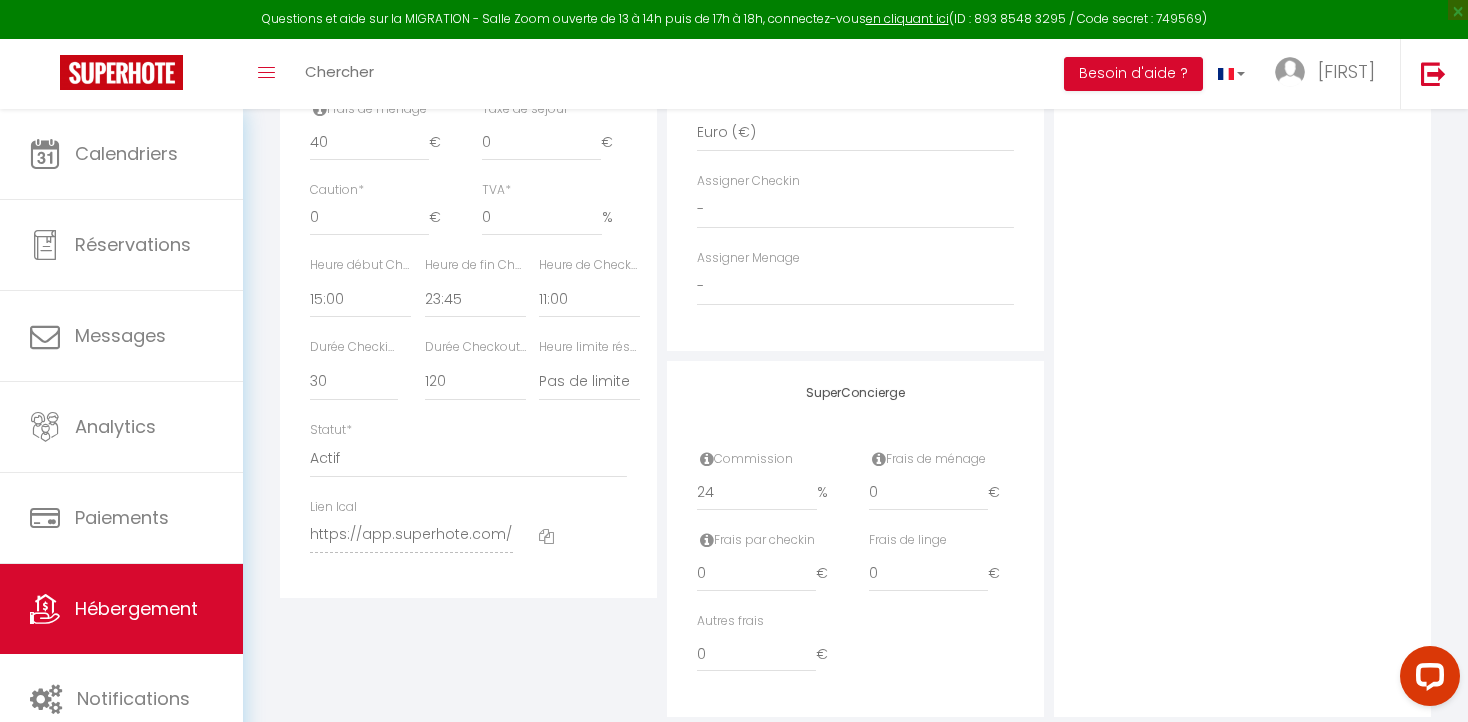 click on "Photo
Photo
Drag and drop a file here or click Ooops, something wrong appended. Remove   Drag and drop or click to replace" at bounding box center [1242, 42] 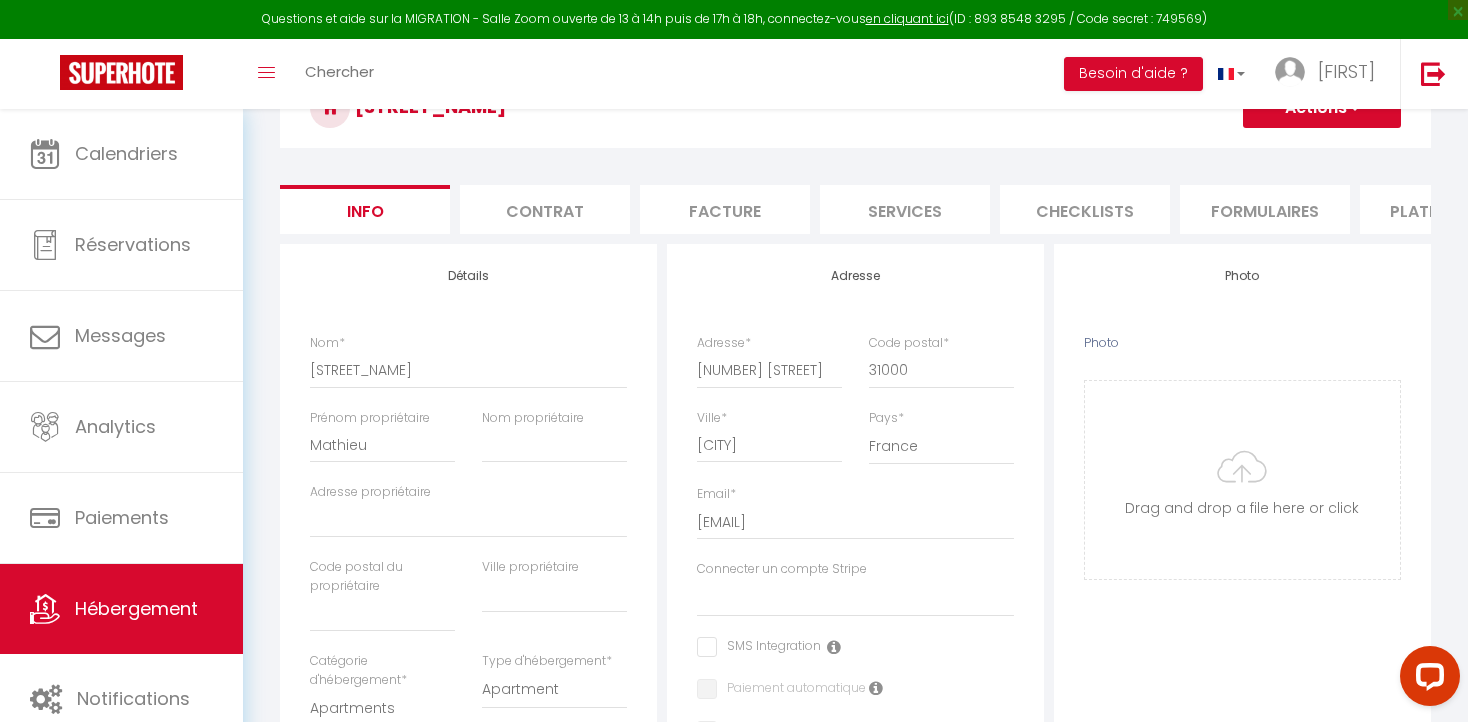 scroll, scrollTop: 0, scrollLeft: 0, axis: both 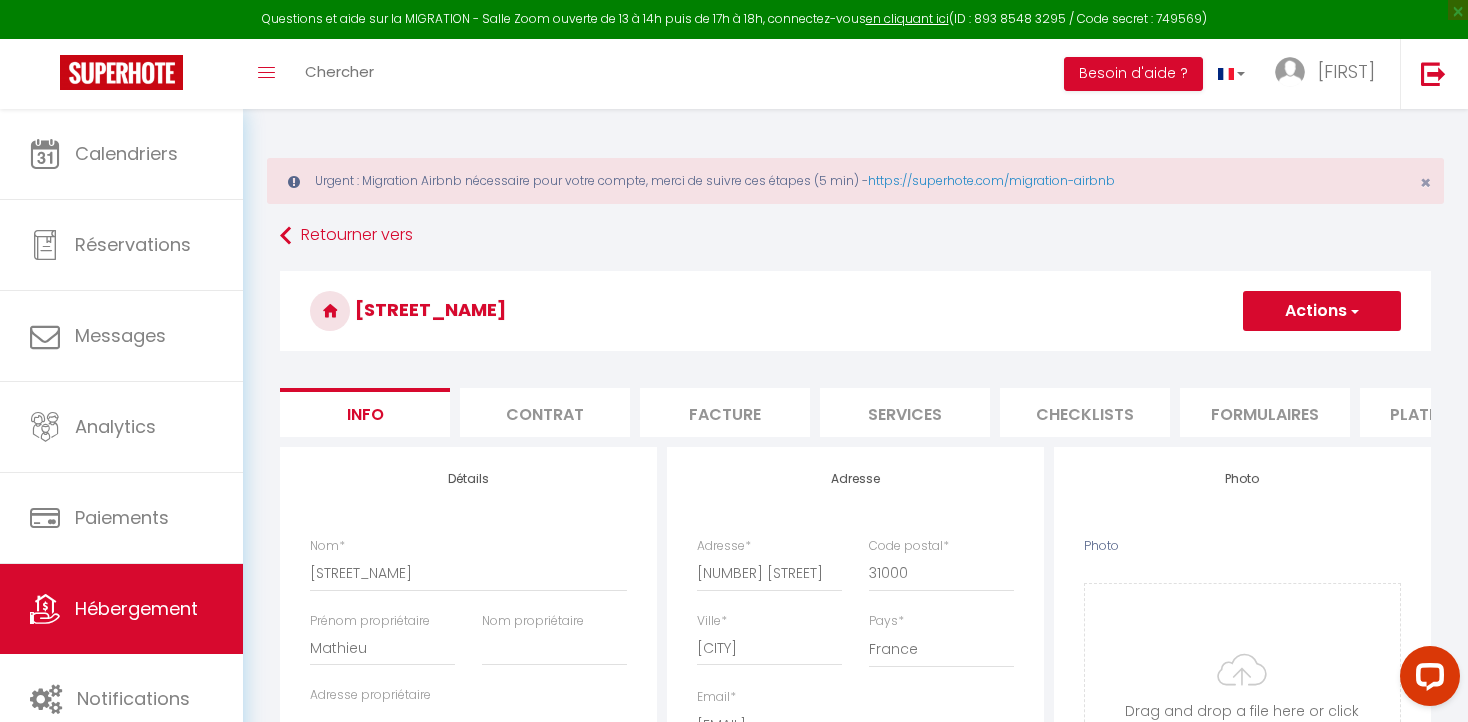 click on "Actions" at bounding box center (1322, 311) 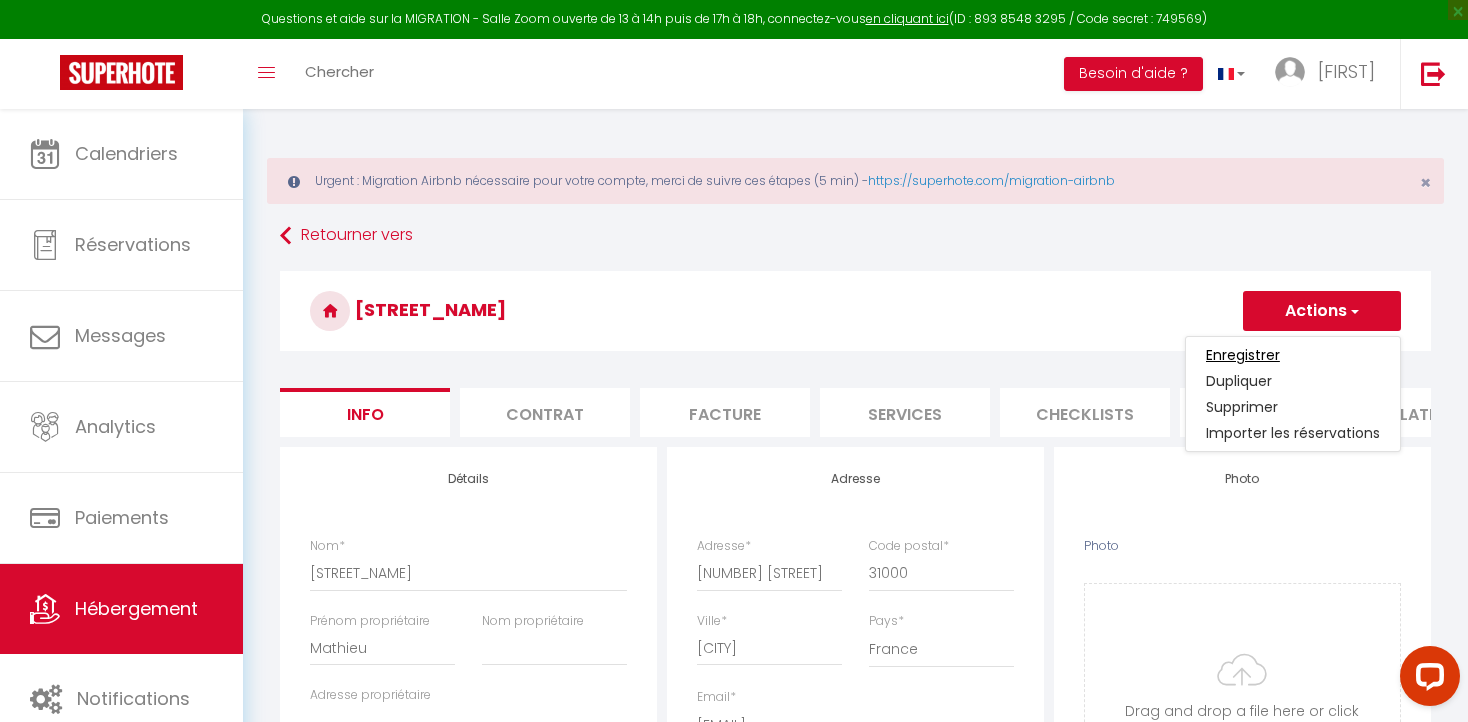click on "Enregistrer" at bounding box center (1243, 355) 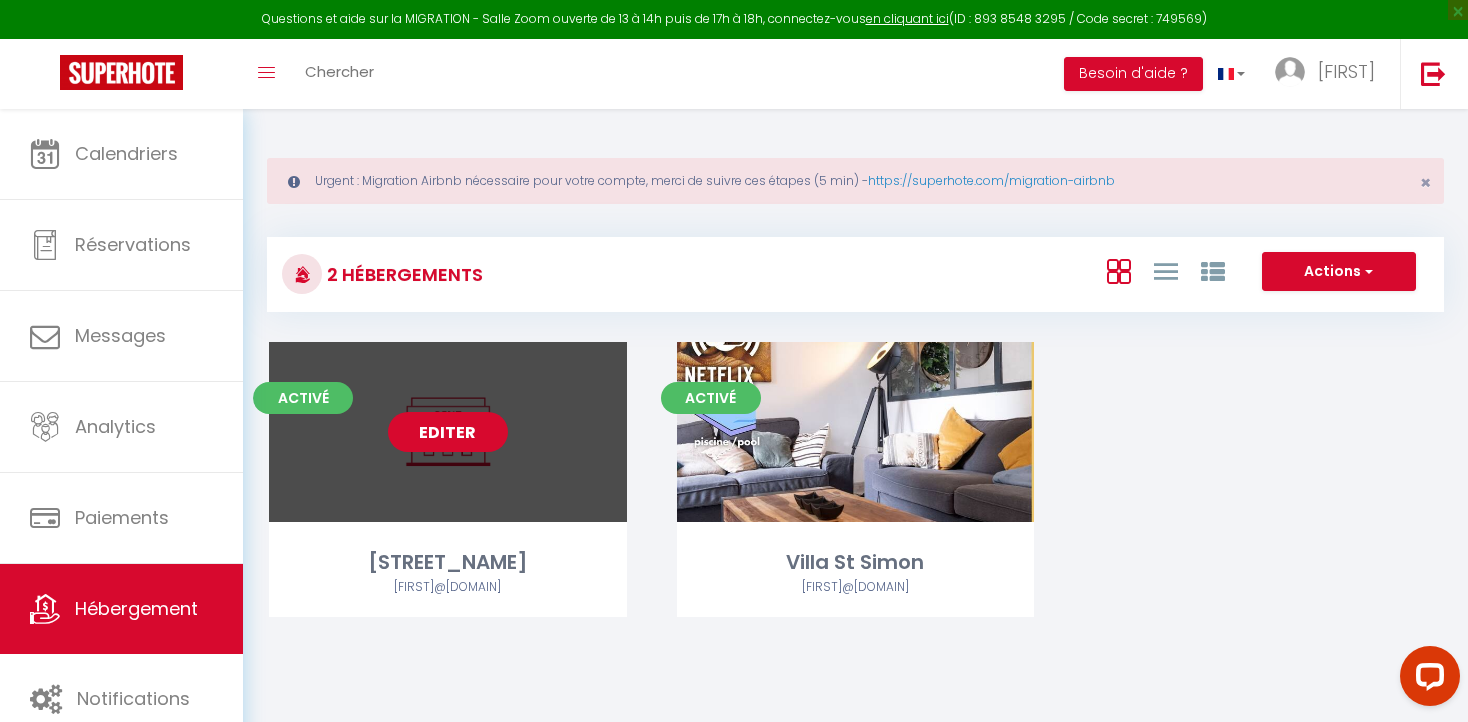 click on "Editer" at bounding box center (448, 432) 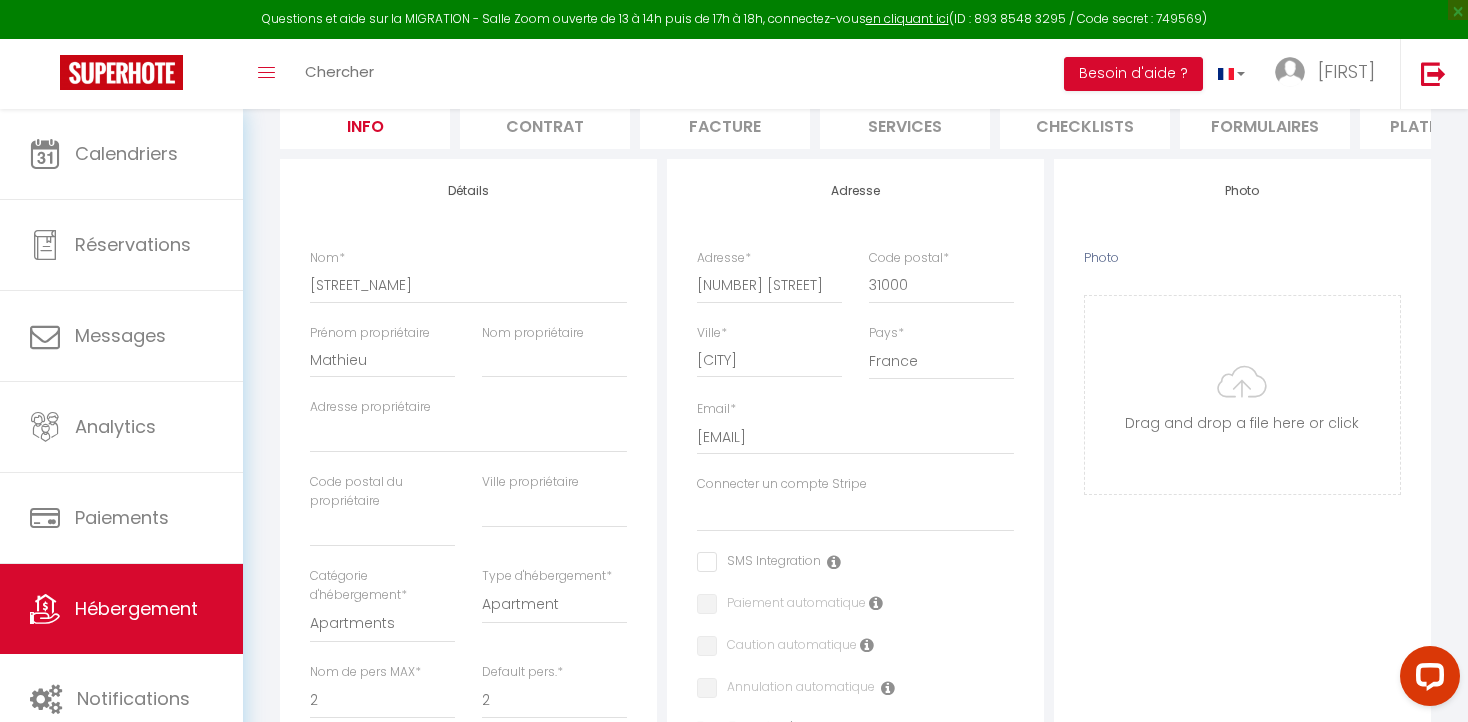 scroll, scrollTop: 287, scrollLeft: 0, axis: vertical 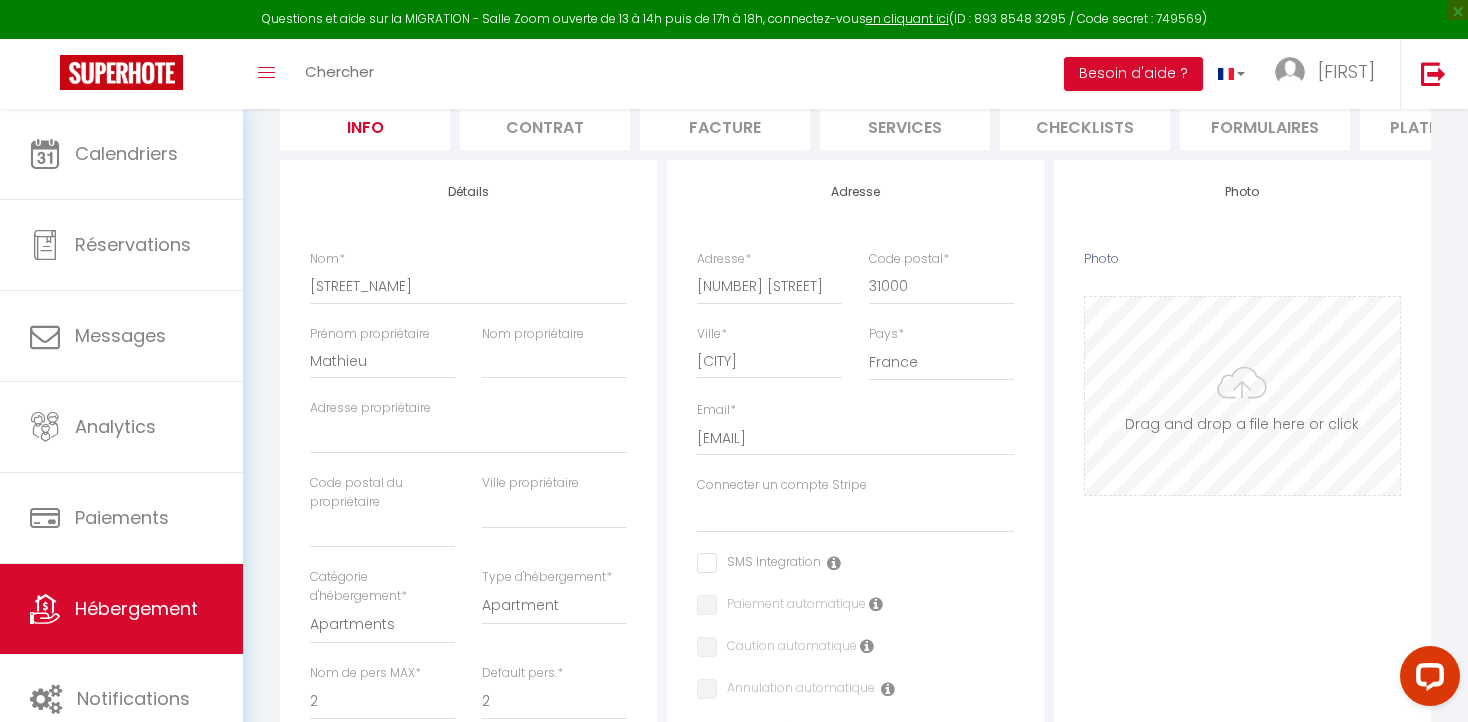 click on "Photo" at bounding box center (1242, 396) 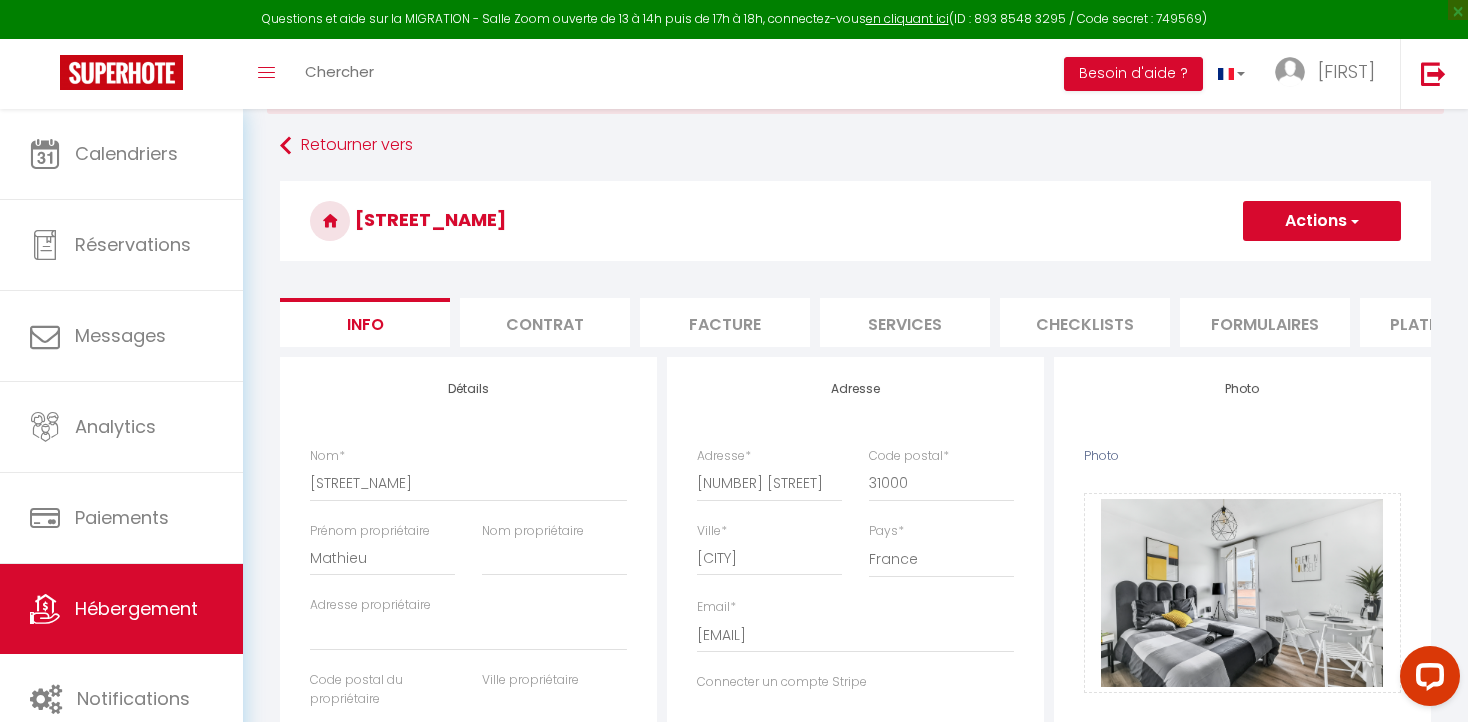 scroll, scrollTop: 0, scrollLeft: 0, axis: both 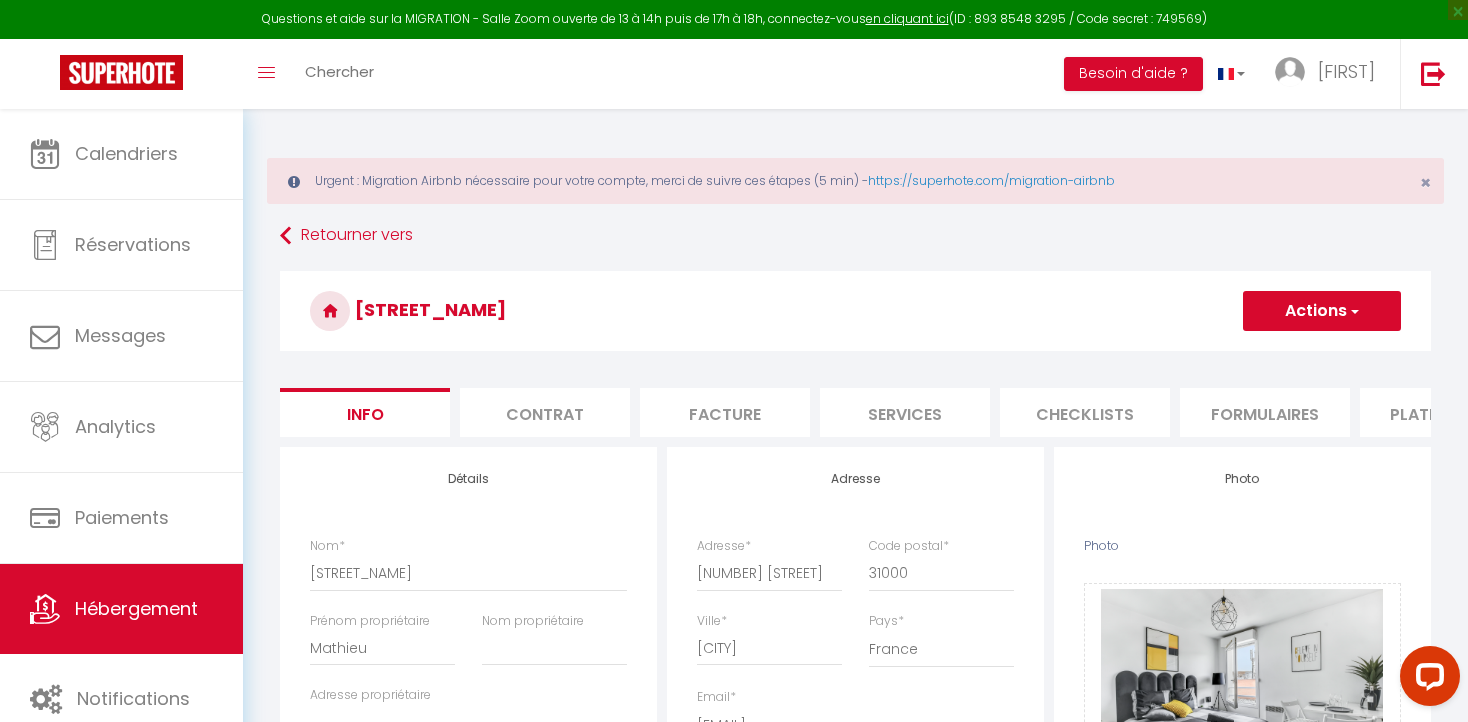 click on "Actions" at bounding box center (1322, 311) 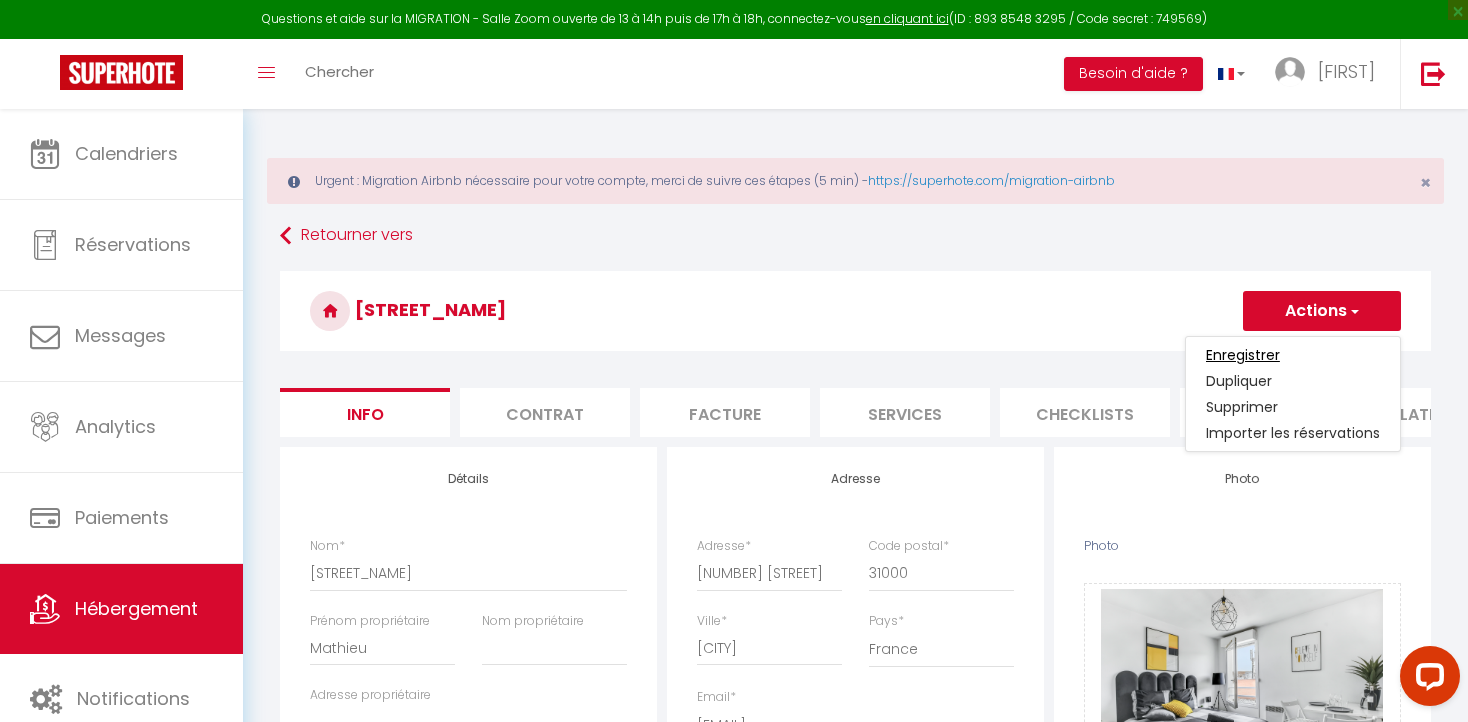 click on "Enregistrer" at bounding box center [1243, 355] 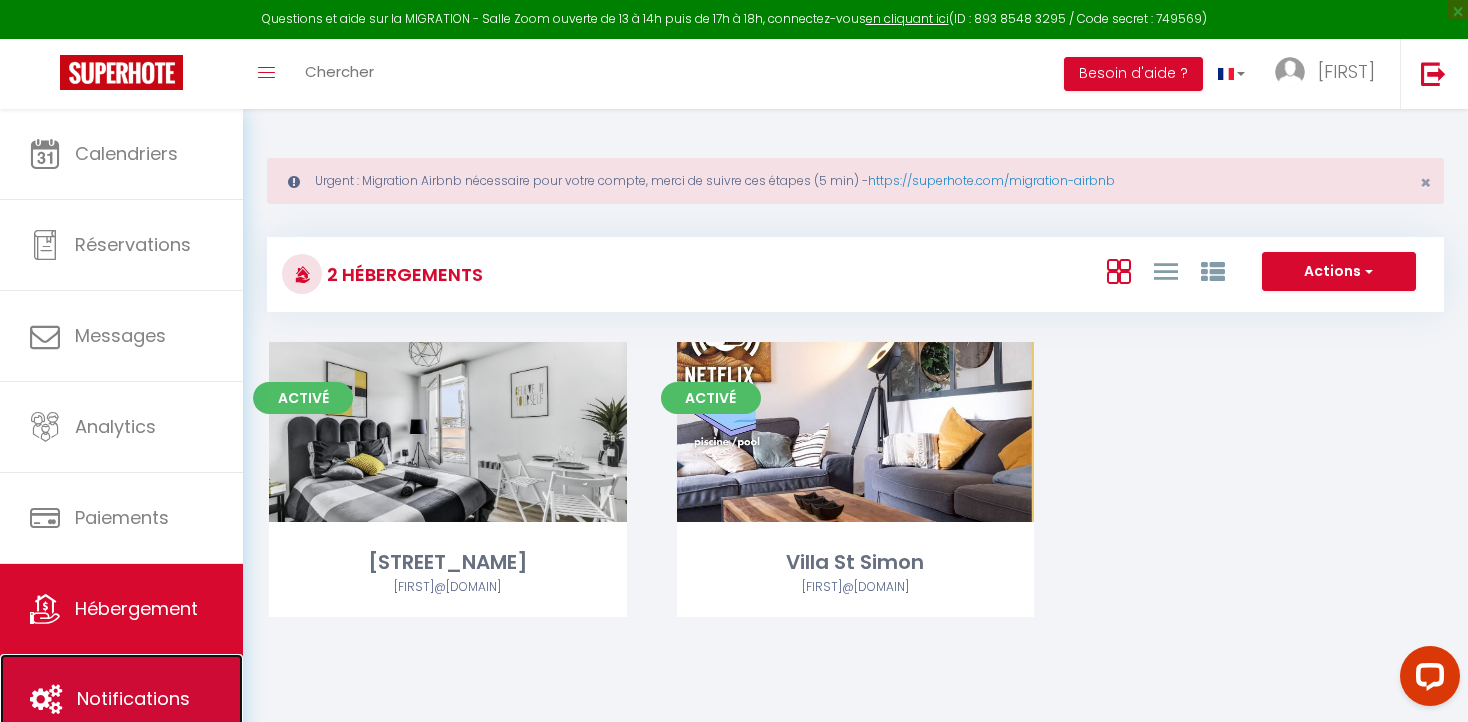 click on "Notifications" at bounding box center [133, 698] 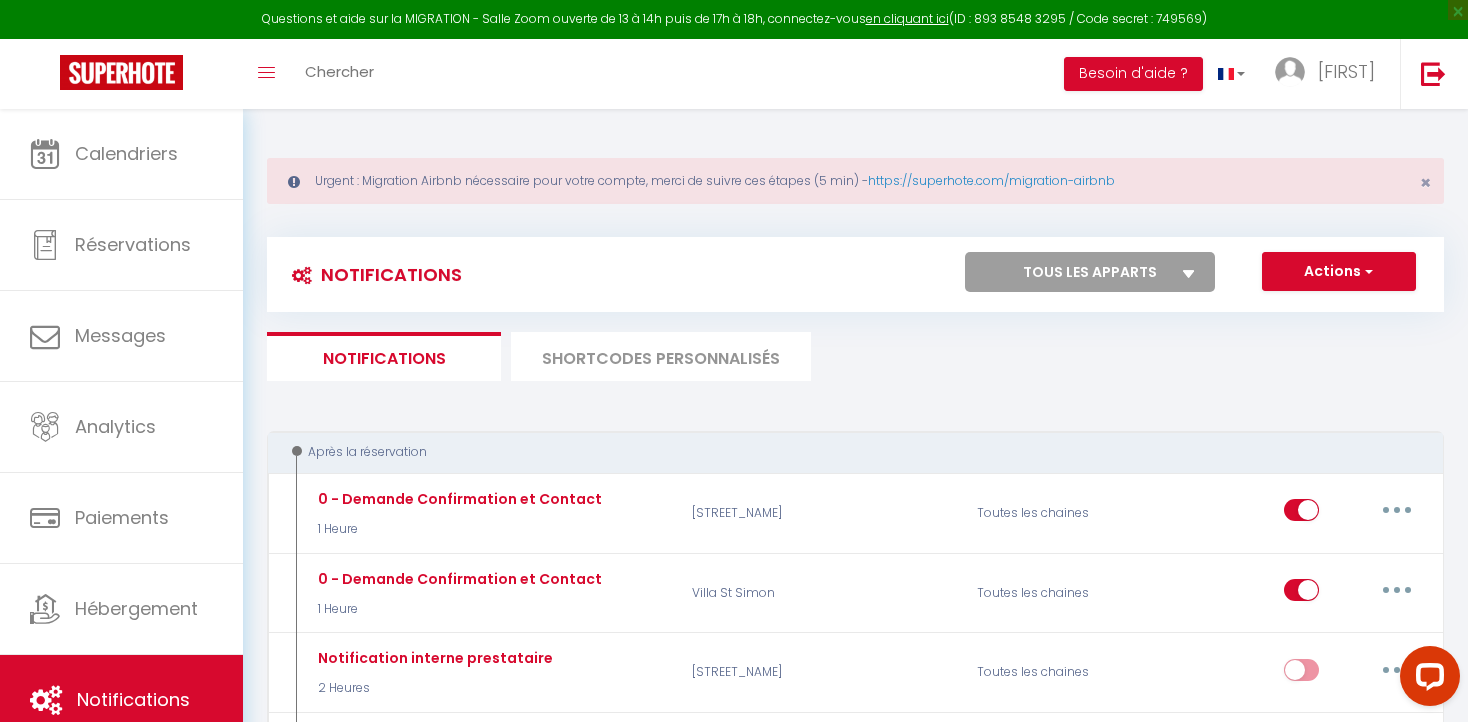 click on "SHORTCODES PERSONNALISÉS" at bounding box center (661, 356) 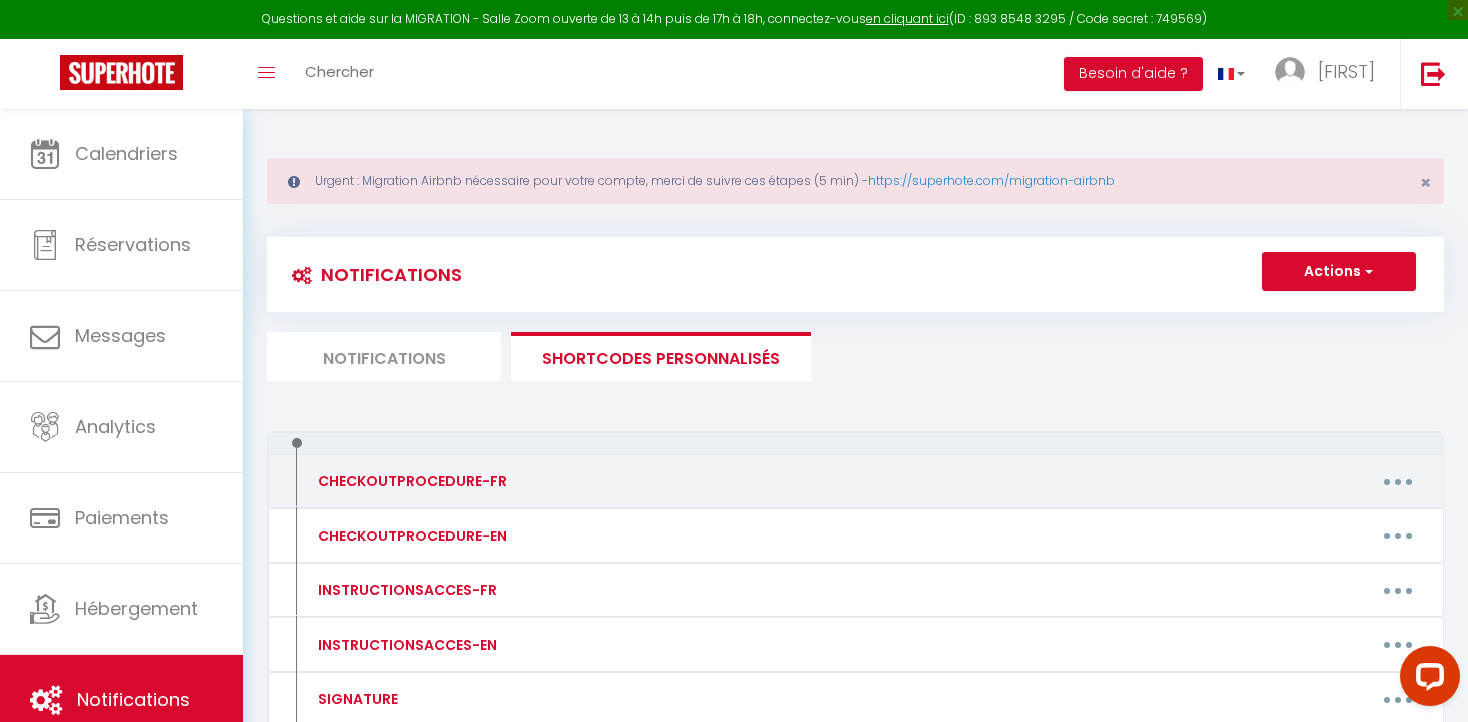 click at bounding box center (1398, 482) 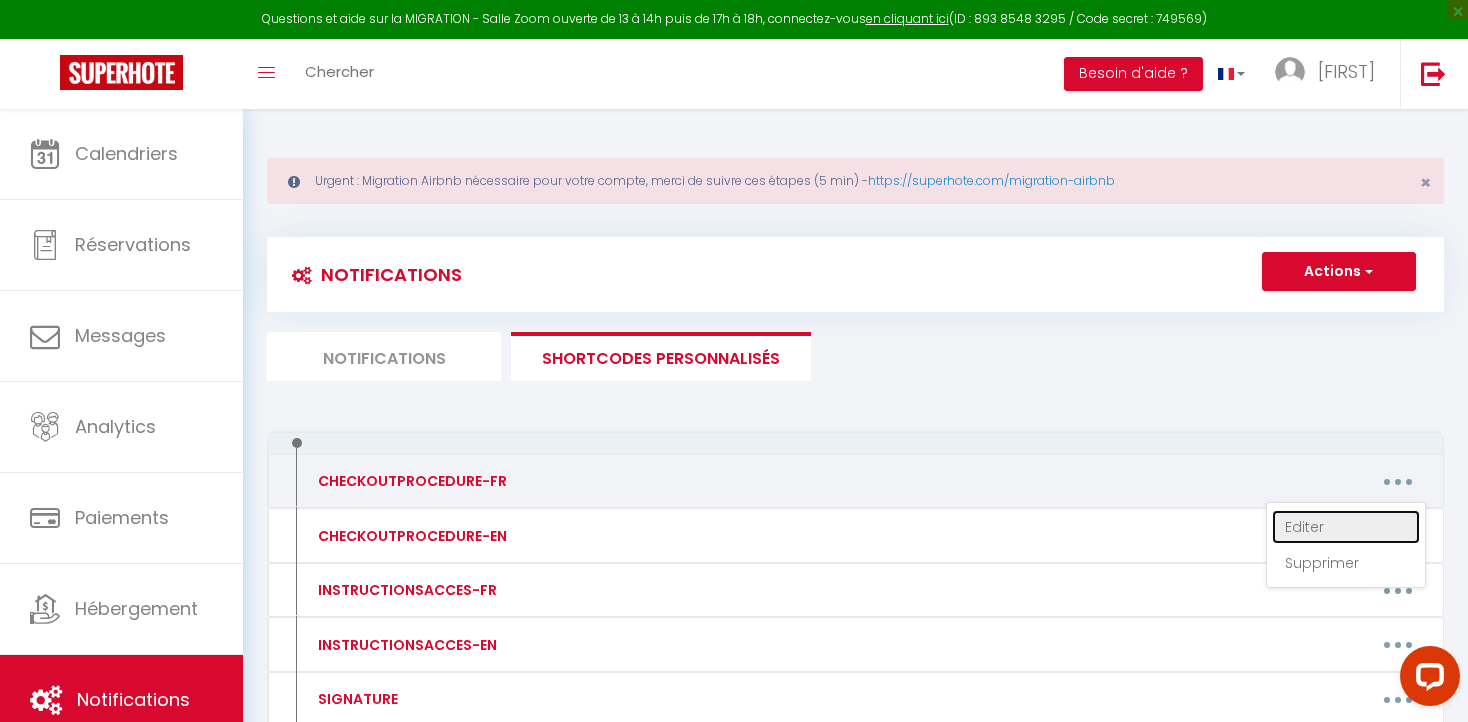 click on "Editer" at bounding box center (1346, 527) 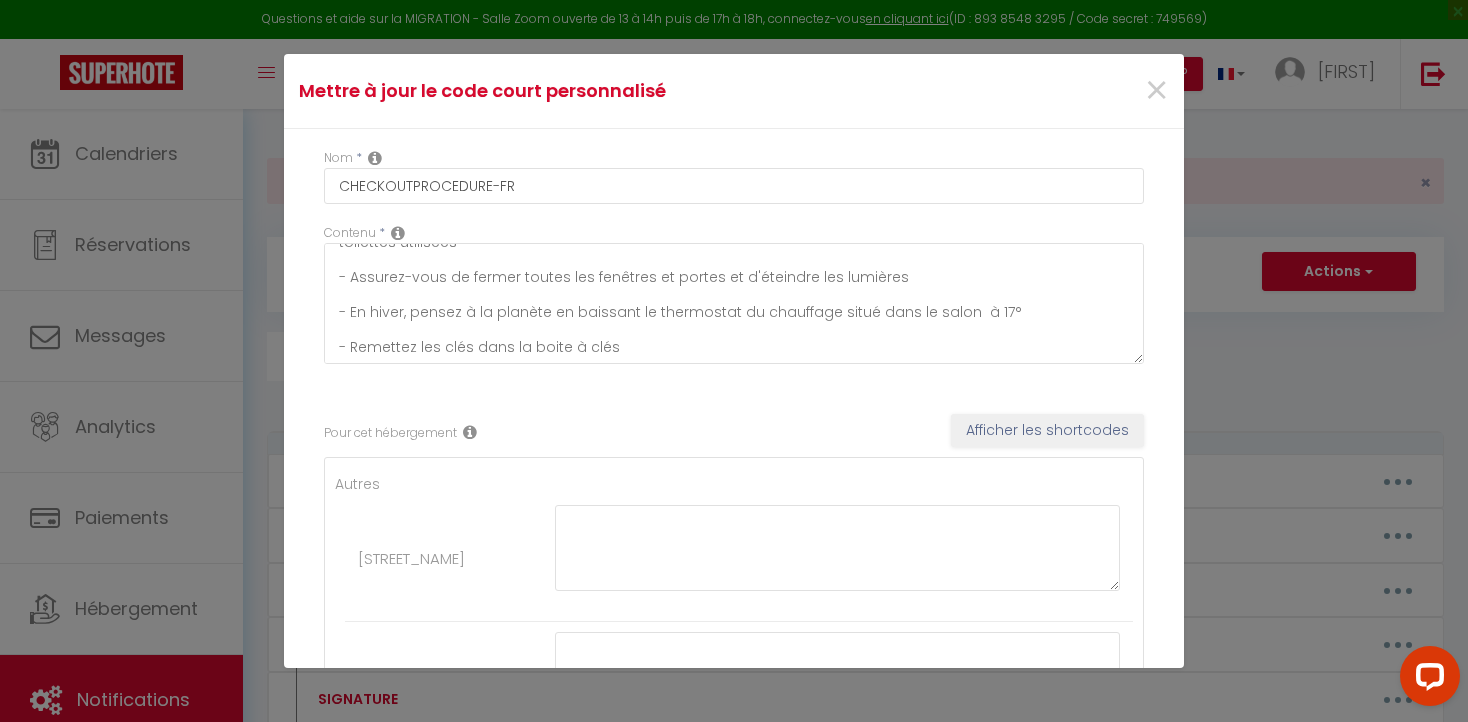 scroll, scrollTop: 140, scrollLeft: 0, axis: vertical 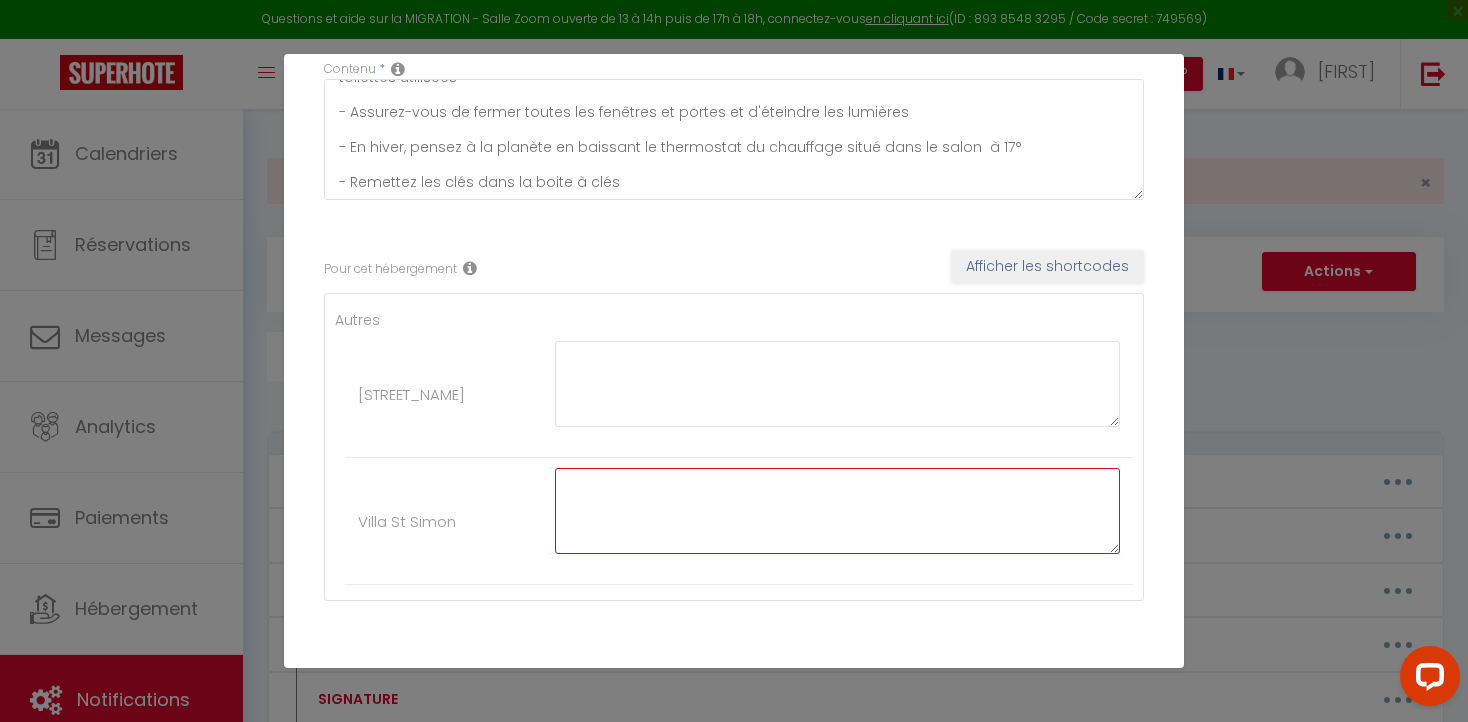 click at bounding box center (837, 511) 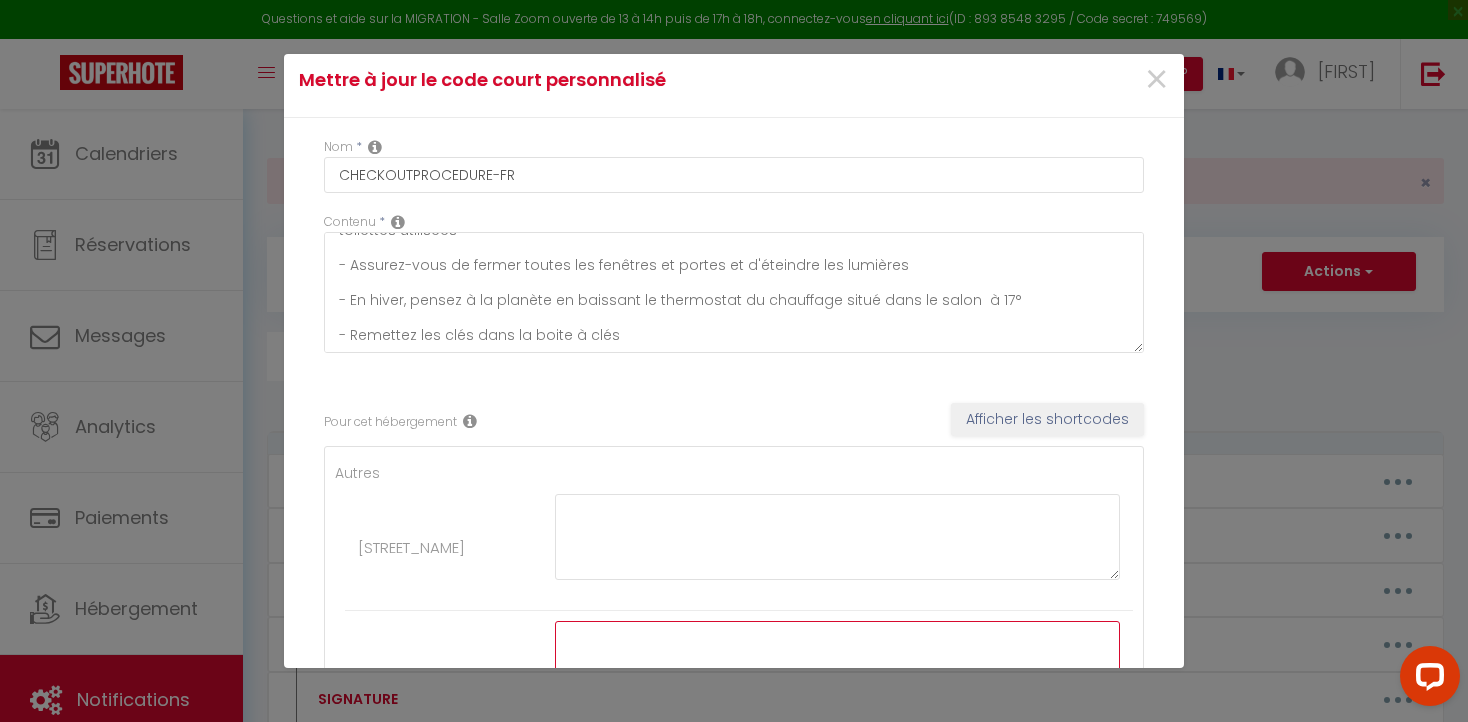 scroll, scrollTop: 0, scrollLeft: 0, axis: both 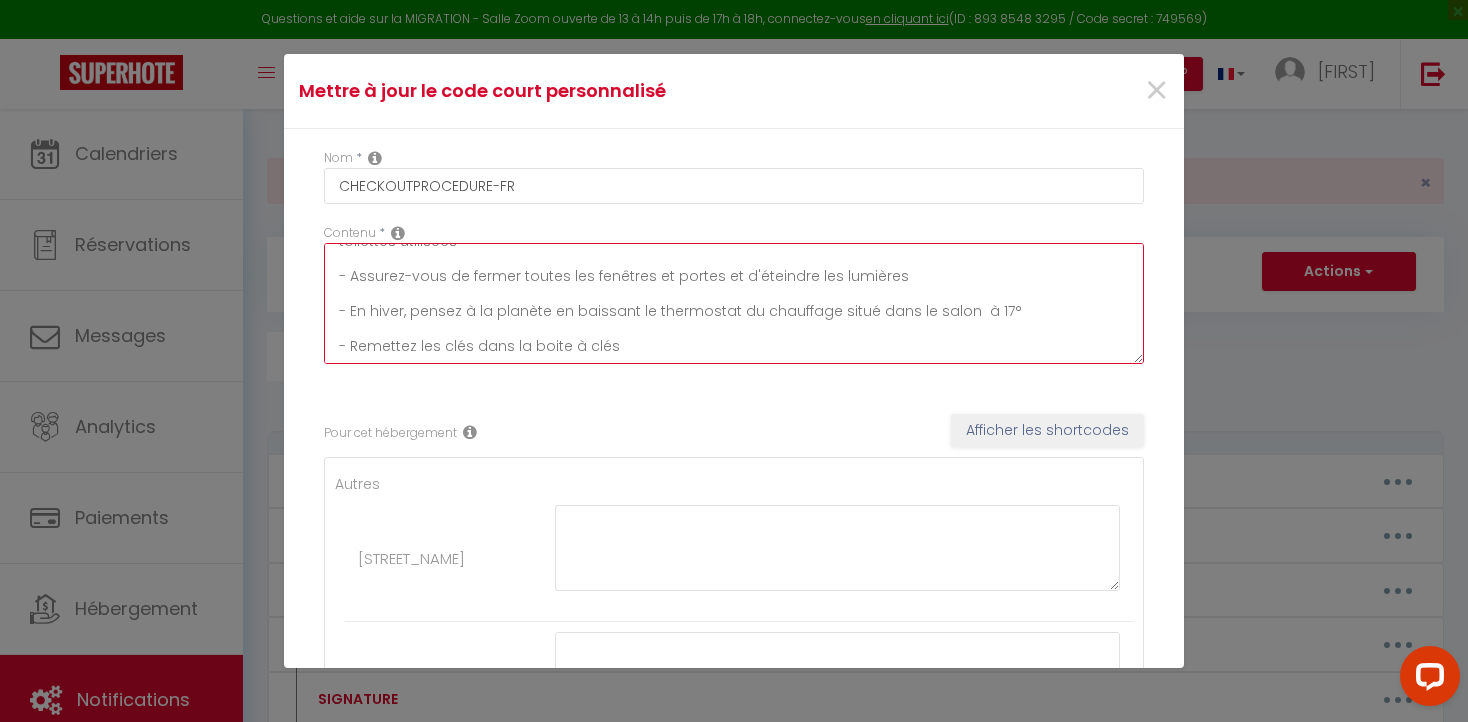 drag, startPoint x: 338, startPoint y: 260, endPoint x: 455, endPoint y: 421, distance: 199.02261 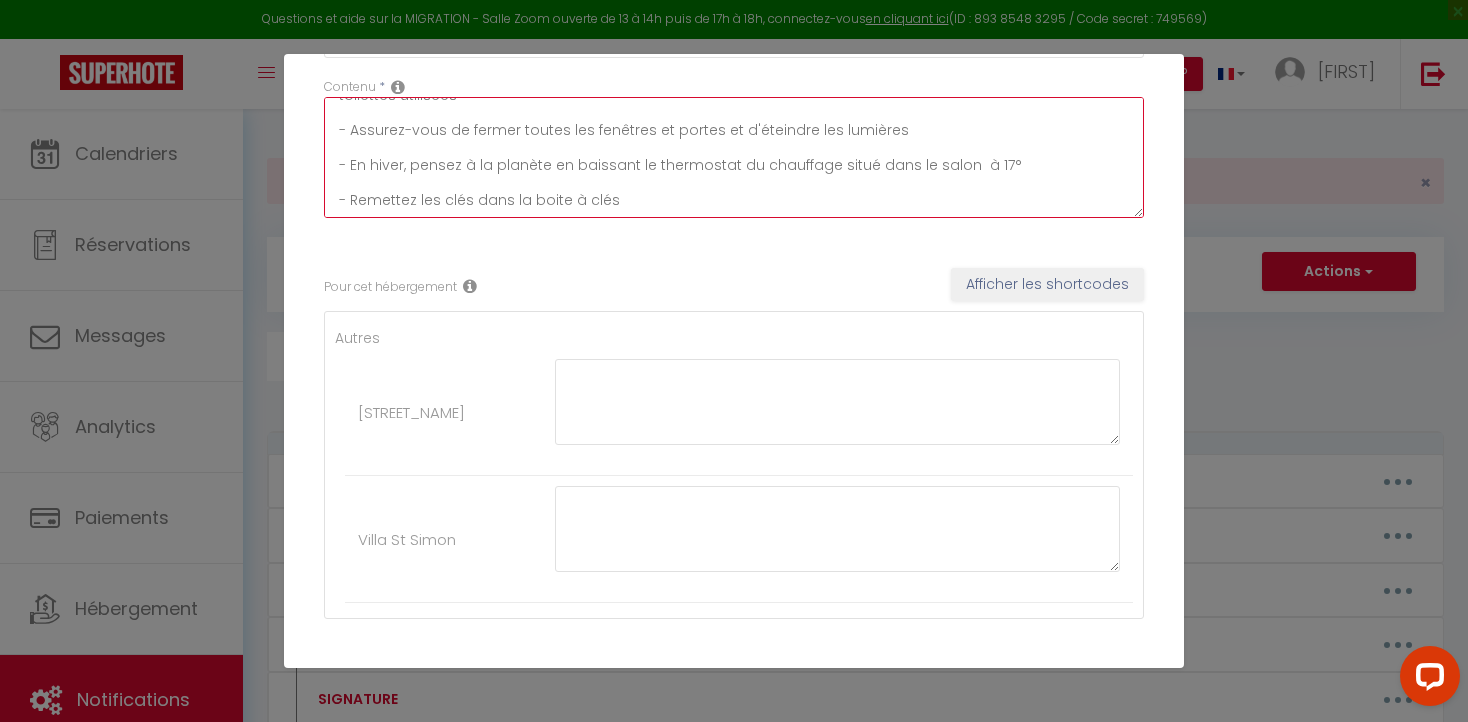 scroll, scrollTop: 152, scrollLeft: 0, axis: vertical 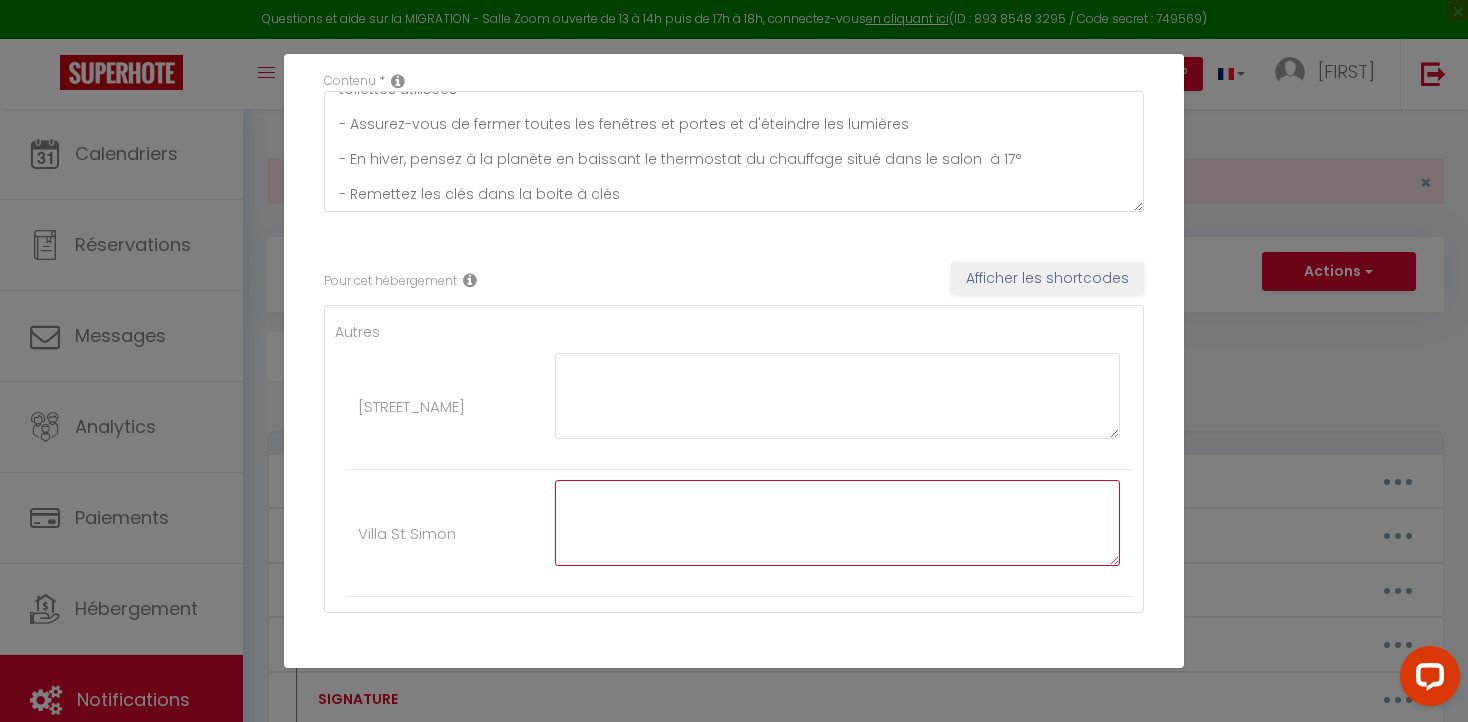 click at bounding box center [837, 523] 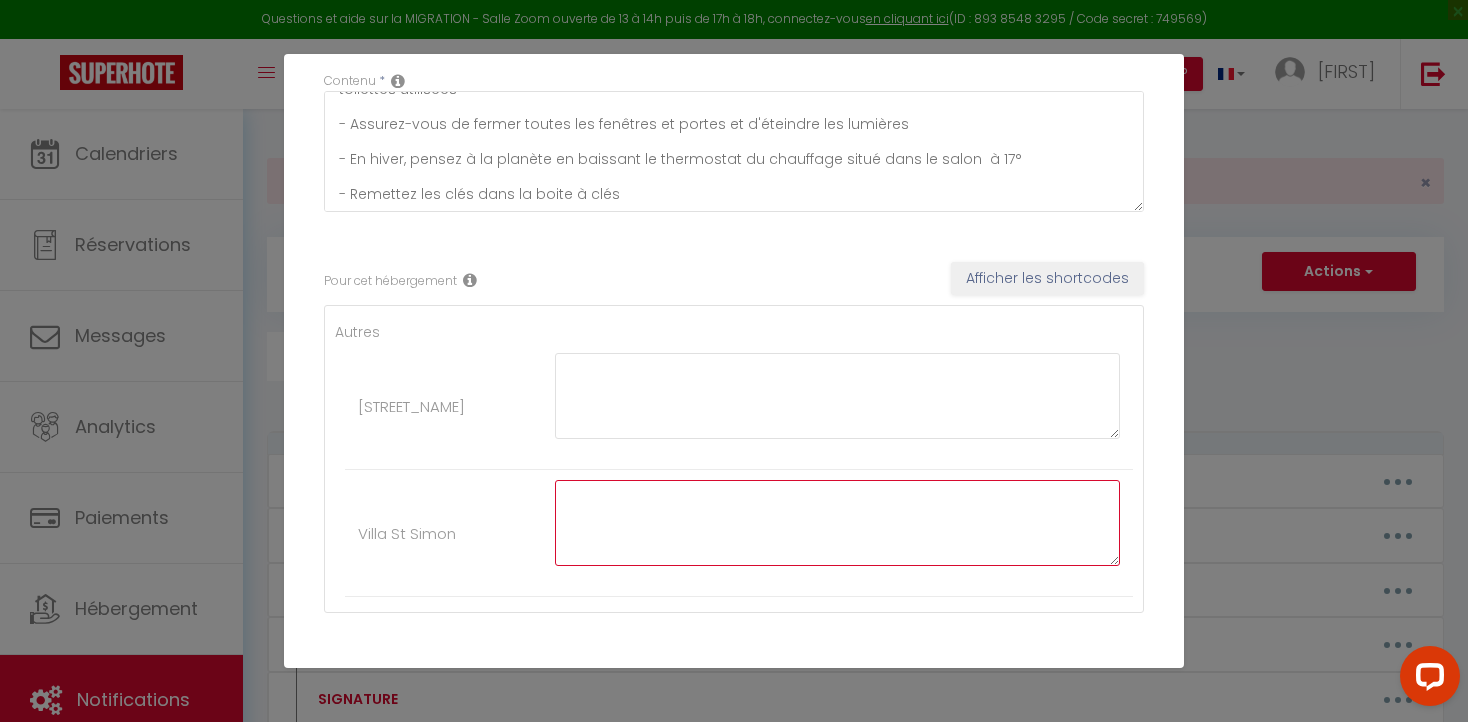 paste on "- Assurez-vous d'avoir fait la vaisselle et qu'elle soit séchée et rangée
- Enlevez toute nourriture du frigo ou du congélateur et tout autre aliment périssable des placards
- Jetez les poubelles en privilégiant le tri sélectif
- Défaire housses de couette, draps et taies d’oreiller et les mettre dans la baignoire avec les serviettes de toilettes utilisées
- Assurez-vous de fermer toutes les fenêtres et portes et d'éteindre les lumières
- En hiver, pensez à la planète en baissant le thermostat du chauffage situé dans le salon  à 17°
- Remettez les clés dans la boite à clés" 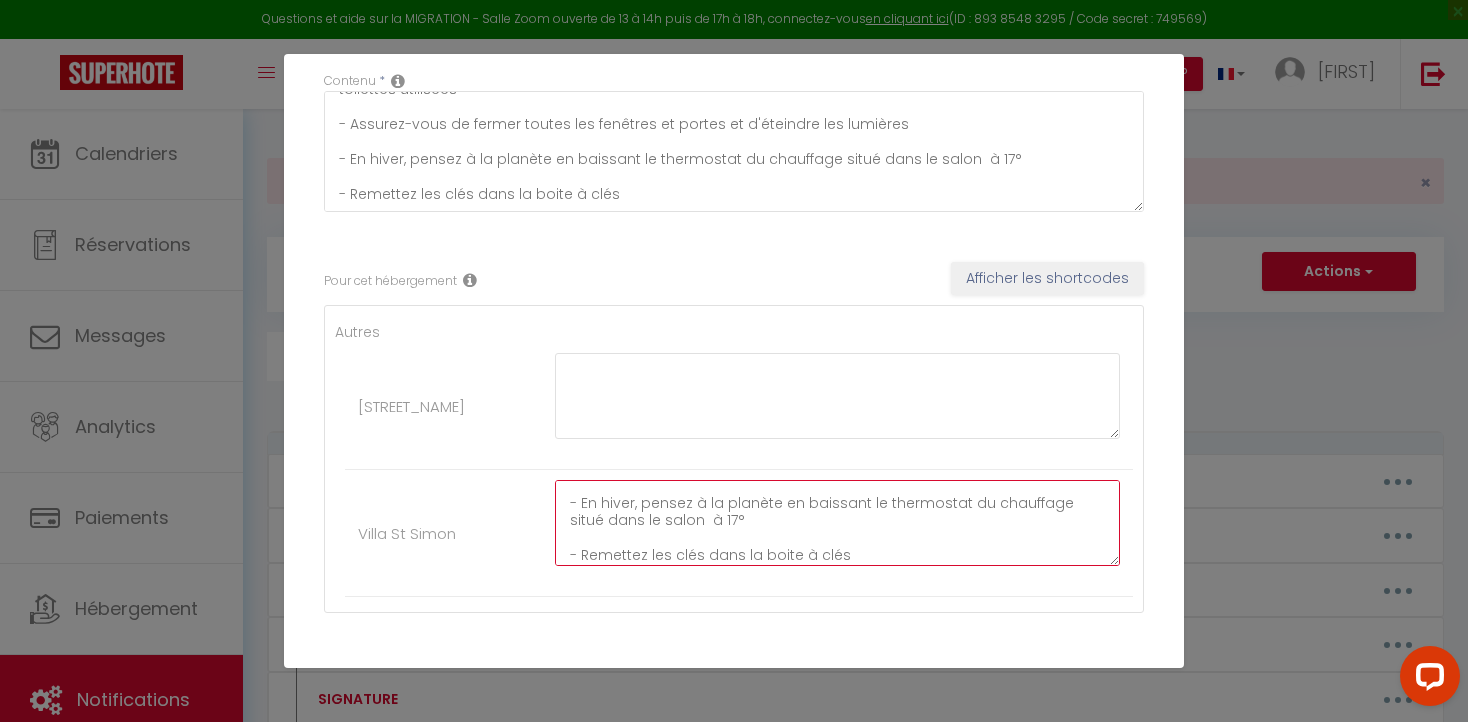 scroll, scrollTop: 227, scrollLeft: 0, axis: vertical 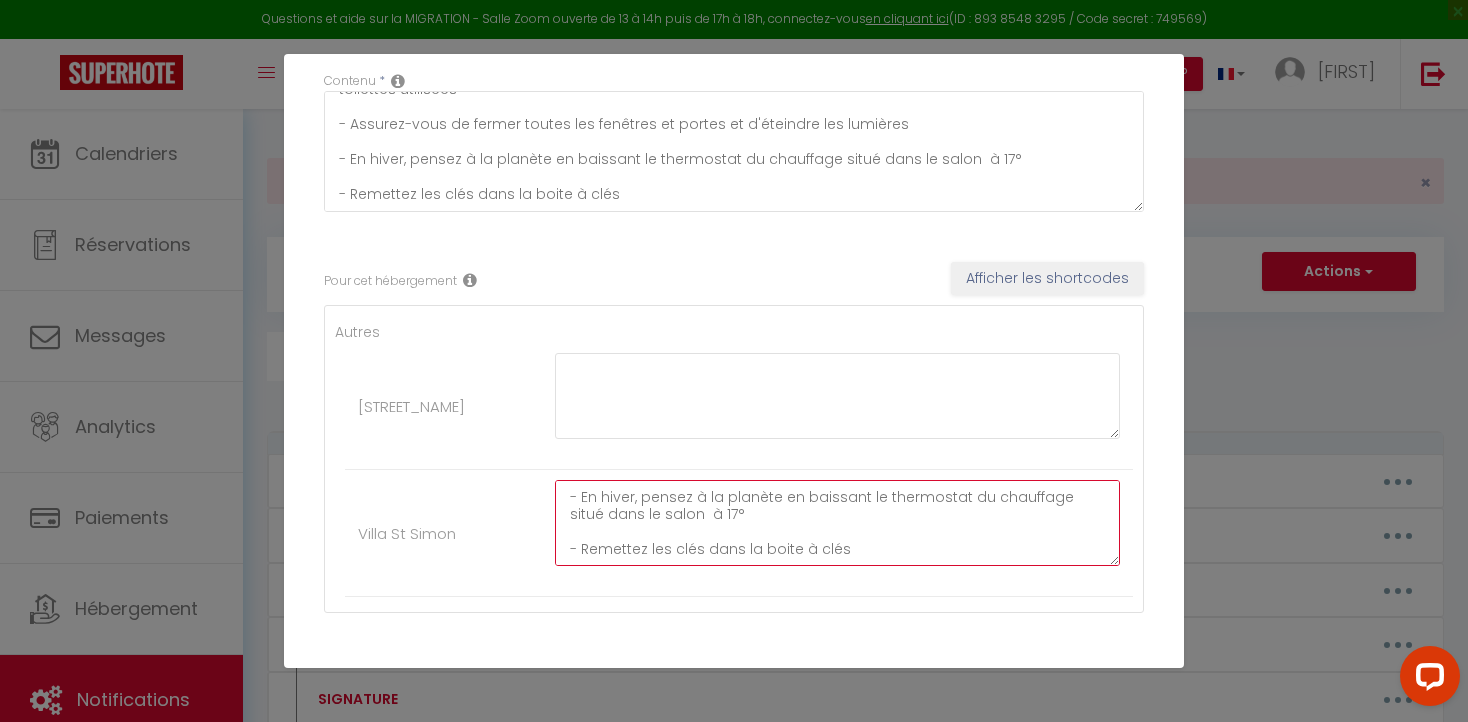 click on "- Assurez-vous d'avoir fait la vaisselle et qu'elle soit séchée et rangée
- Enlevez toute nourriture du frigo ou du congélateur et tout autre aliment périssable des placards
- Jetez les poubelles en privilégiant le tri sélectif
- Défaire housses de couette, draps et taies d’oreiller et les mettre dans la baignoire avec les serviettes de toilettes utilisées
- Assurez-vous de fermer toutes les fenêtres et portes et d'éteindre les lumières
- En hiver, pensez à la planète en baissant le thermostat du chauffage situé dans le salon  à 17°
- Remettez les clés dans la boite à clés" at bounding box center (837, 523) 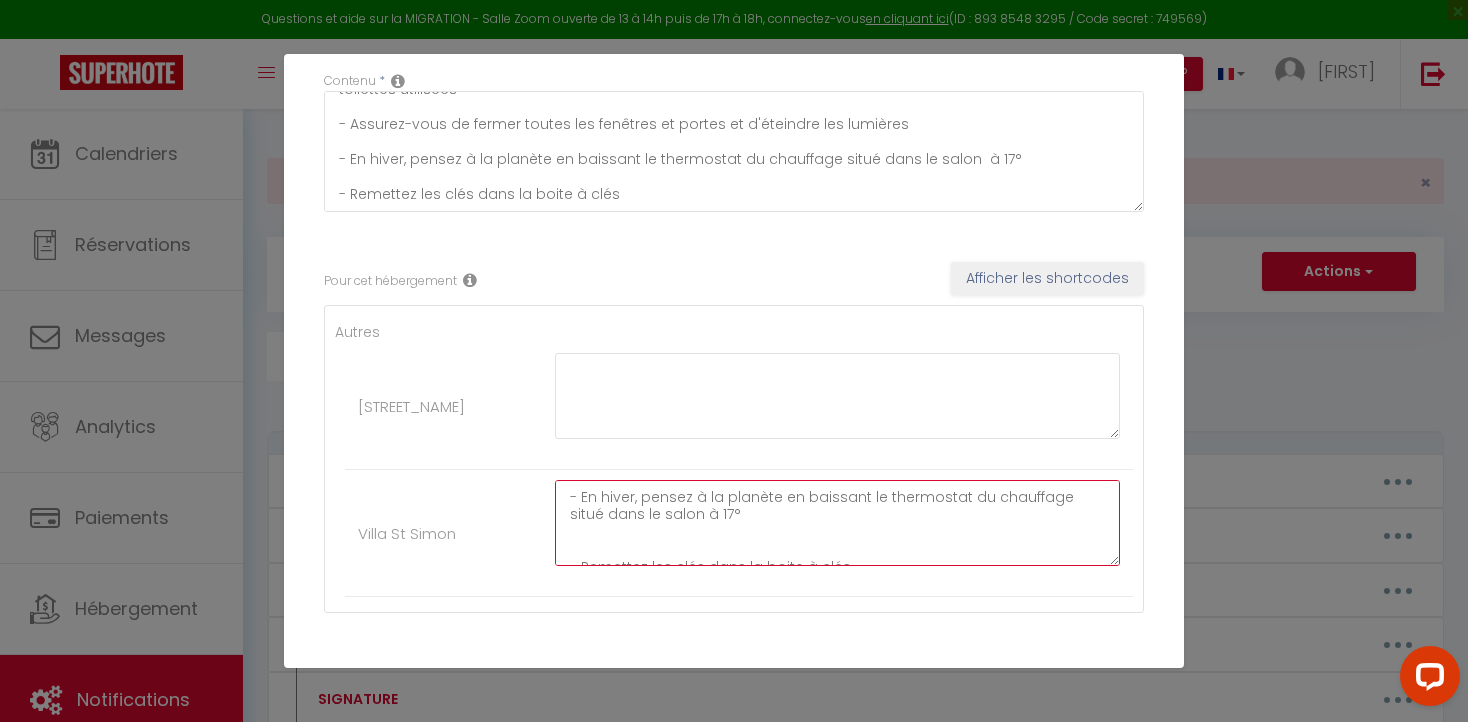 scroll, scrollTop: 245, scrollLeft: 0, axis: vertical 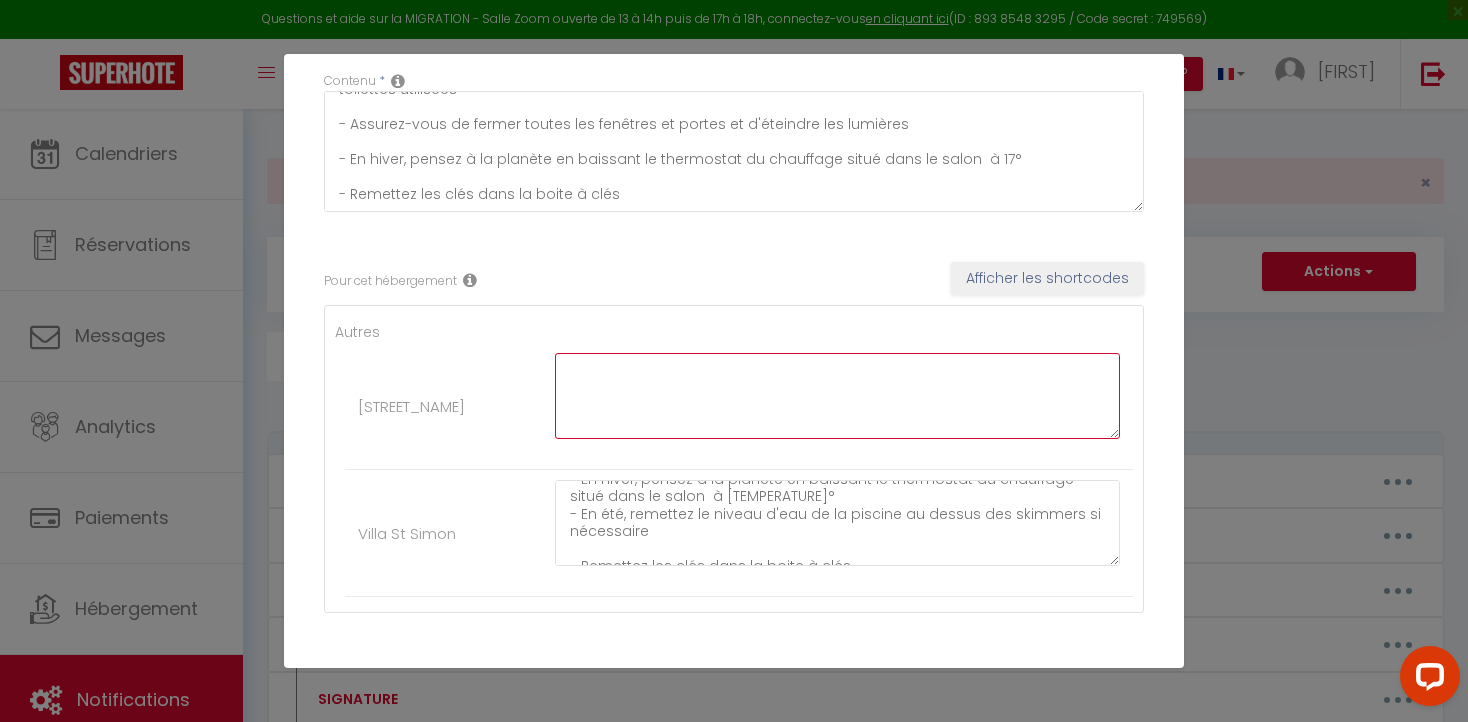 click at bounding box center (837, 396) 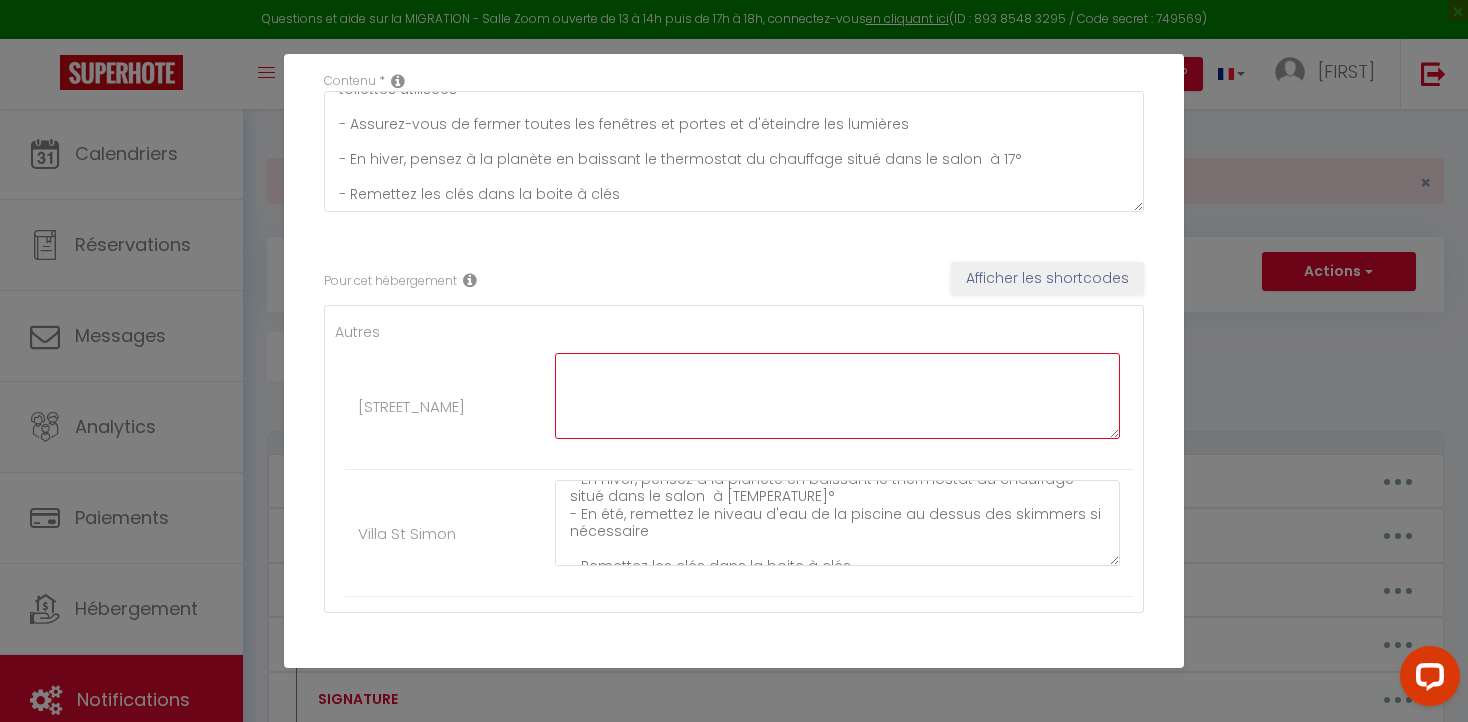 paste on "- Assurez-vous d'avoir fait la vaisselle et qu'elle soit séchée et rangée
- Enlevez toute nourriture du frigo ou du congélateur et tout autre aliment périssable des placards
- Jetez les poubelles en privilégiant le tri sélectif
- Défaire housses de couette, draps et taies d’oreiller et les mettre dans la baignoire avec les serviettes de toilettes utilisées
- Assurez-vous de fermer toutes les fenêtres et portes et d'éteindre les lumières
- En hiver, pensez à la planète en baissant le thermostat du chauffage situé dans le salon  à 17°
- Remettez les clés dans la boite à clés" 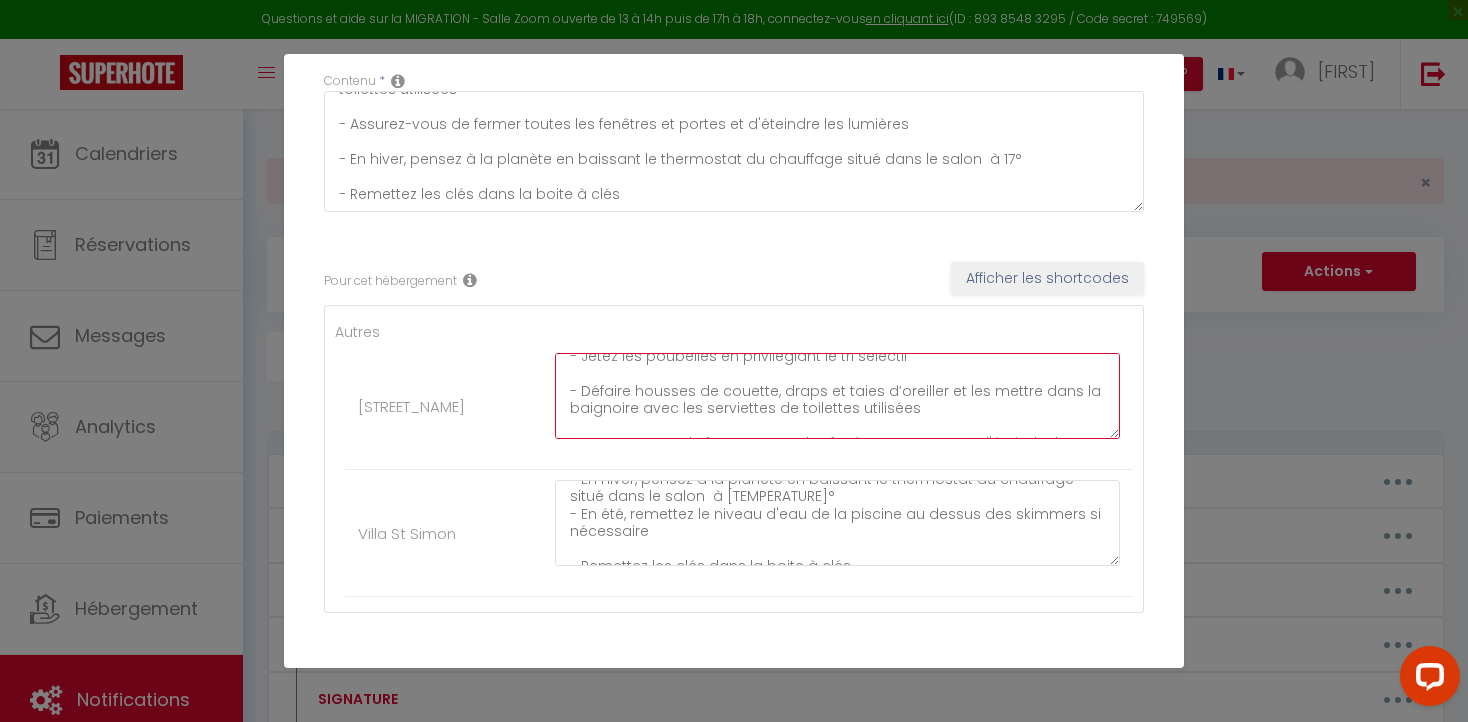 scroll, scrollTop: 99, scrollLeft: 0, axis: vertical 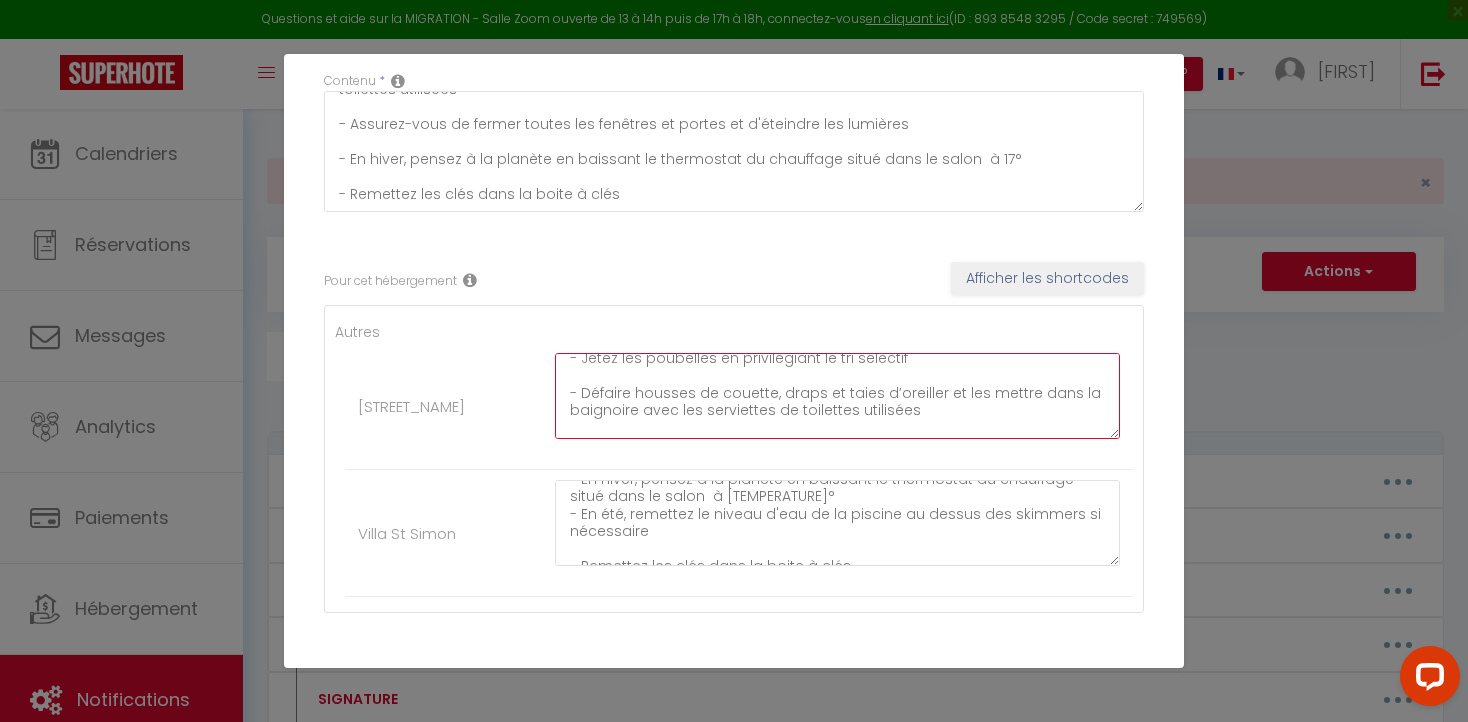 click on "- Assurez-vous d'avoir fait la vaisselle et qu'elle soit séchée et rangée
- Enlevez toute nourriture du frigo ou du congélateur et tout autre aliment périssable des placards
- Jetez les poubelles en privilégiant le tri sélectif
- Défaire housses de couette, draps et taies d’oreiller et les mettre dans la baignoire avec les serviettes de toilettes utilisées
- Assurez-vous de fermer toutes les fenêtres et portes et d'éteindre les lumières
- En hiver, pensez à la planète en baissant le thermostat du chauffage situé dans le salon  à 17°
- Remettez les clés dans la boite à clés" at bounding box center [837, 396] 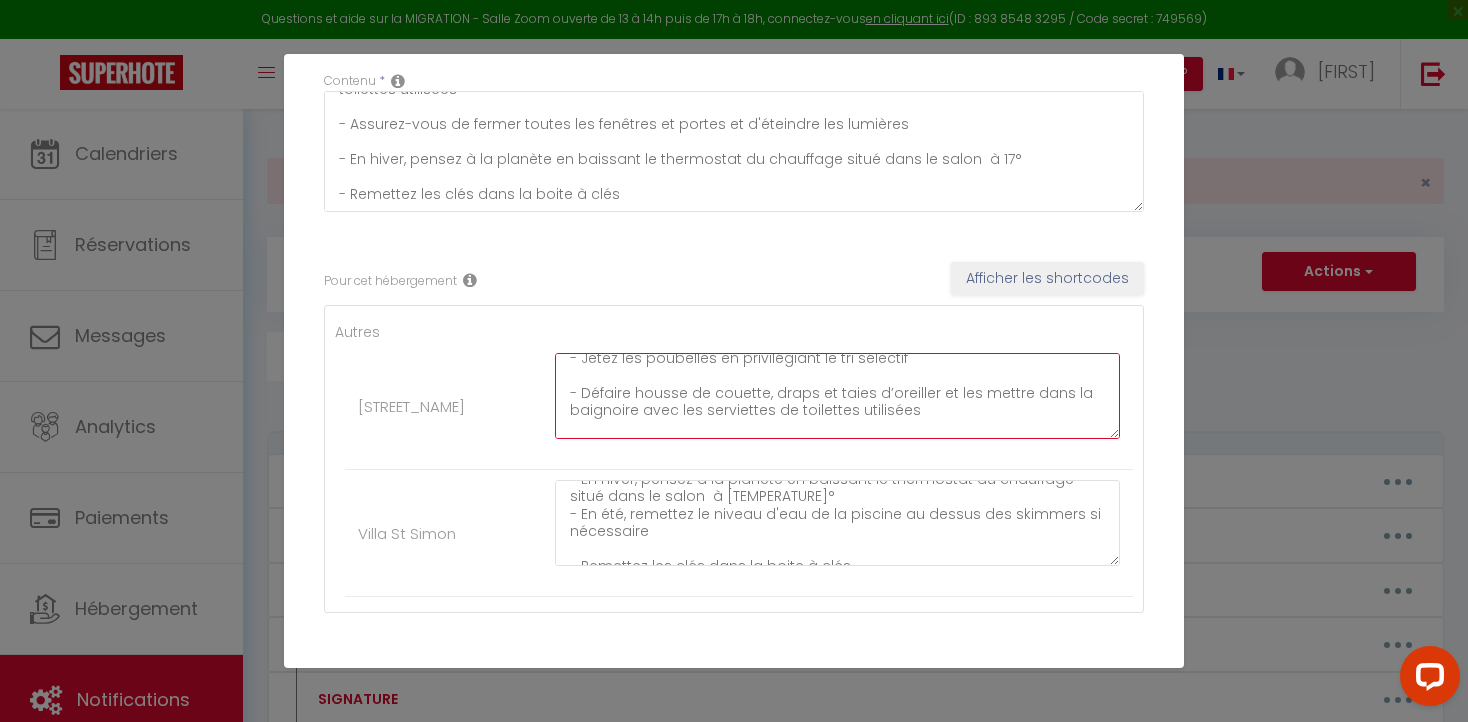 click on "- Assurez-vous d'avoir fait la vaisselle et qu'elle soit séchée et rangée
- Enlevez toute nourriture du frigo ou du congélateur et tout autre aliment périssable des placards
- Jetez les poubelles en privilégiant le tri sélectif
- Défaire housse de couette, draps et taies d’oreiller et les mettre dans la baignoire avec les serviettes de toilettes utilisées
- Assurez-vous de fermer toutes les fenêtres et portes et d'éteindre les lumières
- En hiver, pensez à la planète en baissant le thermostat du chauffage situé dans le salon  à 17°
- Remettez les clés dans la boite à clés" at bounding box center (837, 396) 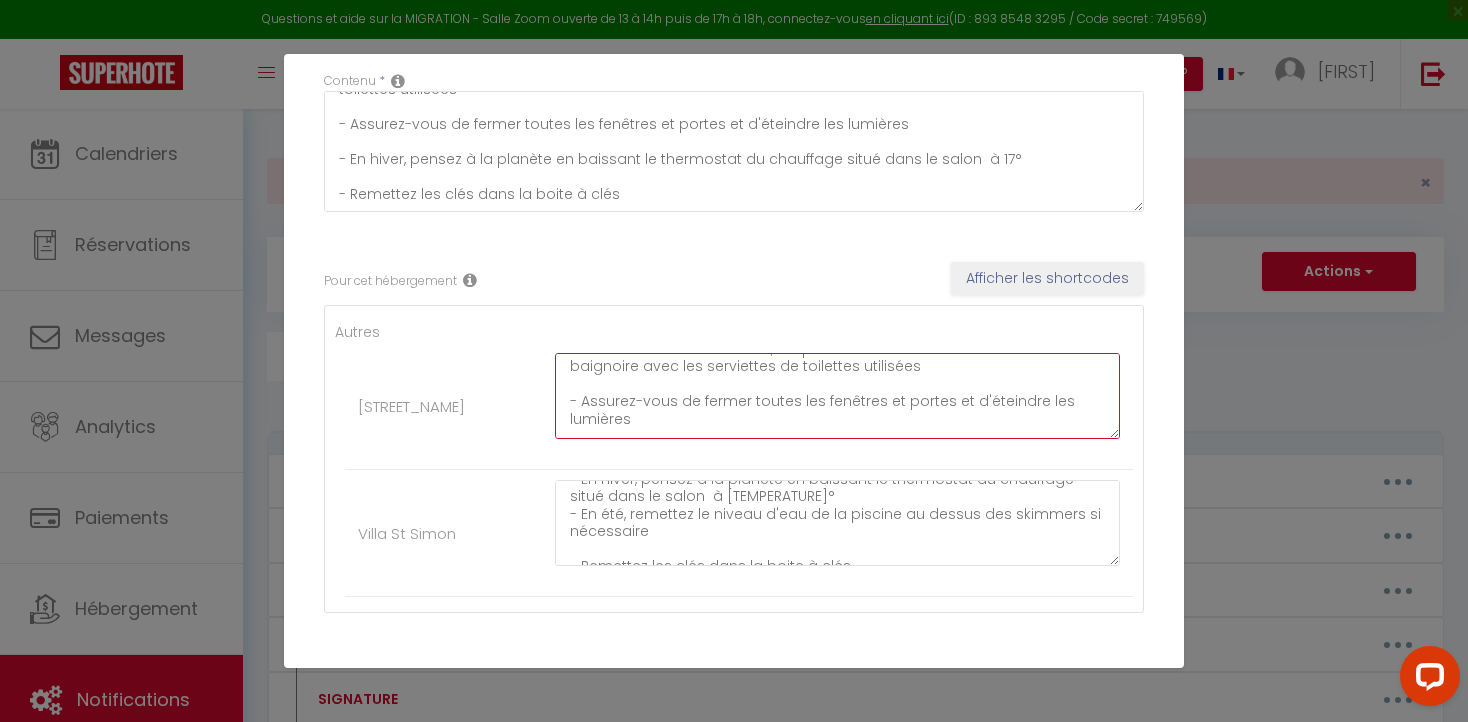 scroll, scrollTop: 145, scrollLeft: 0, axis: vertical 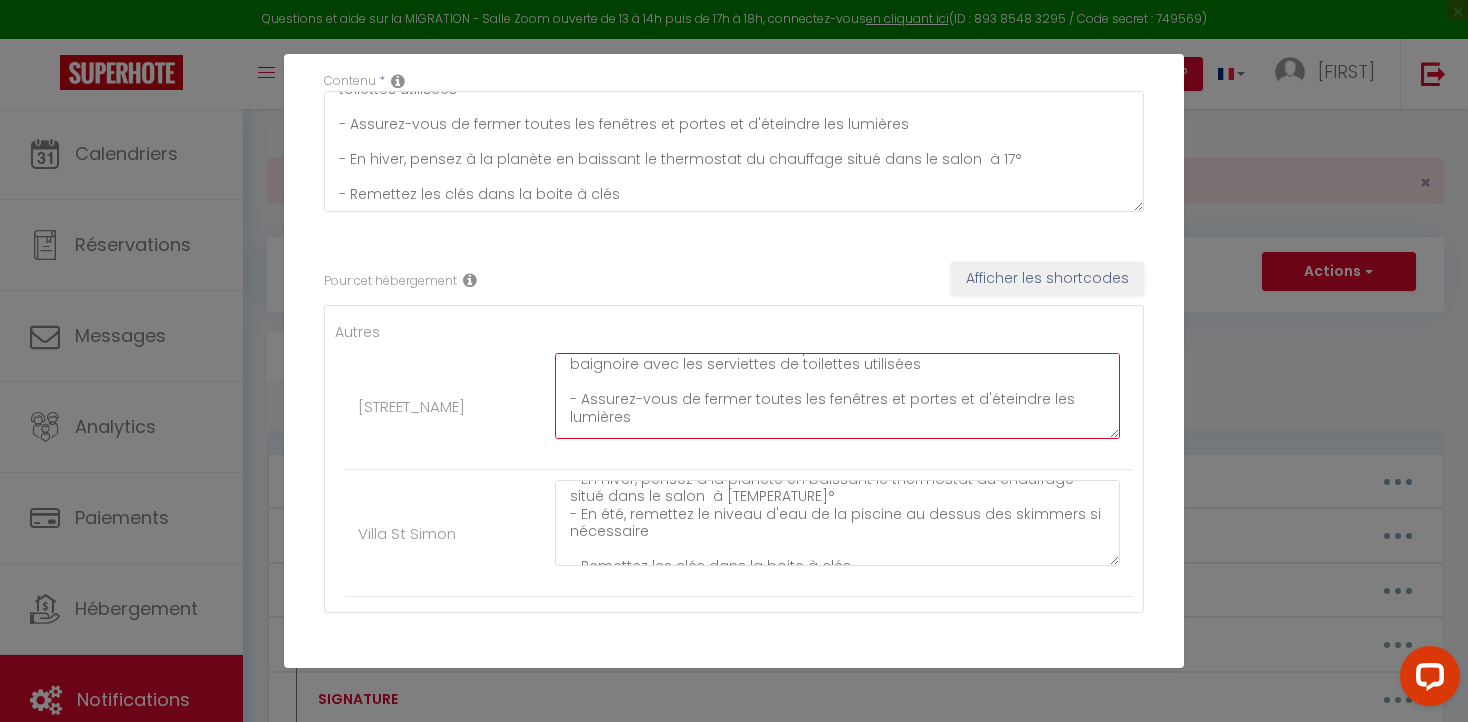 drag, startPoint x: 750, startPoint y: 402, endPoint x: 819, endPoint y: 408, distance: 69.260376 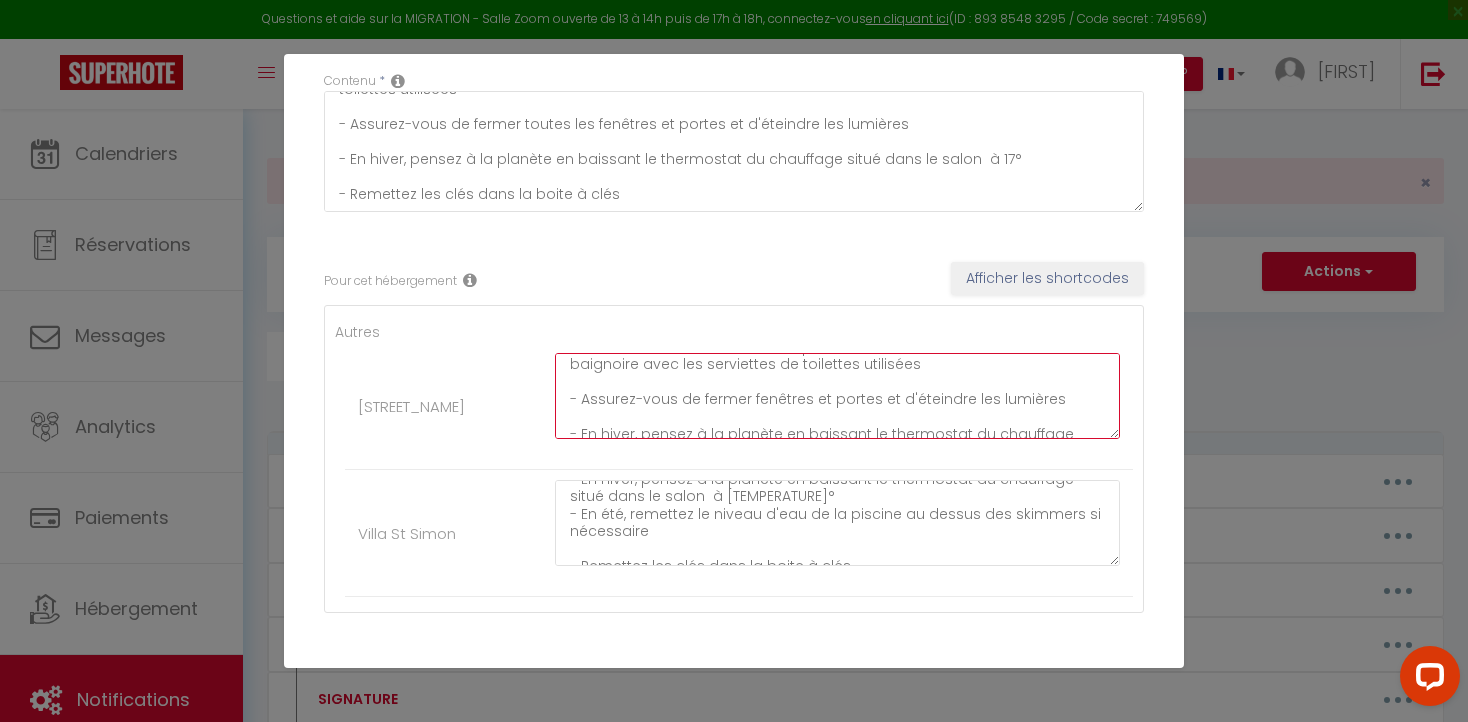 click on "- Assurez-vous d'avoir fait la vaisselle et qu'elle soit séchée et rangée
- Enlevez toute nourriture du frigo ou du congélateur et tout autre aliment périssable des placards
- Jetez les poubelles en privilégiant le tri sélectif
- Défaire housse de couette, drap et taies d’oreiller et les mettre dans la baignoire avec les serviettes de toilettes utilisées
- Assurez-vous de fermer fenêtres et portes et d'éteindre les lumières
- En hiver, pensez à la planète en baissant le thermostat du chauffage situé dans le salon à 17°
- Remettez les clés dans la boite à clés" at bounding box center [837, 396] 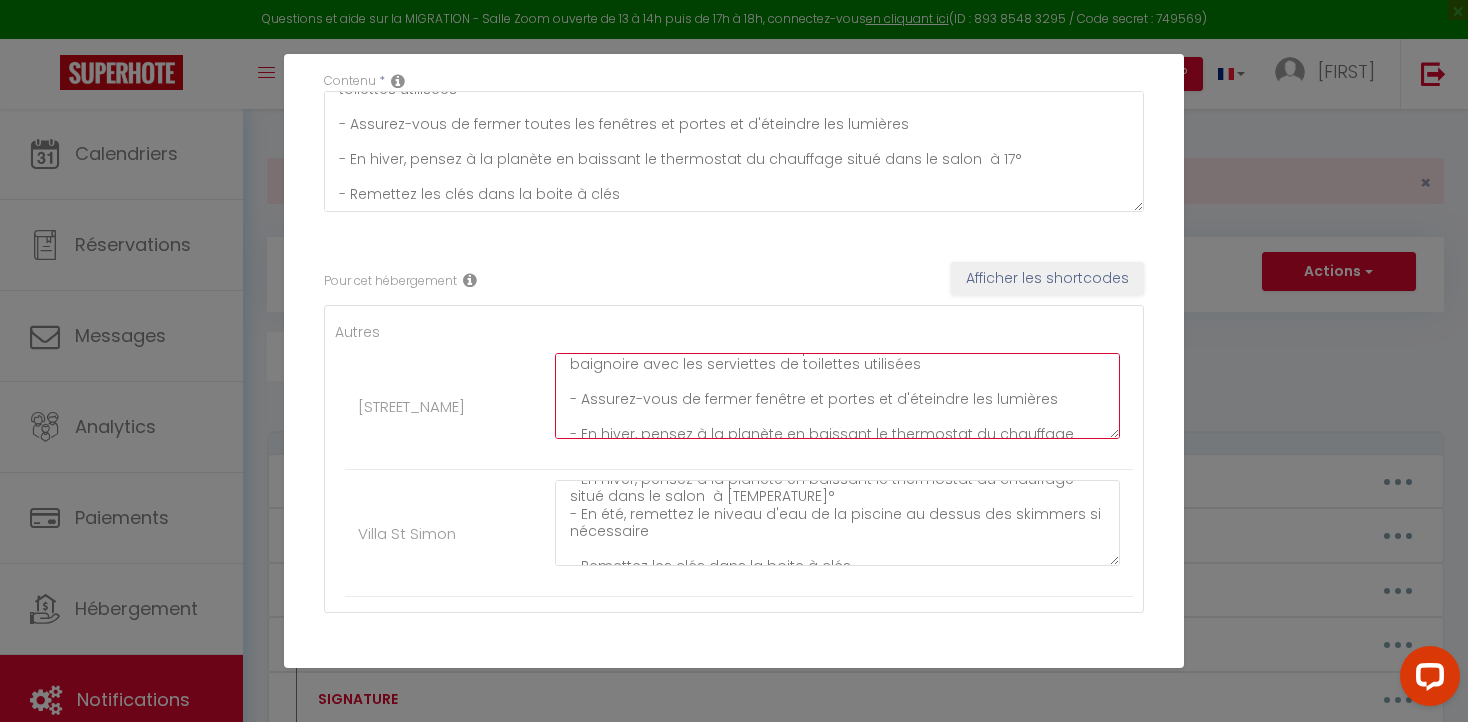 click on "- Assurez-vous d'avoir fait la vaisselle et qu'elle soit séchée et rangée
- Enlevez toute nourriture du frigo ou du congélateur et tout autre aliment périssable des placards
- Jetez les poubelles en privilégiant le tri sélectif
- Défaire housse de couette, drap et taies d’oreiller et les mettre dans la baignoire avec les serviettes de toilettes utilisées
- Assurez-vous de fermer fenêtre et portes et d'éteindre les lumières
- En hiver, pensez à la planète en baissant le thermostat du chauffage situé dans le salon à 17°
- Remettez les clés dans la boite à clés" at bounding box center [837, 396] 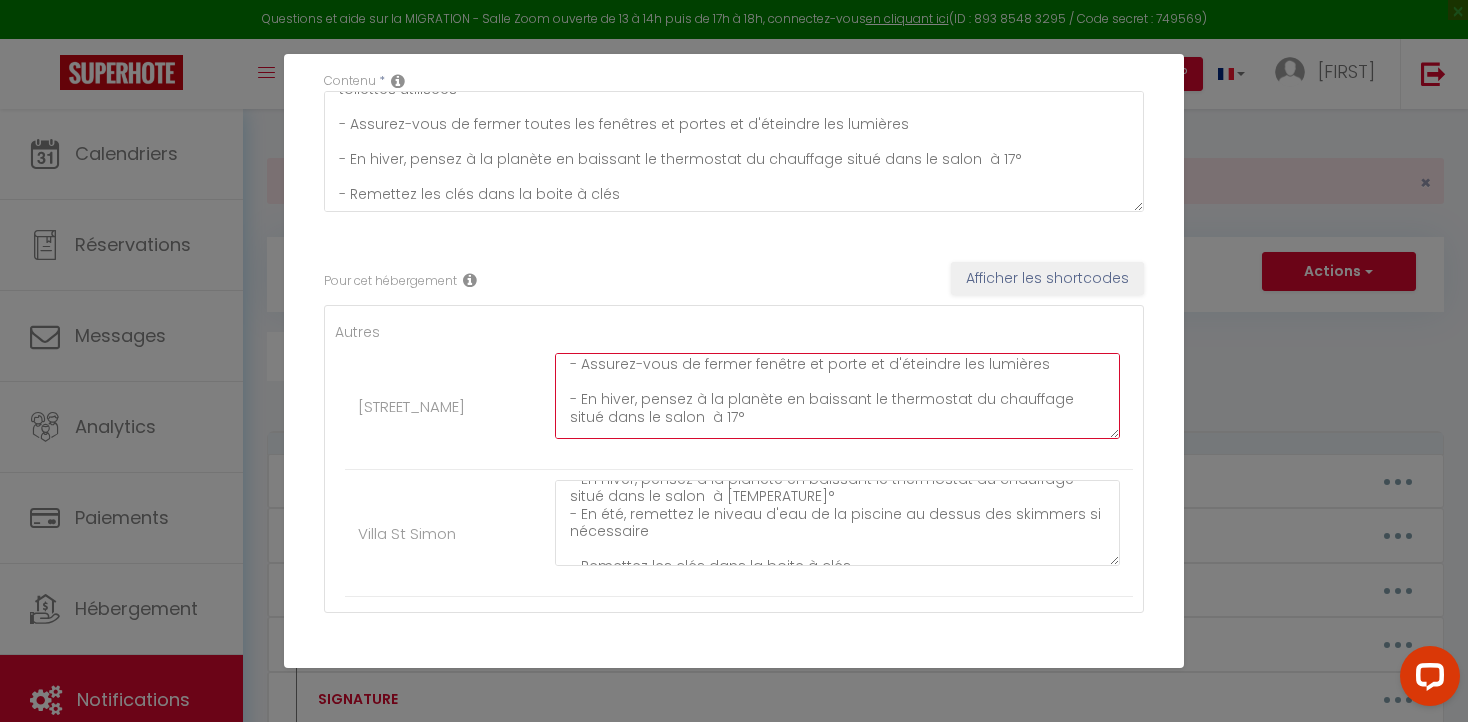 scroll, scrollTop: 186, scrollLeft: 0, axis: vertical 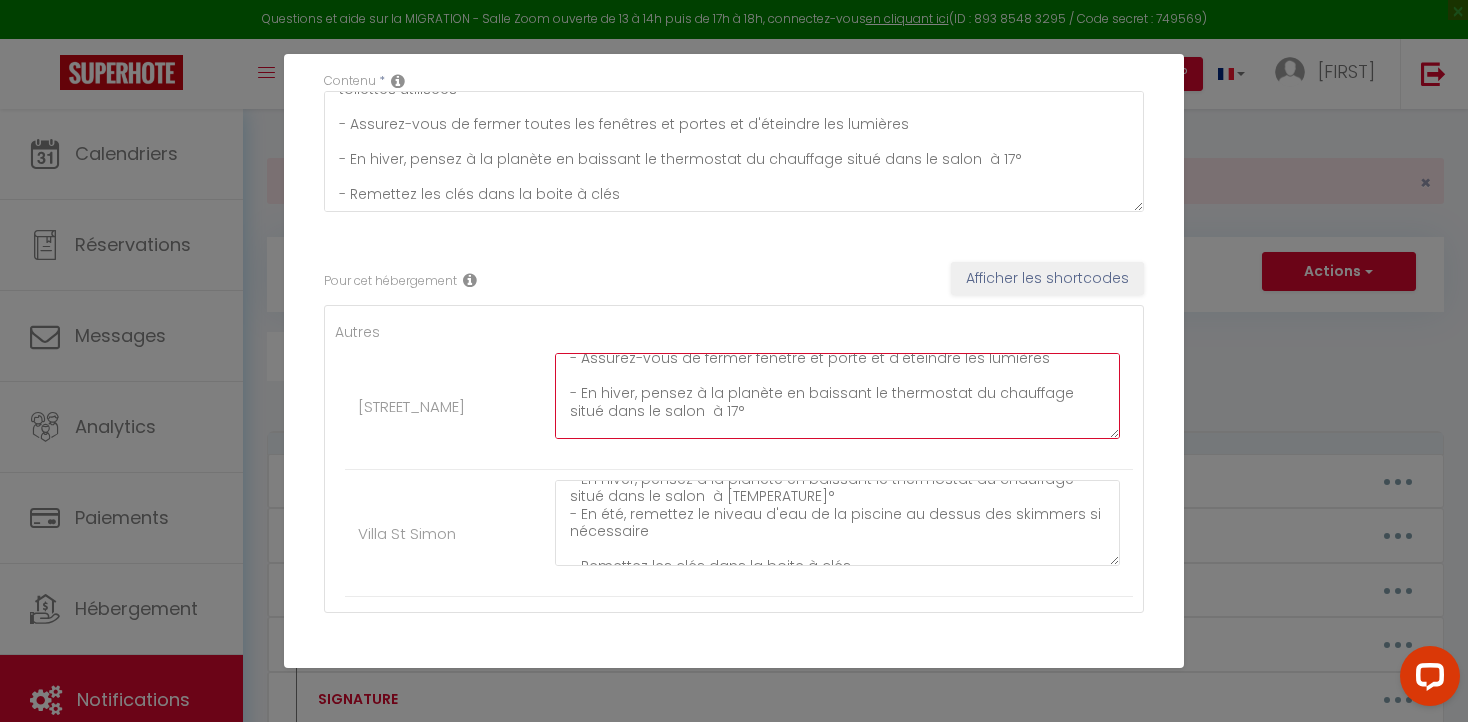 click on "- Assurez-vous d'avoir fait la vaisselle et qu'elle soit séchée et rangée
- Enlevez toute nourriture du frigo ou du congélateur et tout autre aliment périssable des placards
- Jetez les poubelles en privilégiant le tri sélectif
- Défaire housse de couette, drap et taies d’oreiller et les mettre dans la baignoire avec les serviettes de toilettes utilisées
- Assurez-vous de fermer fenêtre et porte et d'éteindre les lumières
- En hiver, pensez à la planète en baissant le thermostat du chauffage situé dans le salon  à 17°
- Remettez les clés dans la boite à clés" at bounding box center [837, 396] 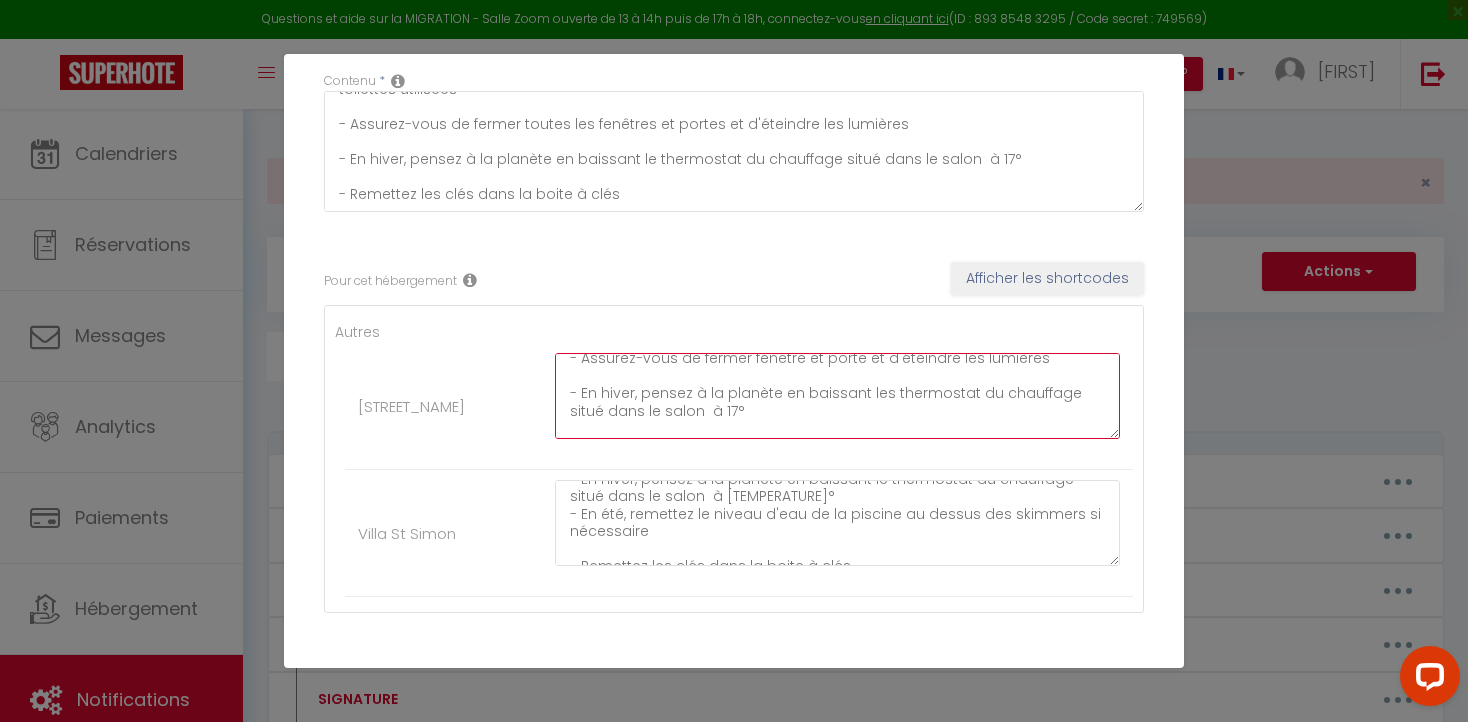 drag, startPoint x: 1067, startPoint y: 396, endPoint x: 1103, endPoint y: 406, distance: 37.363083 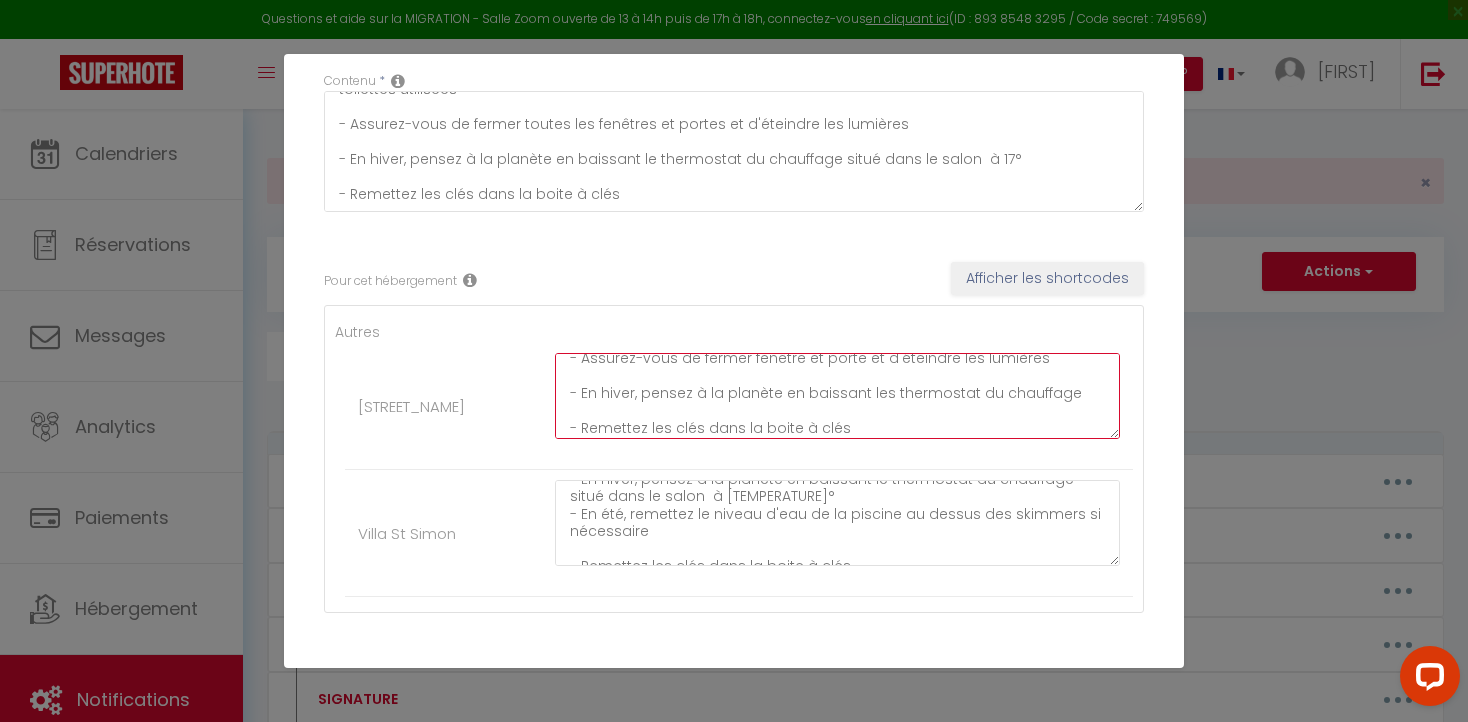 click on "- Assurez-vous d'avoir fait la vaisselle et qu'elle soit séchée et rangée
- Enlevez toute nourriture du frigo ou du congélateur et tout autre aliment périssable des placards
- Jetez les poubelles en privilégiant le tri sélectif
- Défaire housse de couette, drap et taies d’oreiller et les mettre dans la baignoire avec les serviettes de toilettes utilisées
- Assurez-vous de fermer fenêtre et porte et d'éteindre les lumières
- En hiver, pensez à la planète en baissant les thermostat du chauffage
- Remettez les clés dans la boite à clés" at bounding box center [837, 396] 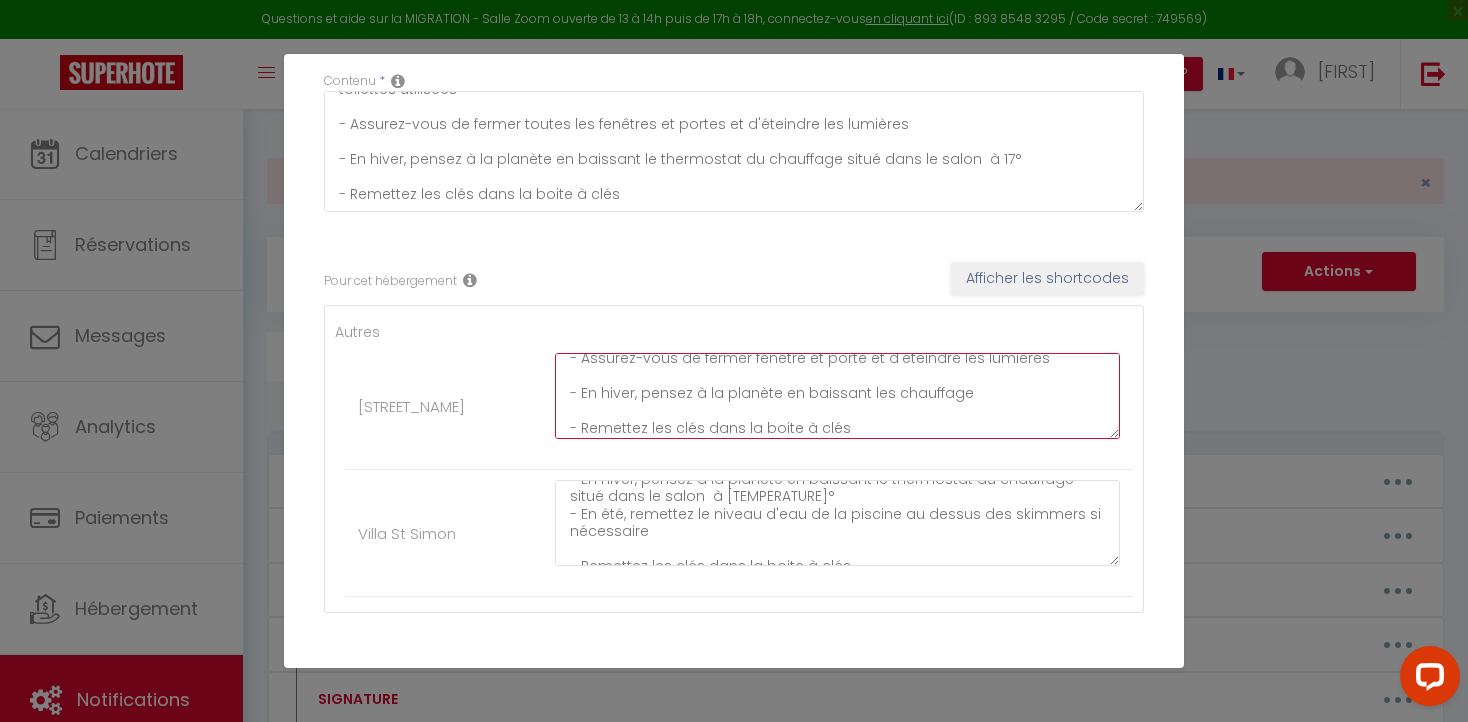 click on "- Assurez-vous d'avoir fait la vaisselle et qu'elle soit séchée et rangée
- Enlevez toute nourriture du frigo ou du congélateur et tout autre aliment périssable des placards
- Jetez les poubelles en privilégiant le tri sélectif
- Défaire housse de couette, drap et taies d’oreiller et les mettre dans la baignoire avec les serviettes de toilettes utilisées
- Assurez-vous de fermer fenêtre et porte et d'éteindre les lumières
- En hiver, pensez à la planète en baissant les chauffage
- Remettez les clés dans la boite à clés" at bounding box center (837, 396) 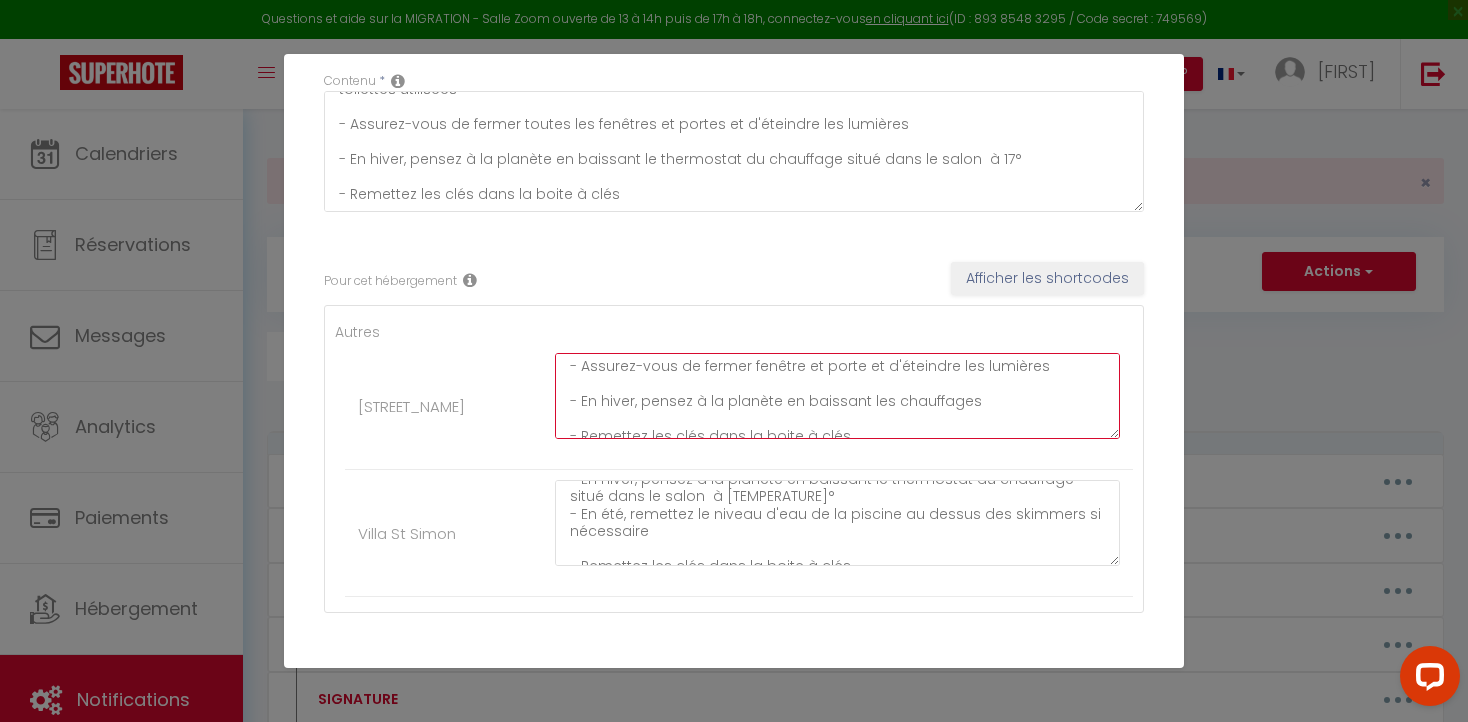scroll, scrollTop: 192, scrollLeft: 0, axis: vertical 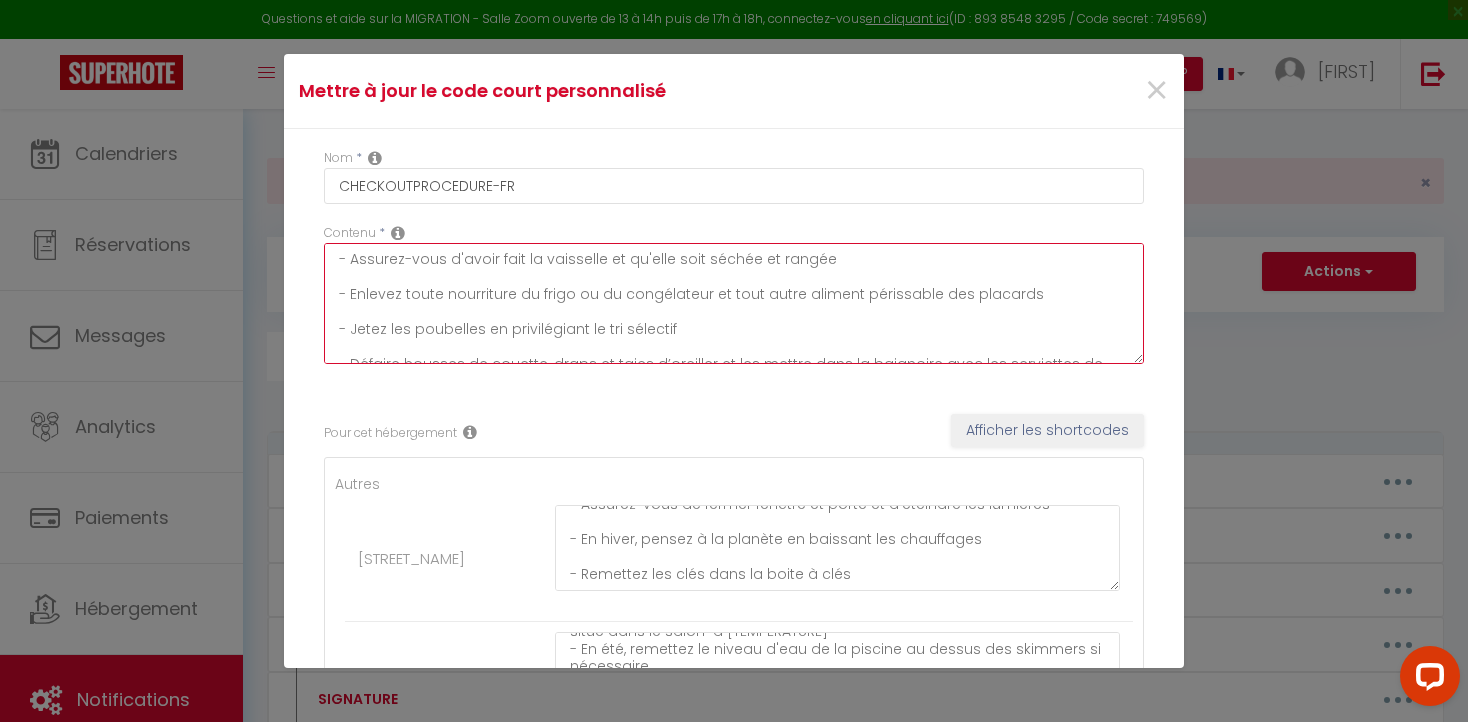 drag, startPoint x: 635, startPoint y: 354, endPoint x: 294, endPoint y: 168, distance: 388.4289 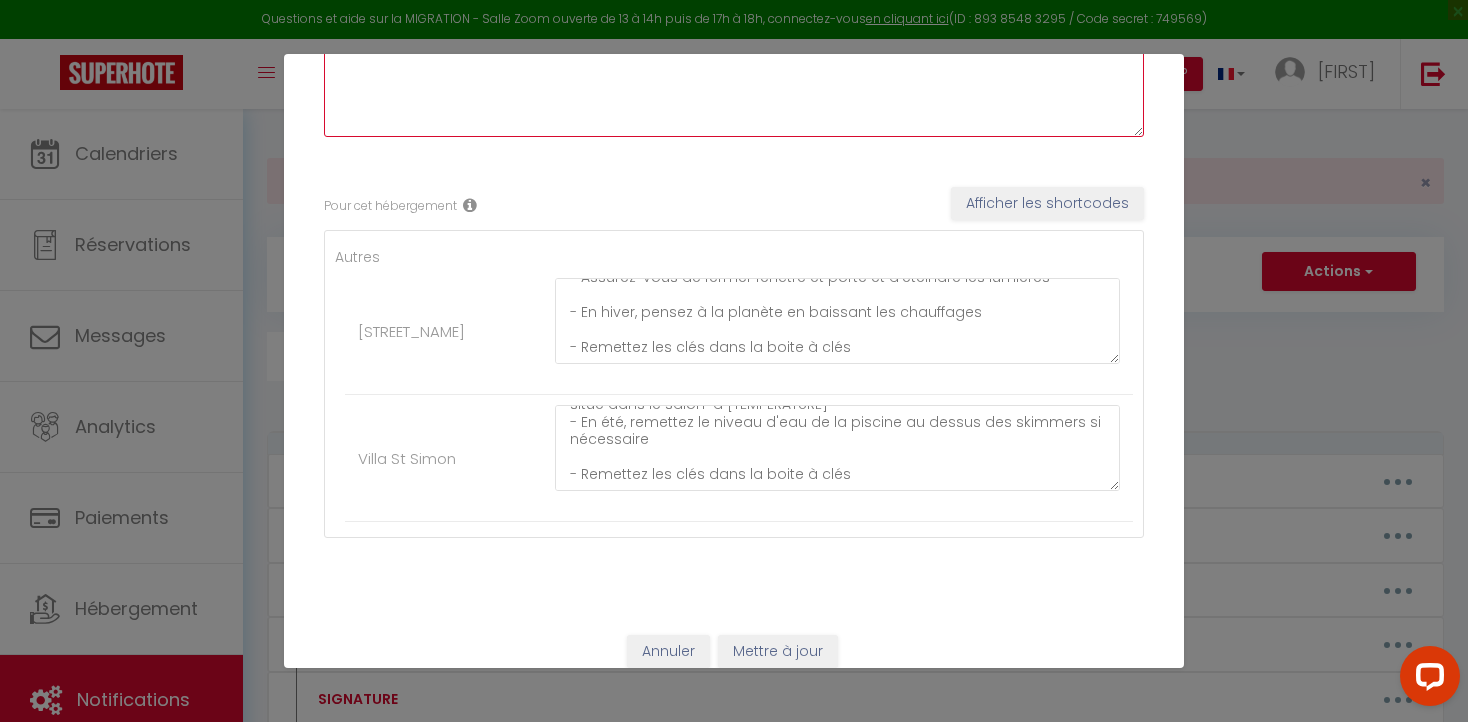 scroll, scrollTop: 248, scrollLeft: 0, axis: vertical 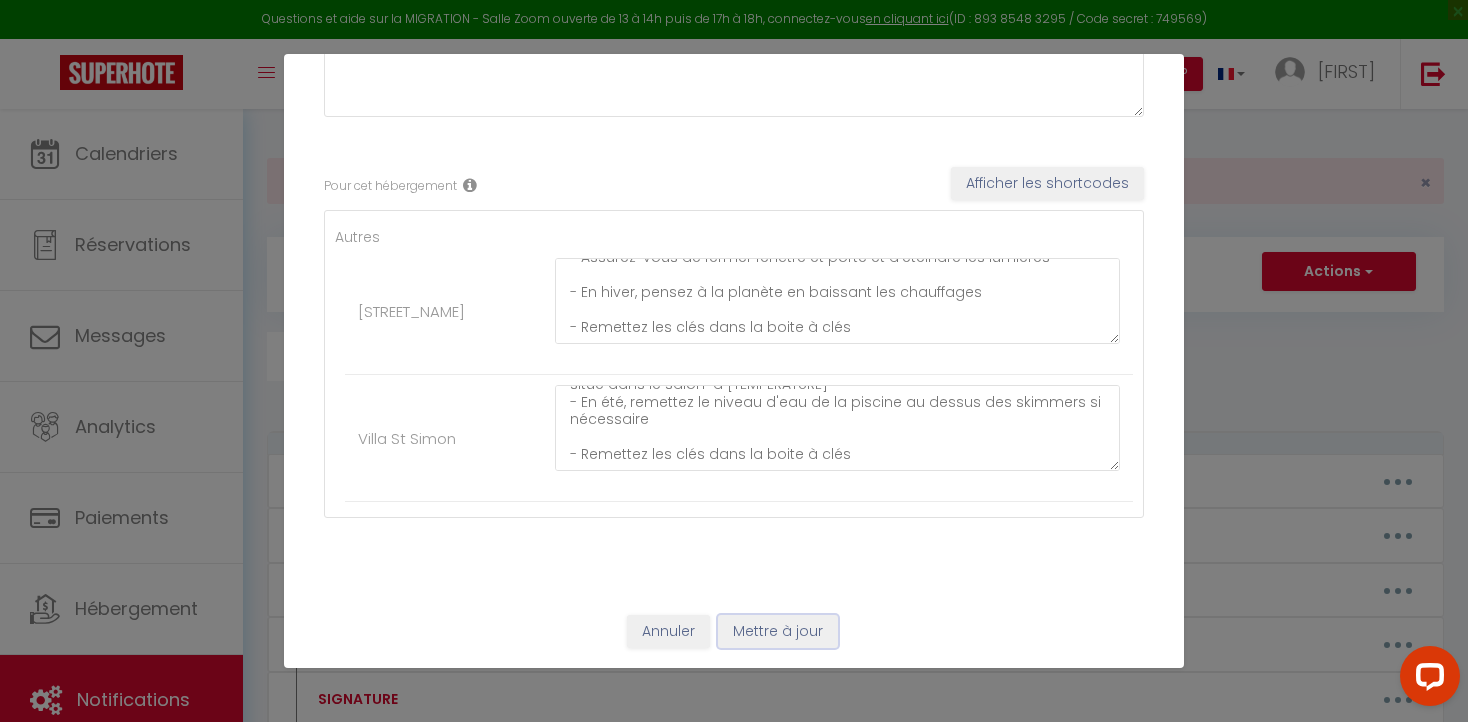 click on "Mettre à jour" at bounding box center [778, 632] 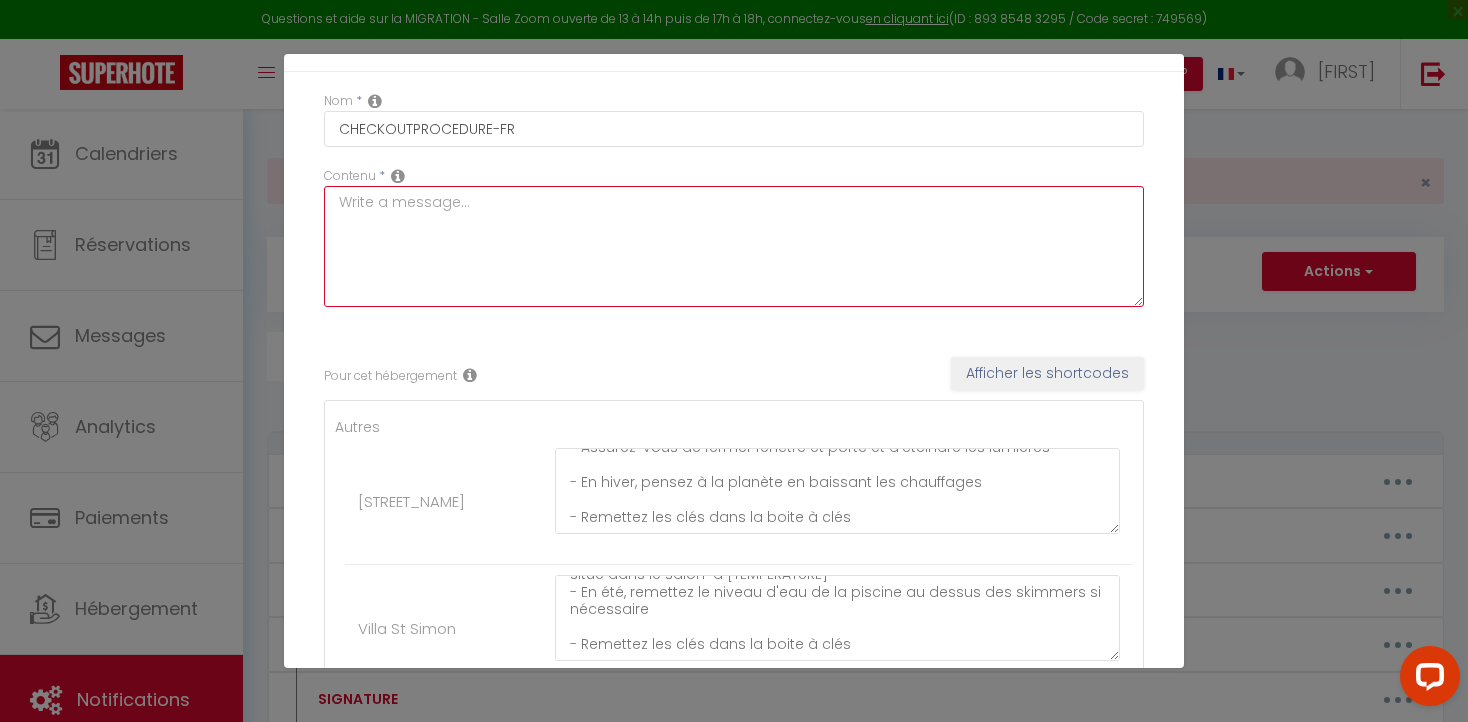 scroll, scrollTop: 50, scrollLeft: 0, axis: vertical 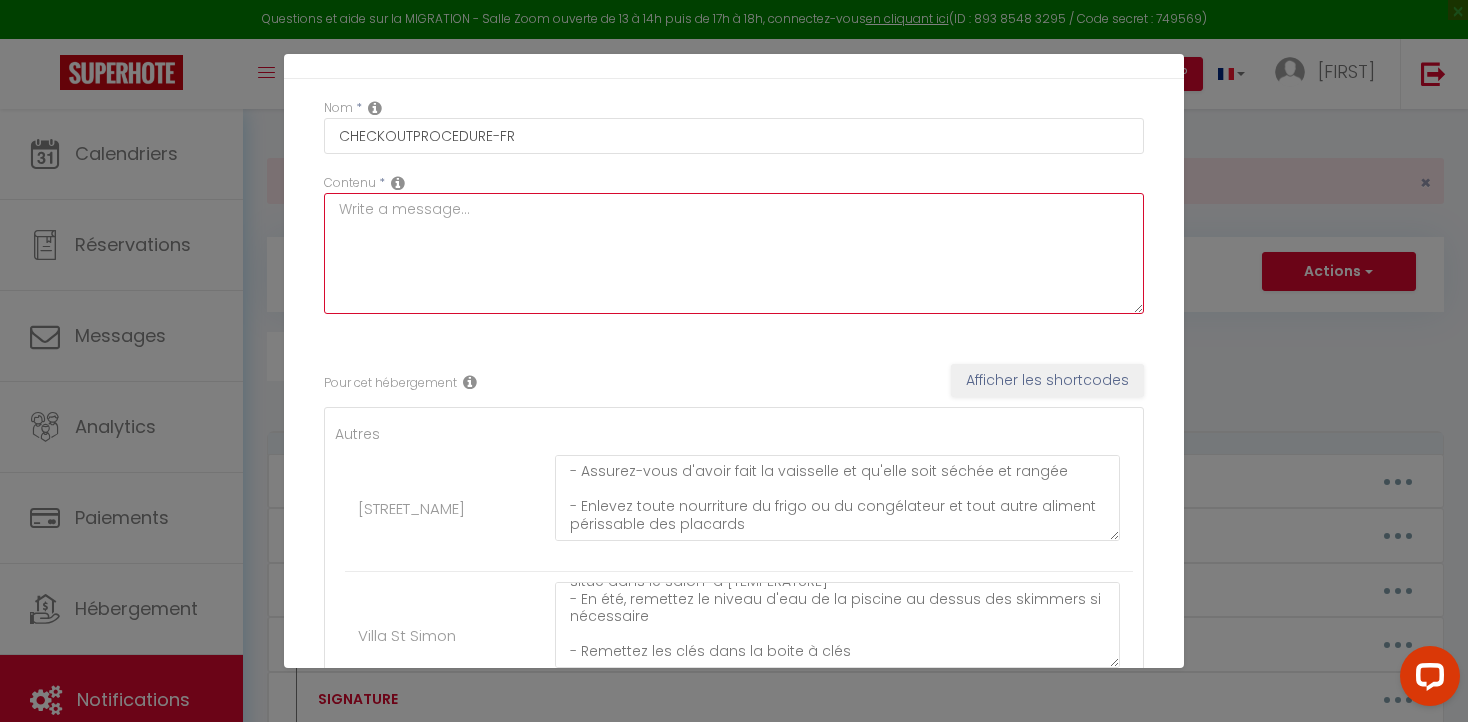click at bounding box center (734, 253) 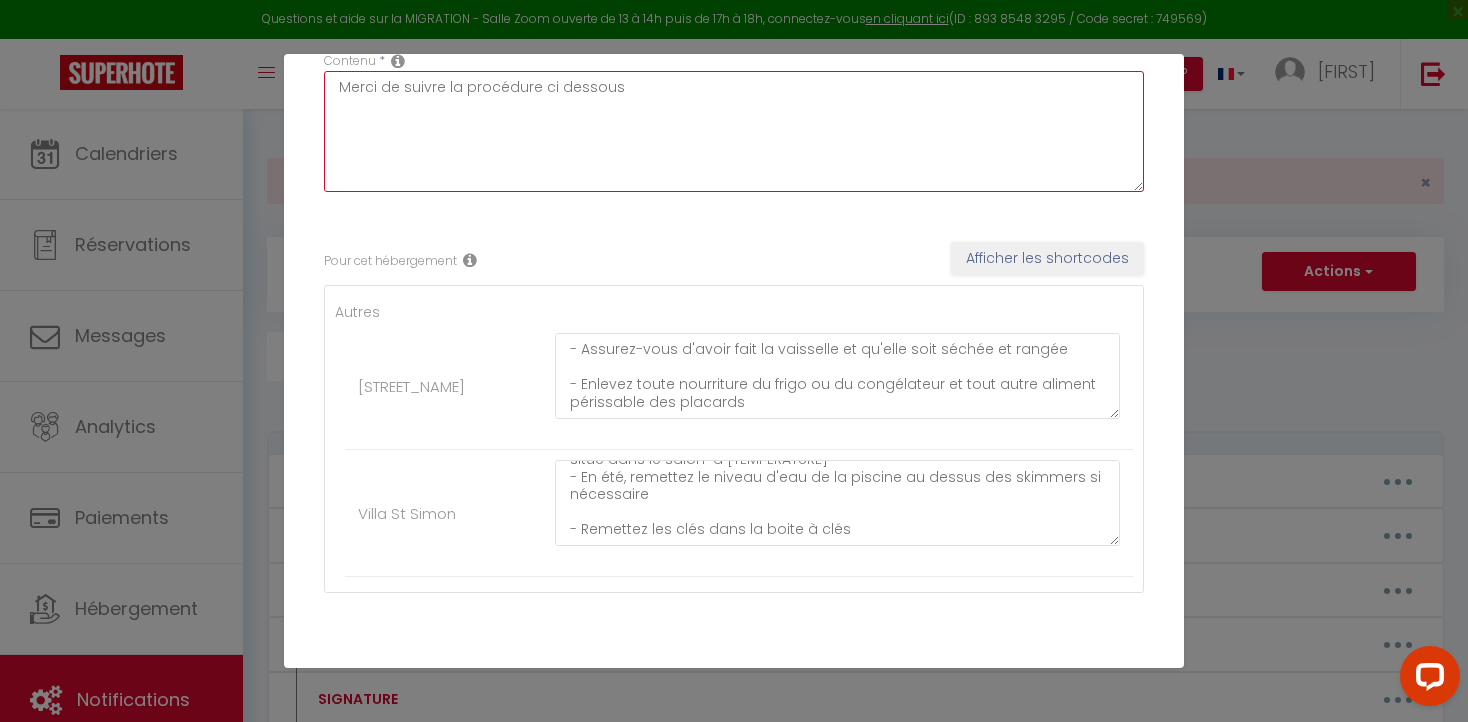 scroll, scrollTop: 248, scrollLeft: 0, axis: vertical 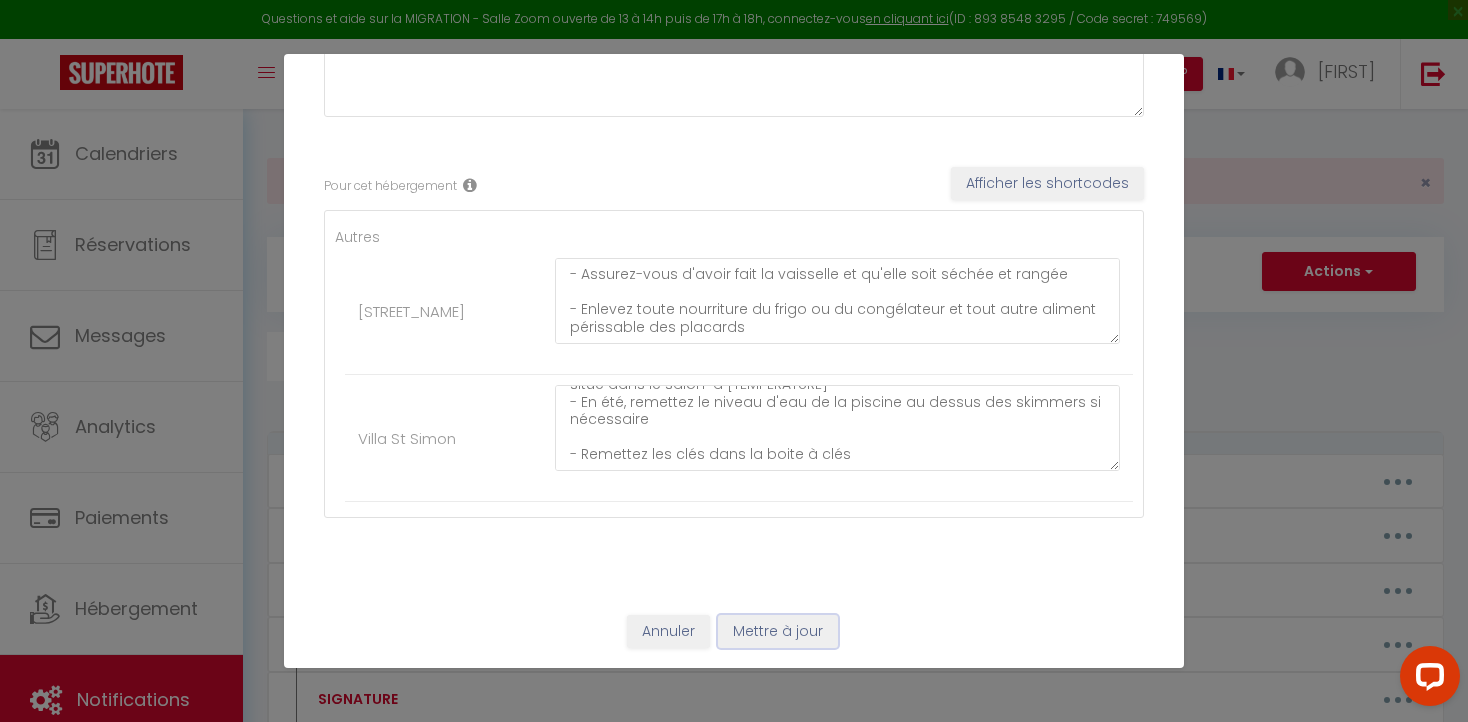 click on "Mettre à jour" at bounding box center (778, 632) 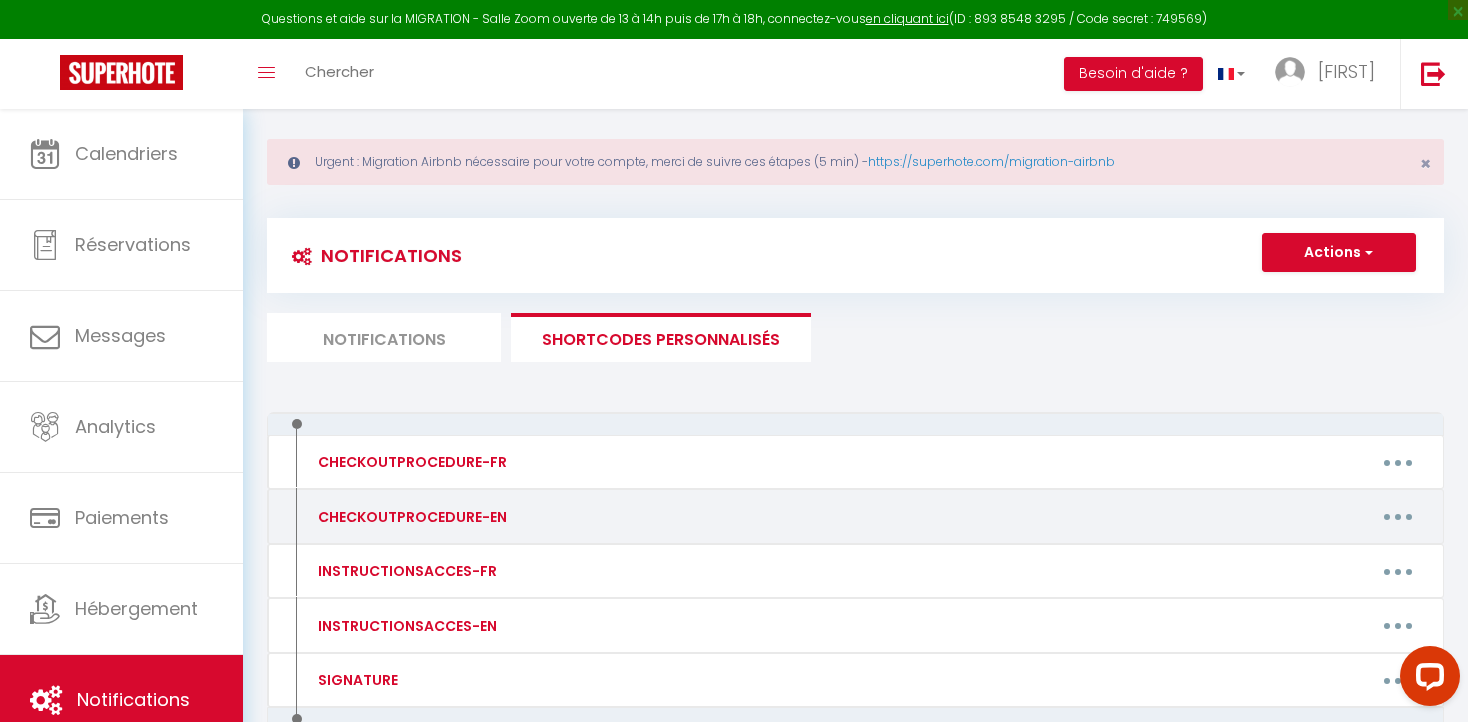 scroll, scrollTop: 17, scrollLeft: 0, axis: vertical 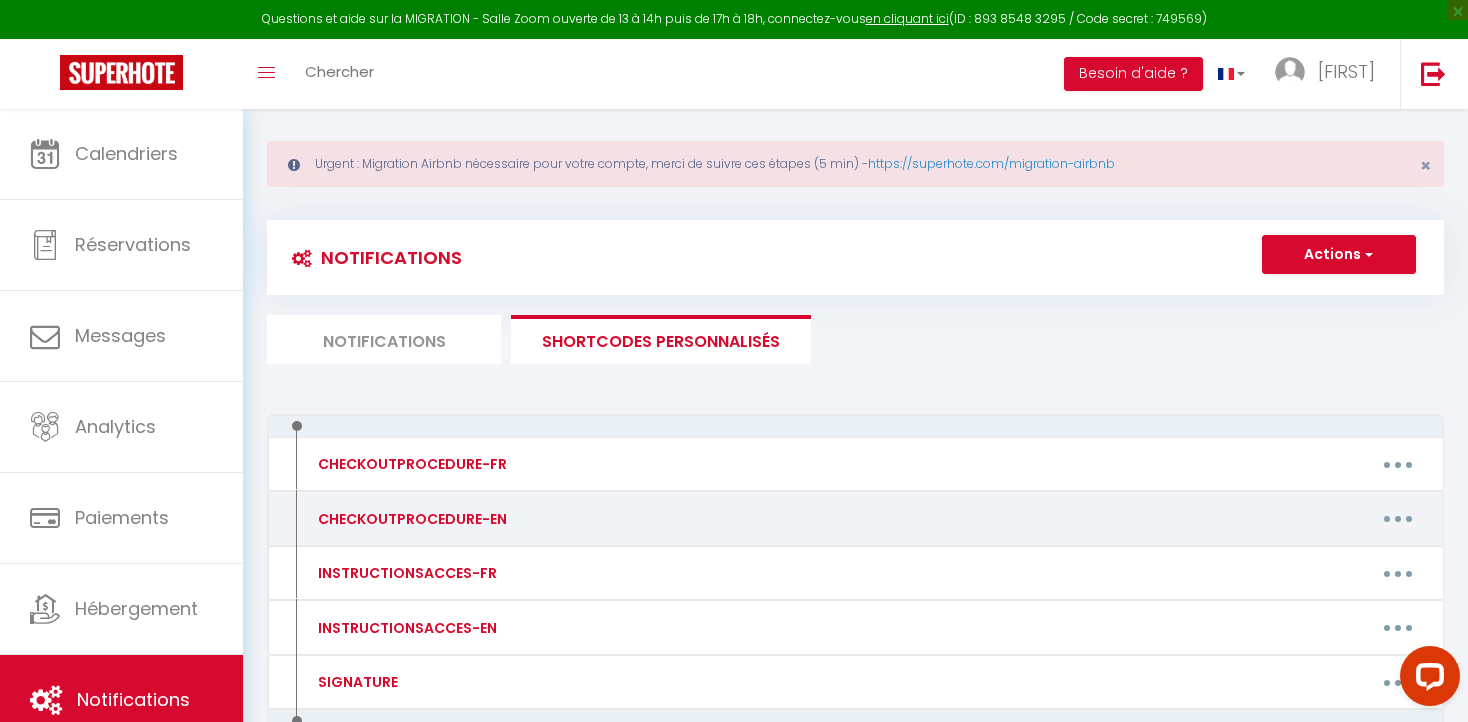 click at bounding box center (1398, 519) 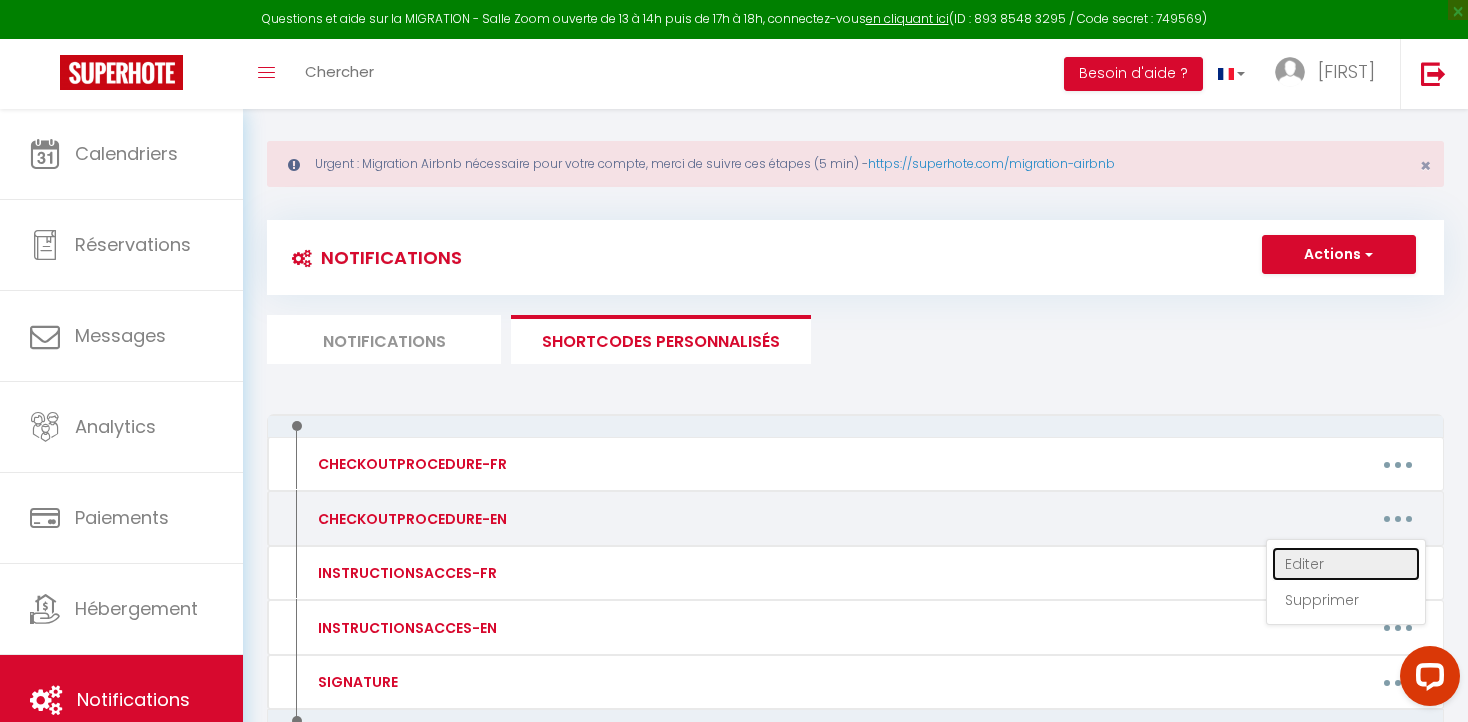 click on "Editer" at bounding box center (1346, 564) 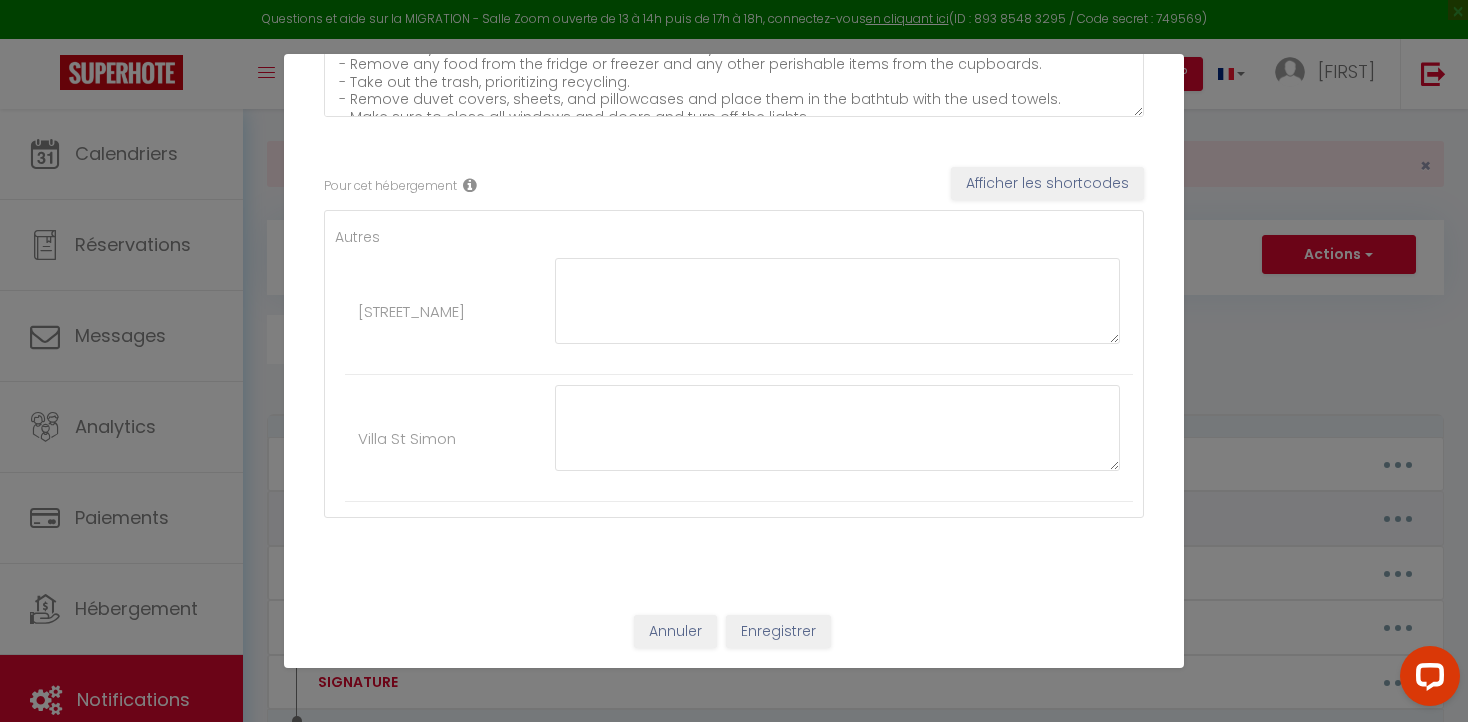 scroll, scrollTop: 0, scrollLeft: 0, axis: both 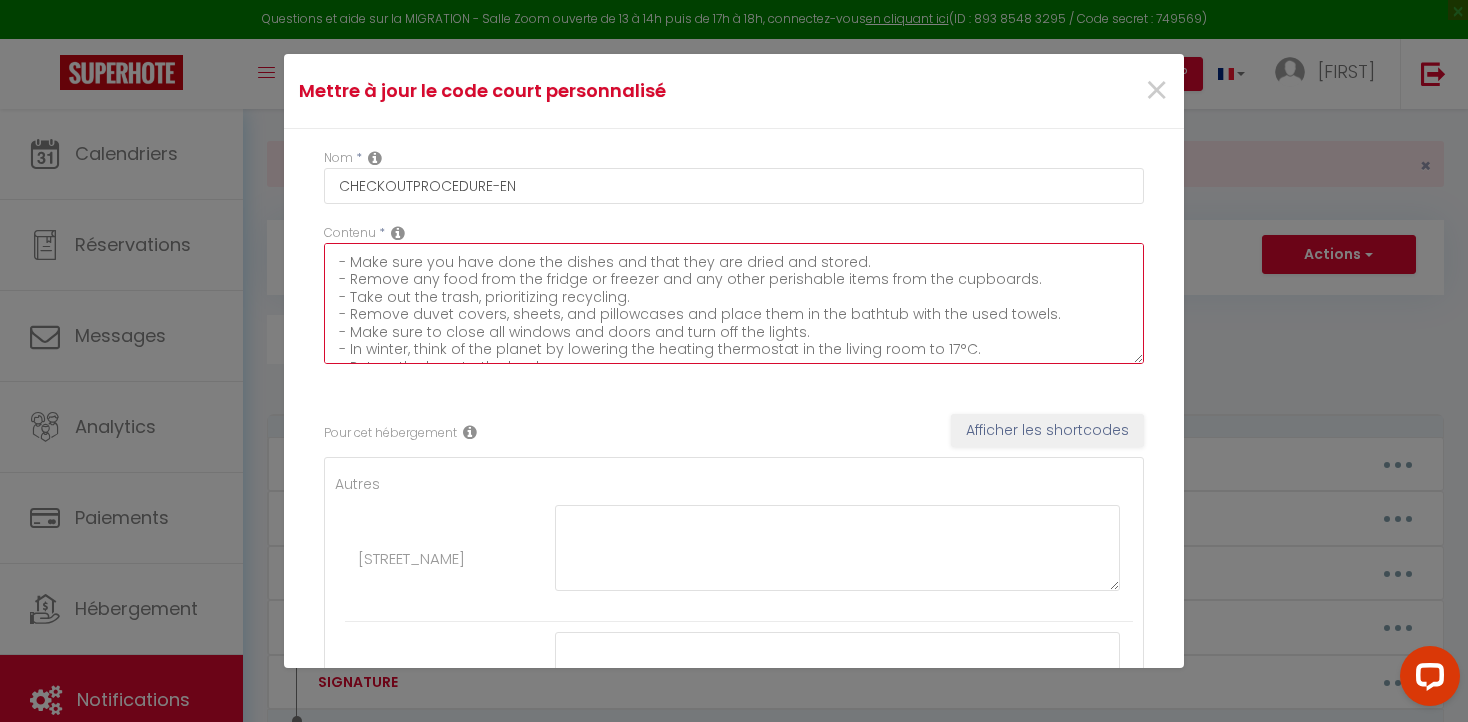 drag, startPoint x: 789, startPoint y: 315, endPoint x: 809, endPoint y: 315, distance: 20 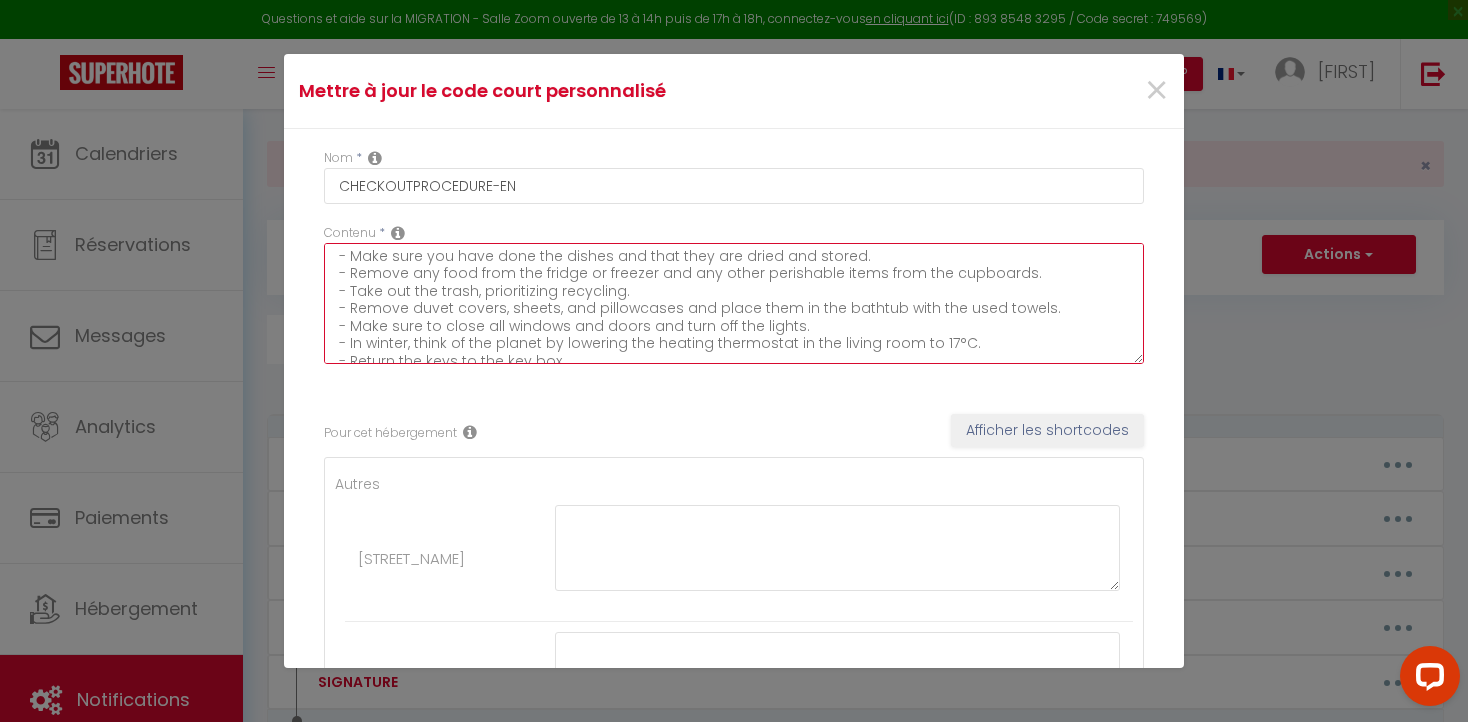 scroll, scrollTop: 0, scrollLeft: 0, axis: both 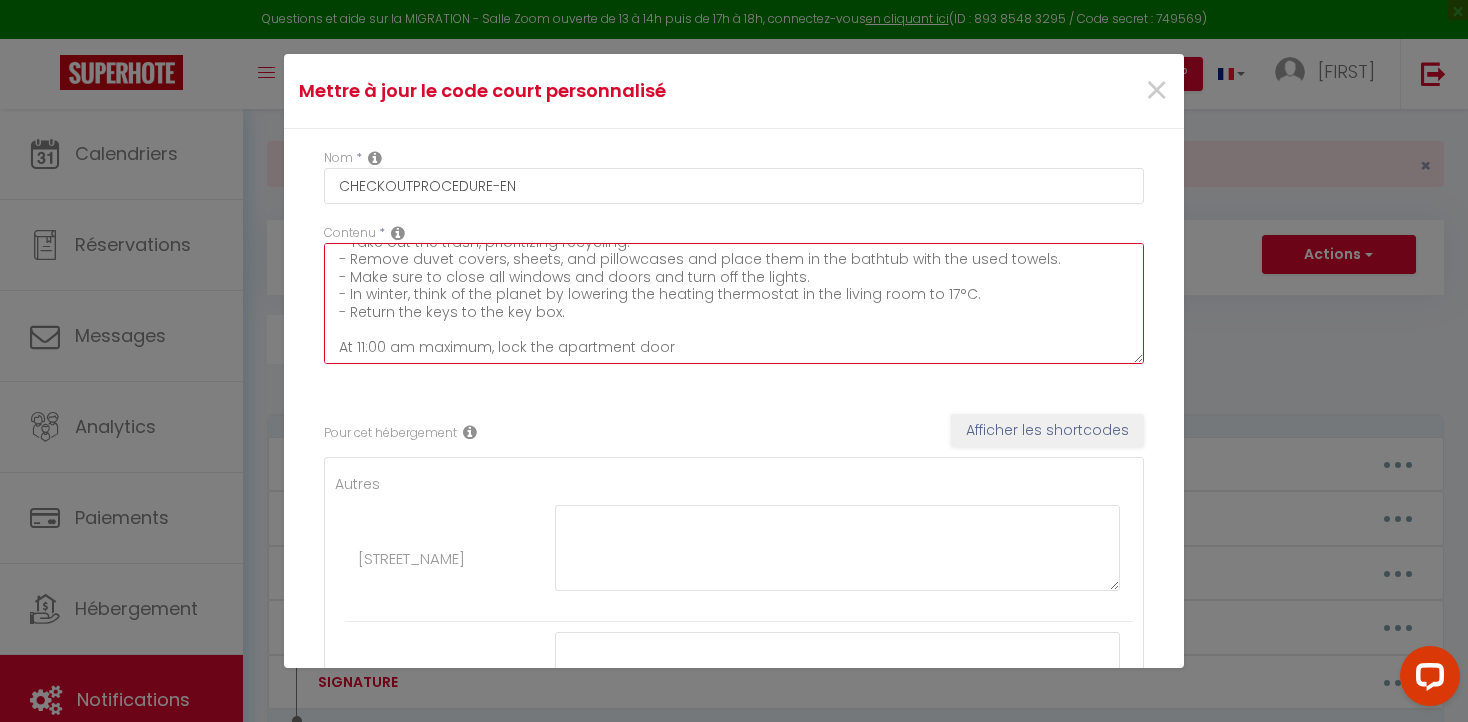 drag, startPoint x: 337, startPoint y: 295, endPoint x: 678, endPoint y: 356, distance: 346.41306 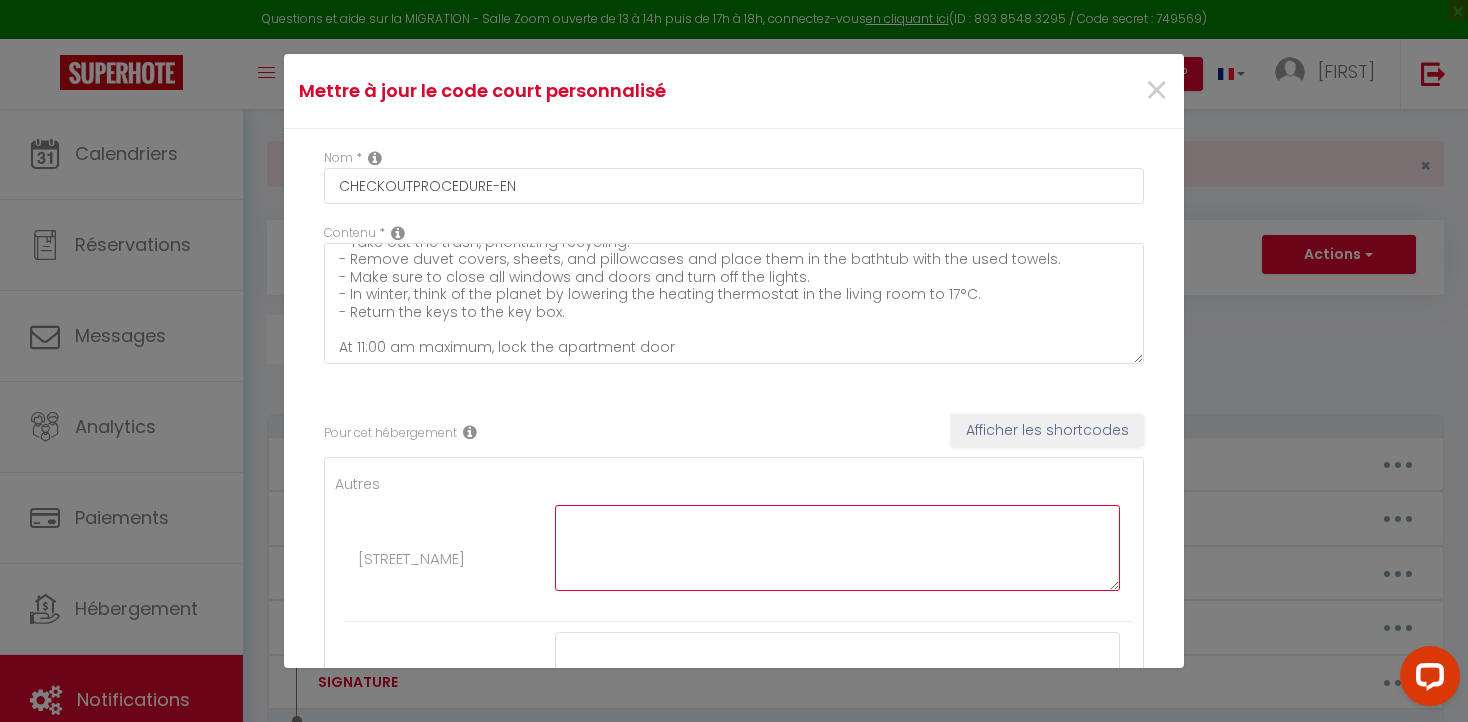 click at bounding box center (837, 548) 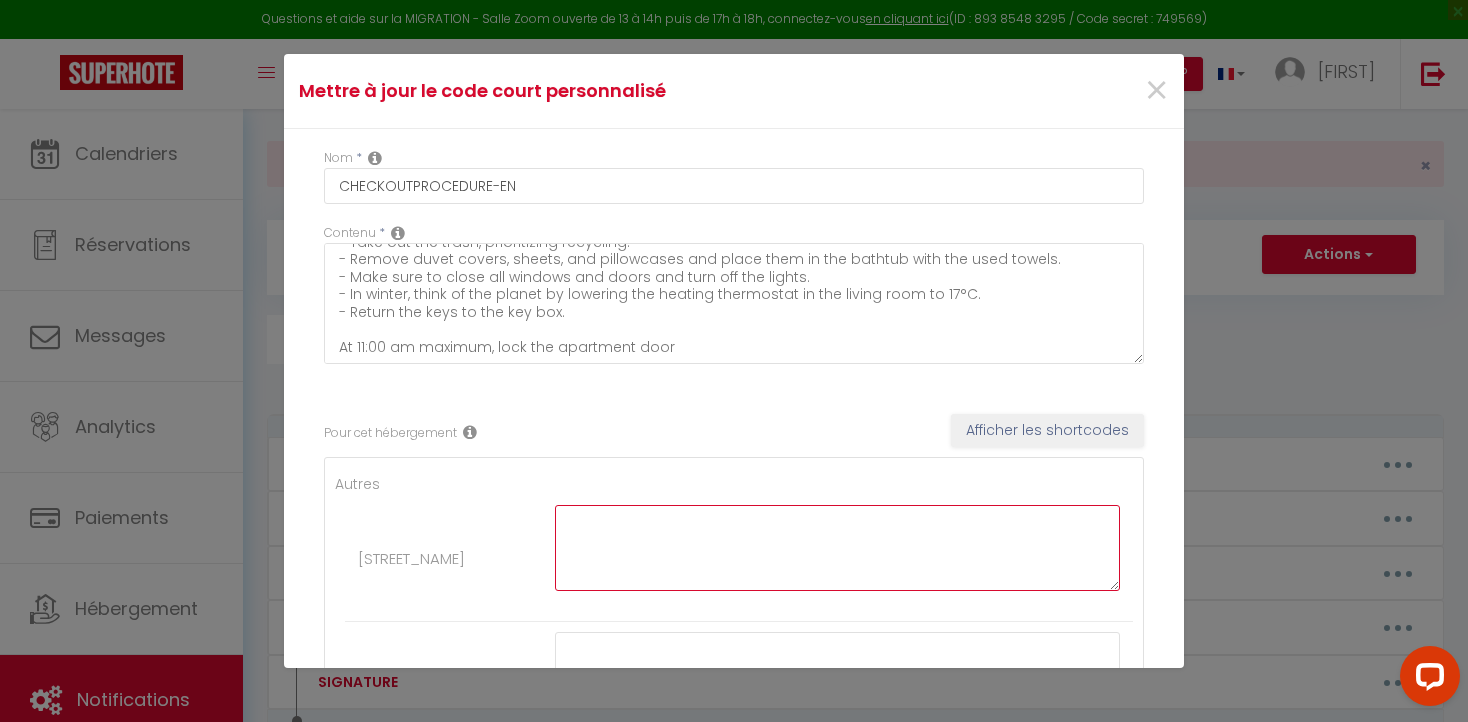 paste on "- Make sure you have done the dishes and that they are dried and stored.
- Remove any food from the fridge or freezer and any other perishable items from the cupboards.
- Take out the trash, prioritizing recycling.
- Remove duvet covers, sheets, and pillowcases and place them in the bathtub with the used towels.
- Make sure to close all windows and doors and turn off the lights.
- In winter, think of the planet by lowering the heating thermostat in the living room to 17°C.
- Return the keys to the key box.
At 11:00 am maximum, lock the apartment door" 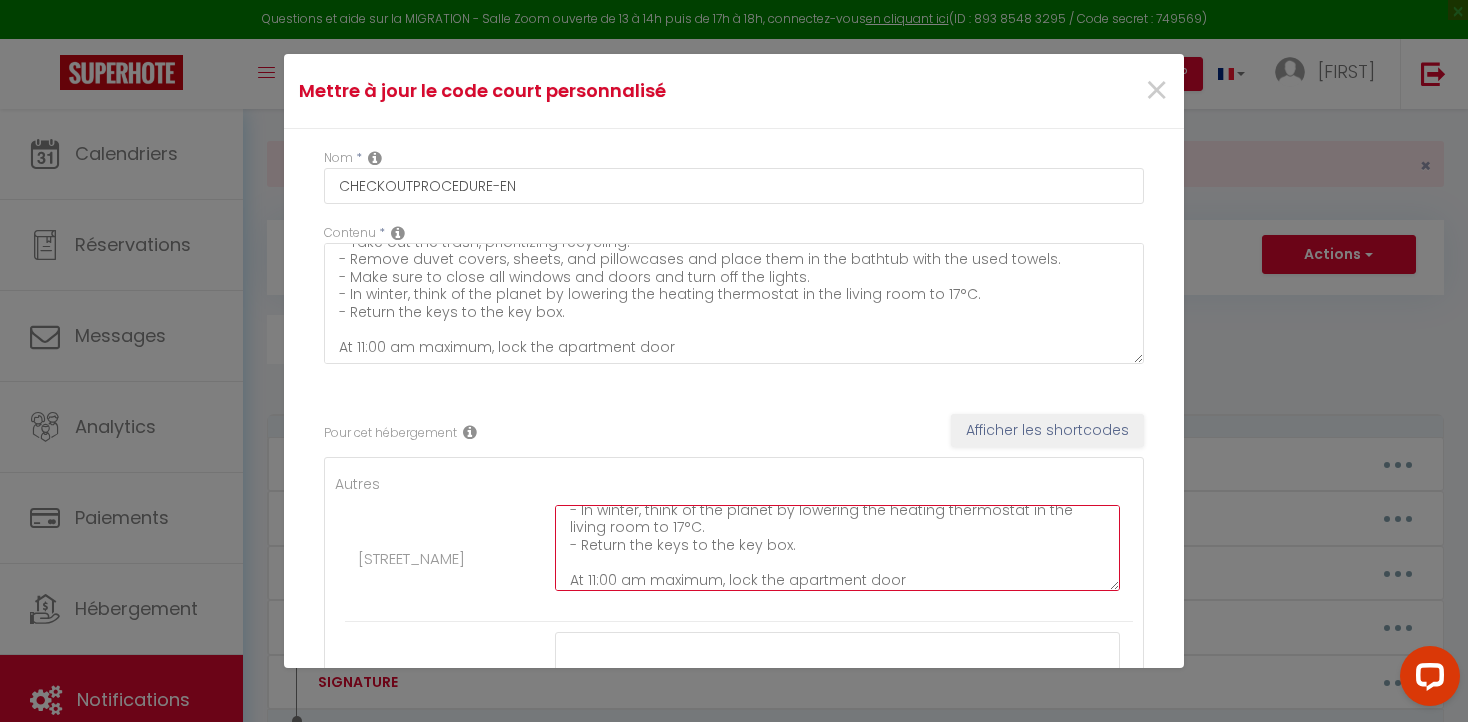 scroll, scrollTop: 140, scrollLeft: 0, axis: vertical 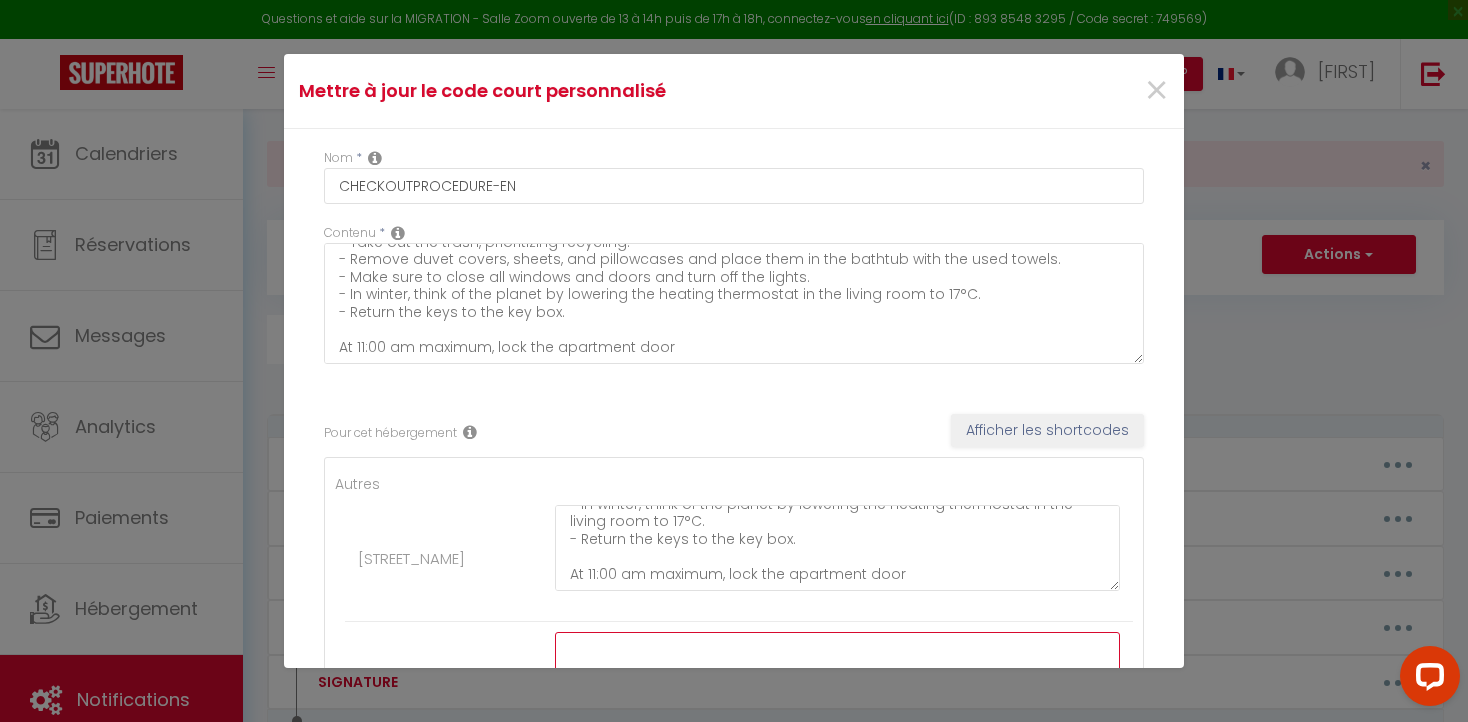 click at bounding box center (837, 675) 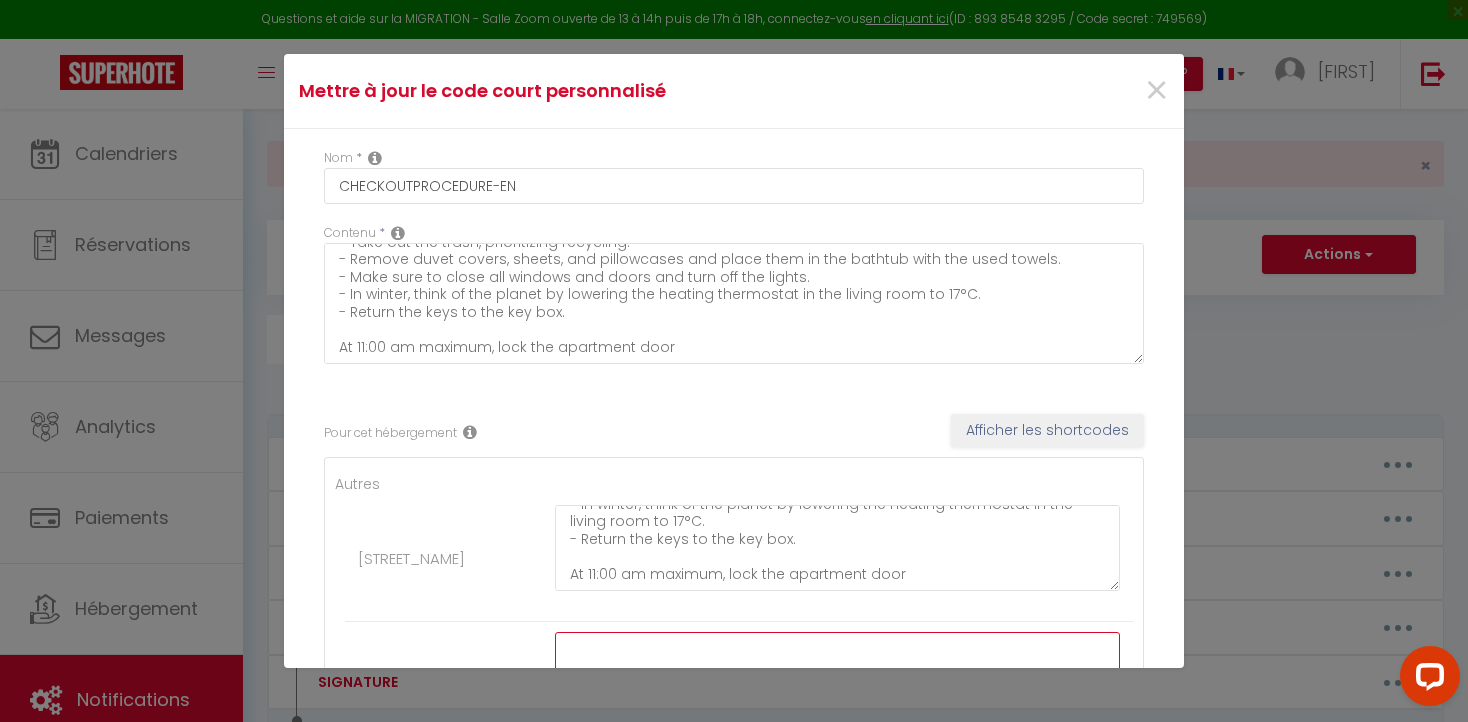 paste on "- Make sure you have done the dishes and that they are dried and stored.
- Remove any food from the fridge or freezer and any other perishable items from the cupboards.
- Take out the trash, prioritizing recycling.
- Remove duvet covers, sheets, and pillowcases and place them in the bathtub with the used towels.
- Make sure to close all windows and doors and turn off the lights.
- In winter, think of the planet by lowering the heating thermostat in the living room to 17°C.
- Return the keys to the key box.
At 11:00 am maximum, lock the apartment door" 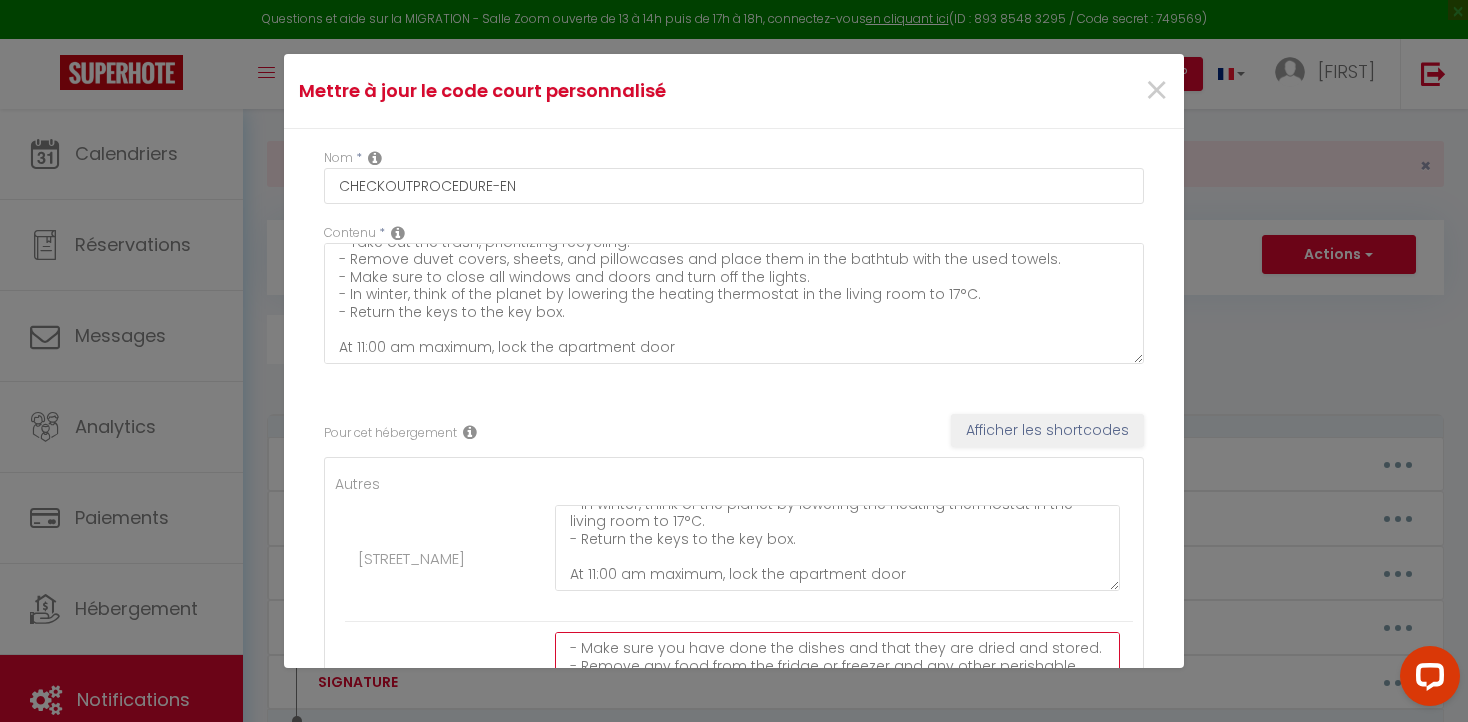 scroll, scrollTop: 134, scrollLeft: 0, axis: vertical 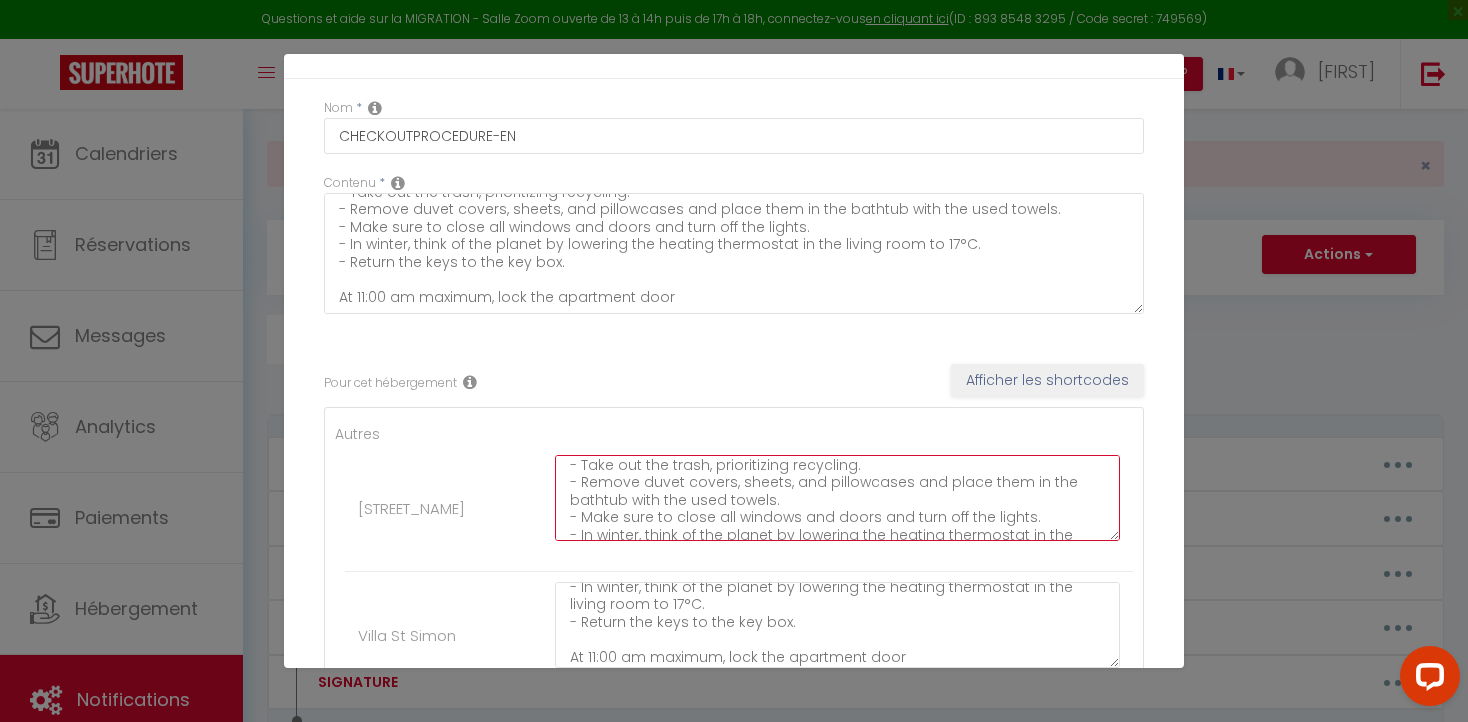 drag, startPoint x: 1021, startPoint y: 483, endPoint x: 1032, endPoint y: 485, distance: 11.18034 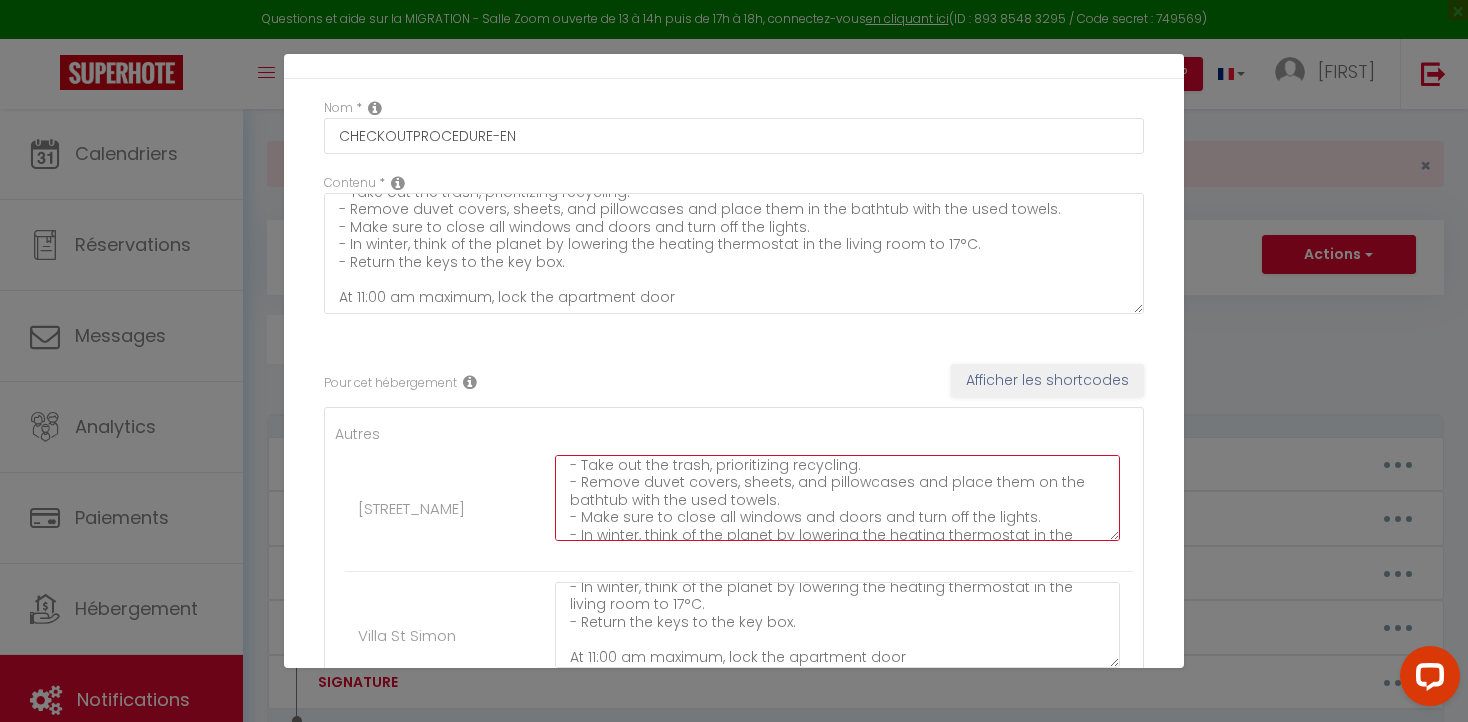 drag, startPoint x: 572, startPoint y: 502, endPoint x: 623, endPoint y: 506, distance: 51.156624 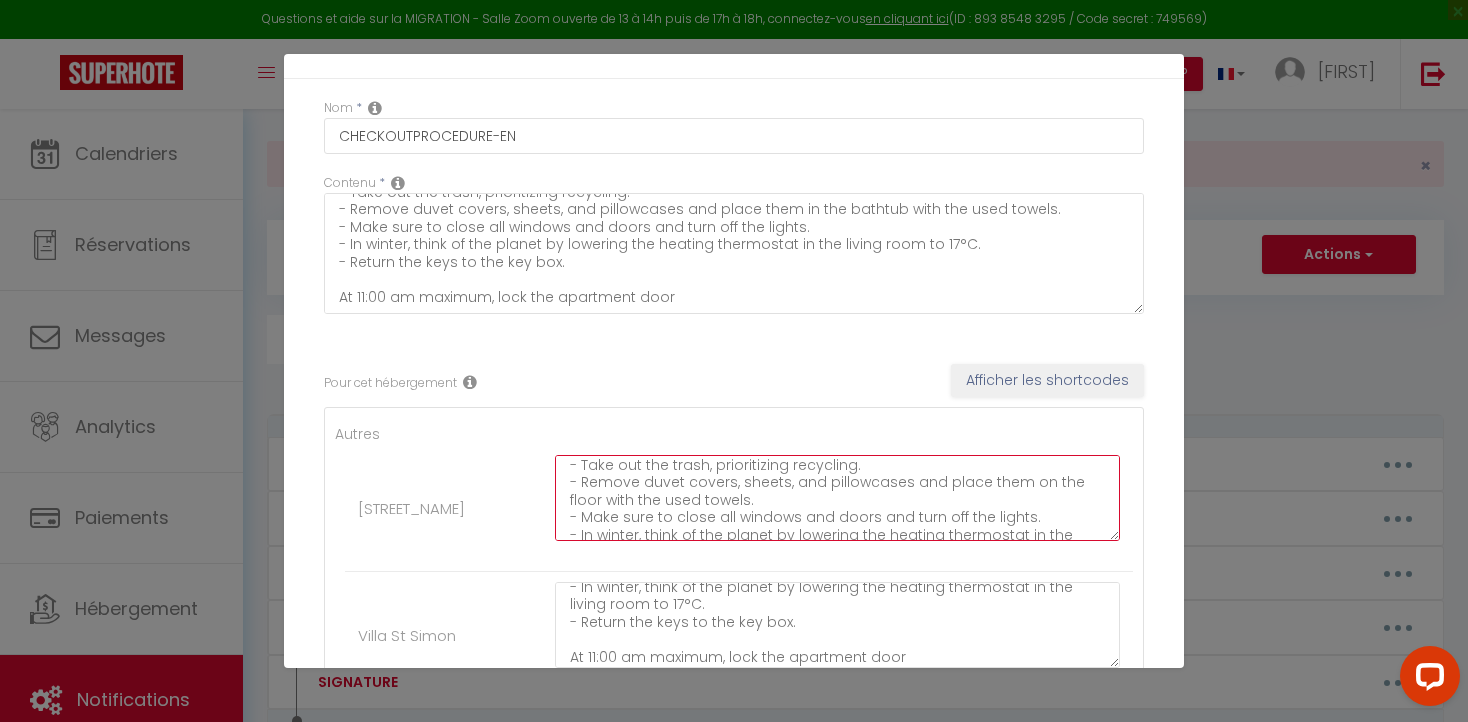 click on "- Make sure you have done the dishes and that they are dried and stored.
- Remove any food from the fridge or freezer and any other perishable items from the cupboards.
- Take out the trash, prioritizing recycling.
- Remove duvet covers, sheets, and pillowcases and place them on the floor with the used towels.
- Make sure to close all windows and doors and turn off the lights.
- In winter, think of the planet by lowering the heating thermostat in the living room to 17°C.
- Return the keys to the key box.
At 11:00 am maximum, lock the apartment door" at bounding box center [837, 498] 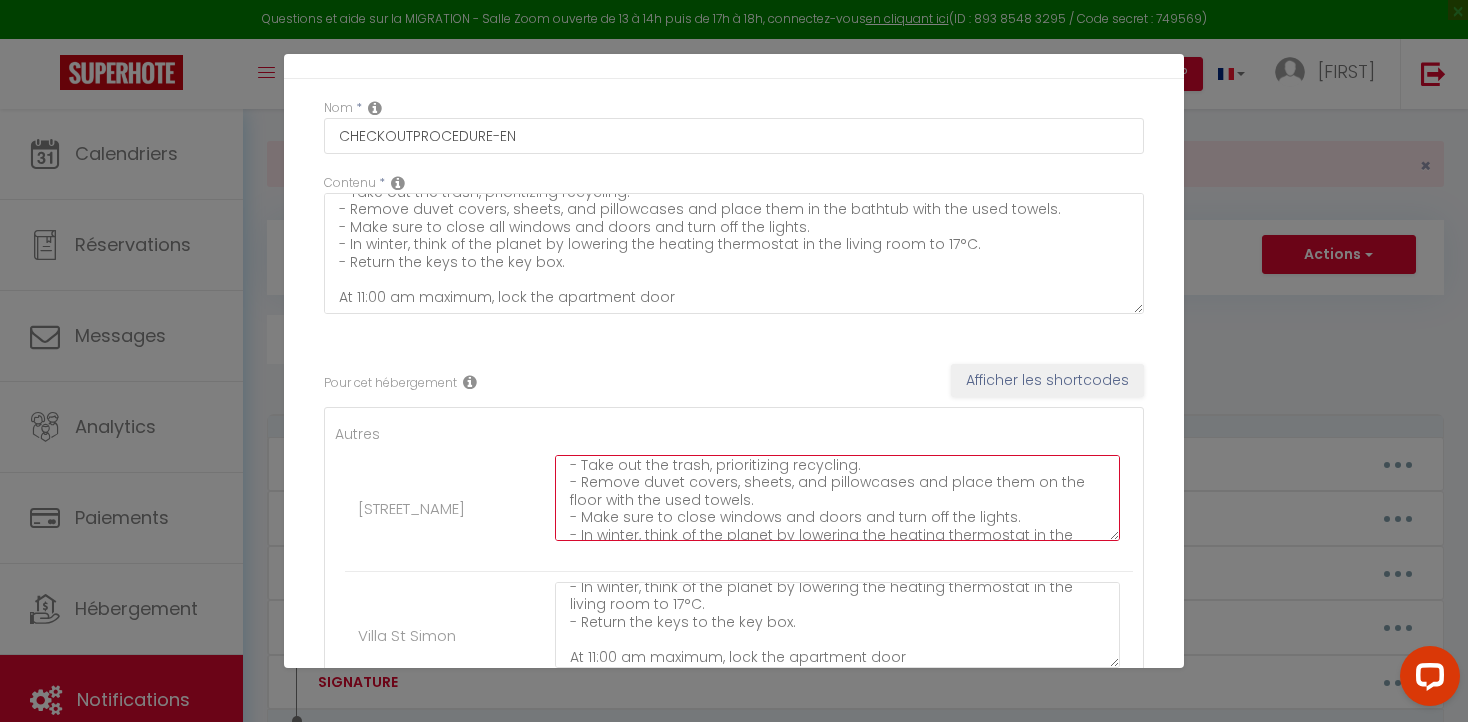 click on "- Make sure you have done the dishes and that they are dried and stored.
- Remove any food from the fridge or freezer and any other perishable items from the cupboards.
- Take out the trash, prioritizing recycling.
- Remove duvet covers, sheets, and pillowcases and place them on the floor with the used towels.
- Make sure to close windows and doors and turn off the lights.
- In winter, think of the planet by lowering the heating thermostat in the living room to 17°C.
- Return the keys to the key box.
At 11:00 am maximum, lock the apartment door" at bounding box center [837, 498] 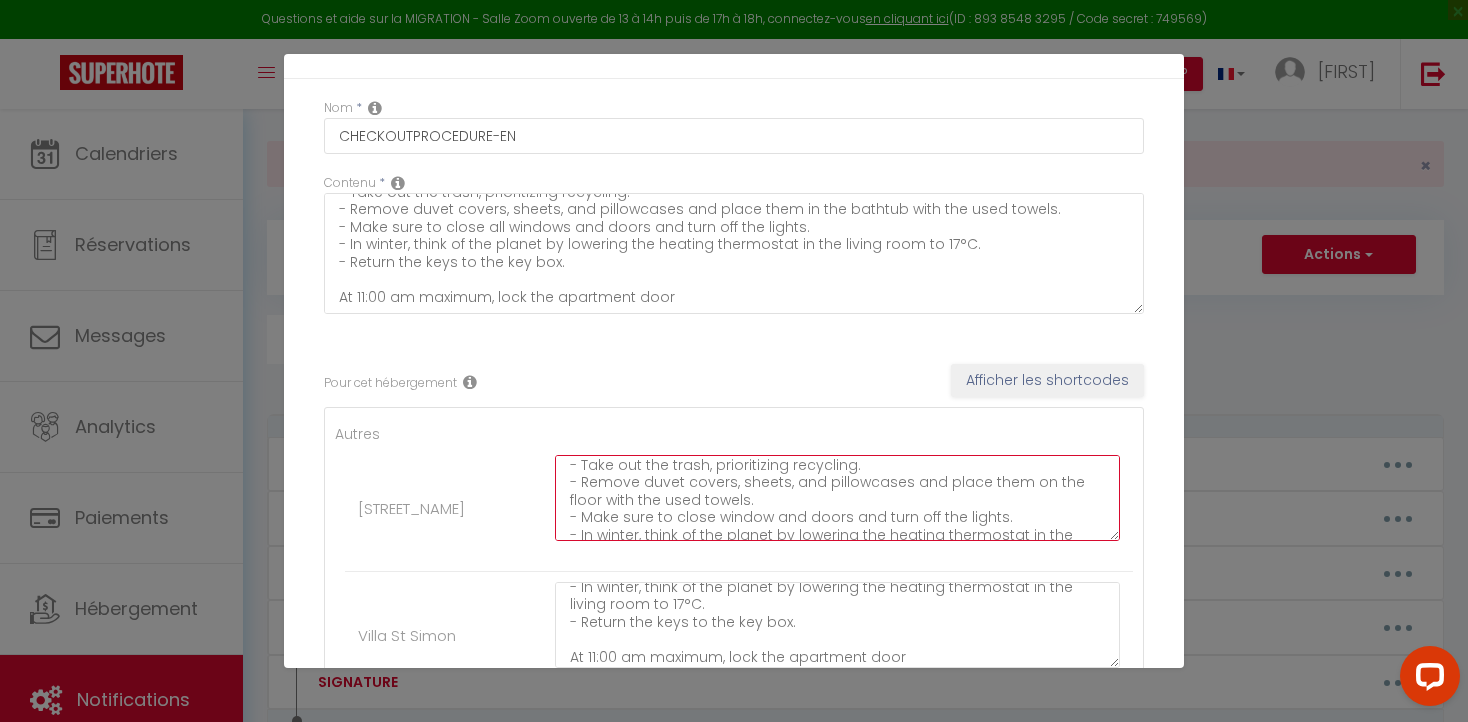 click on "- Make sure you have done the dishes and that they are dried and stored.
- Remove any food from the fridge or freezer and any other perishable items from the cupboards.
- Take out the trash, prioritizing recycling.
- Remove duvet covers, sheets, and pillowcases and place them on the floor with the used towels.
- Make sure to close window and doors and turn off the lights.
- In winter, think of the planet by lowering the heating thermostat in the living room to 17°C.
- Return the keys to the key box.
At 11:00 am maximum, lock the apartment door" at bounding box center [837, 498] 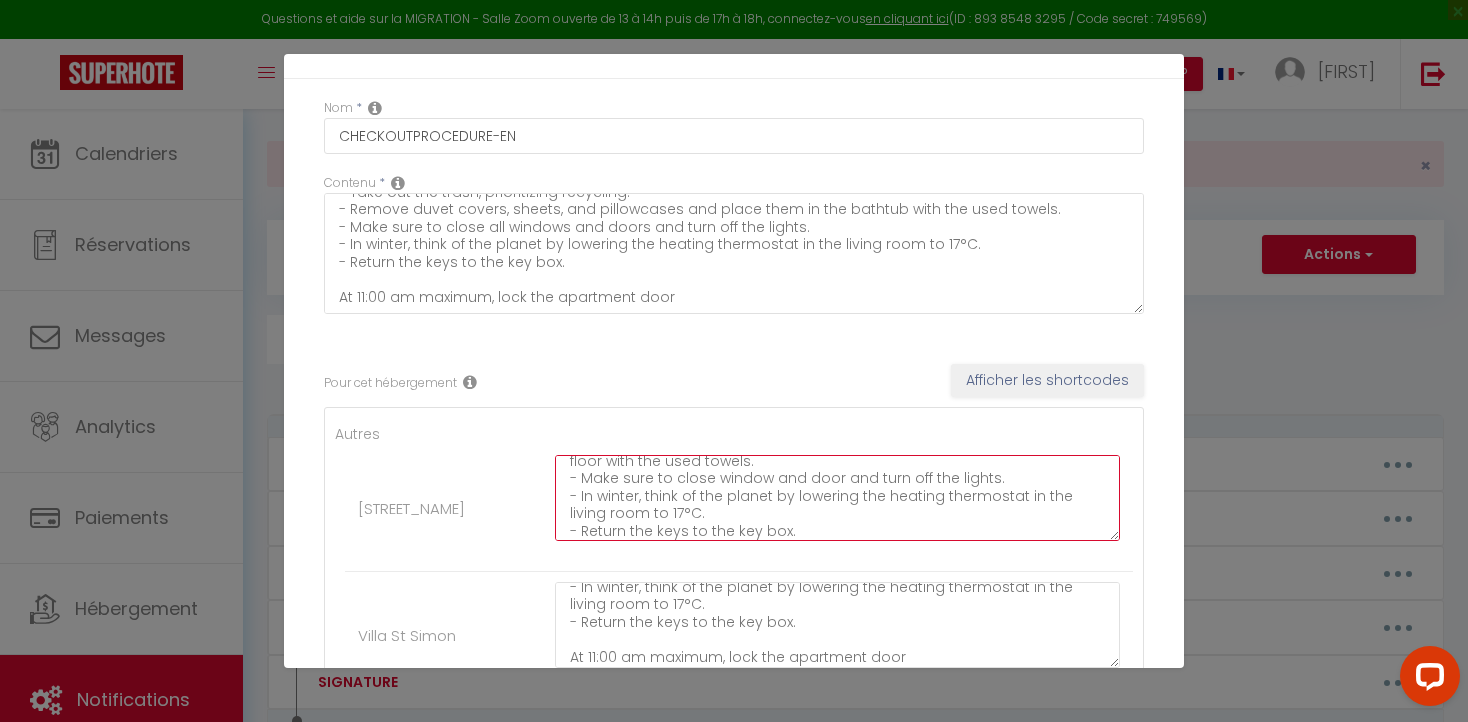 scroll, scrollTop: 102, scrollLeft: 0, axis: vertical 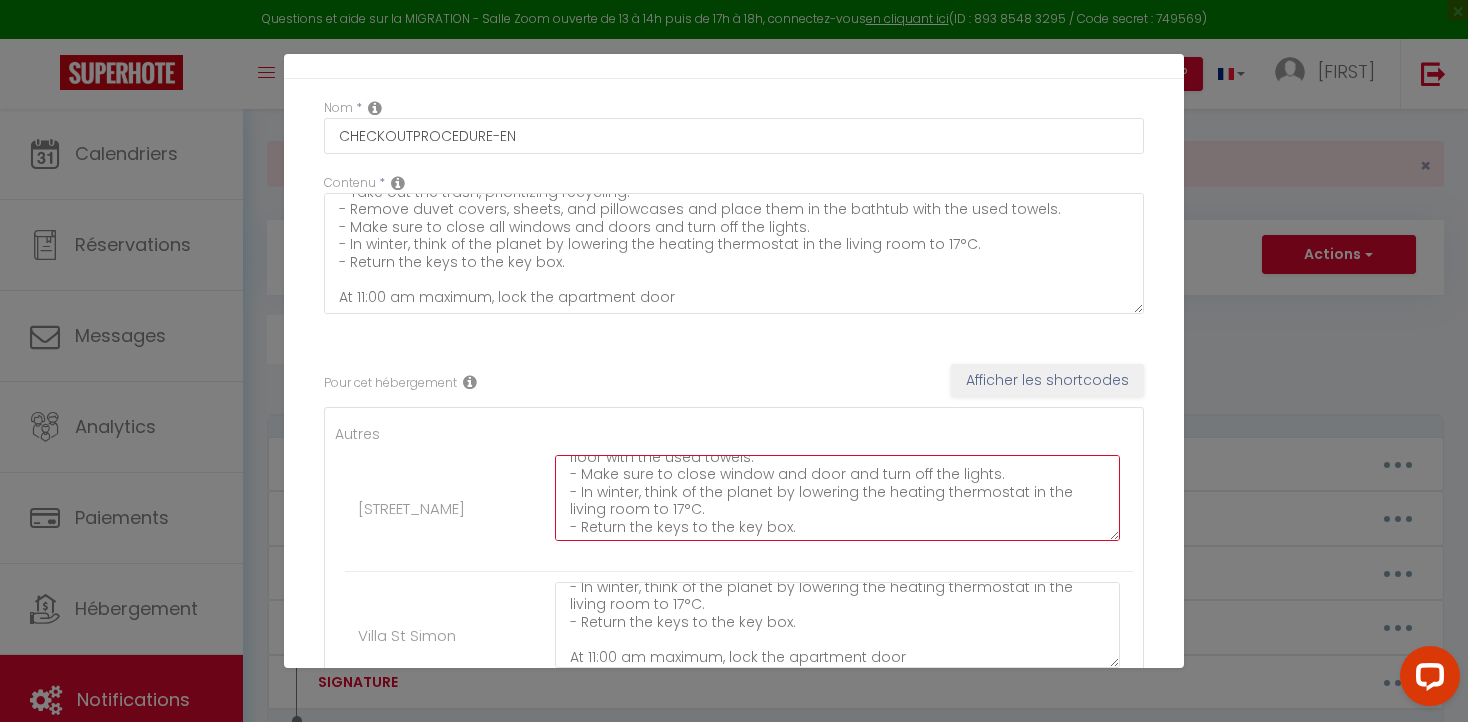 drag, startPoint x: 1023, startPoint y: 494, endPoint x: 1101, endPoint y: 504, distance: 78.63841 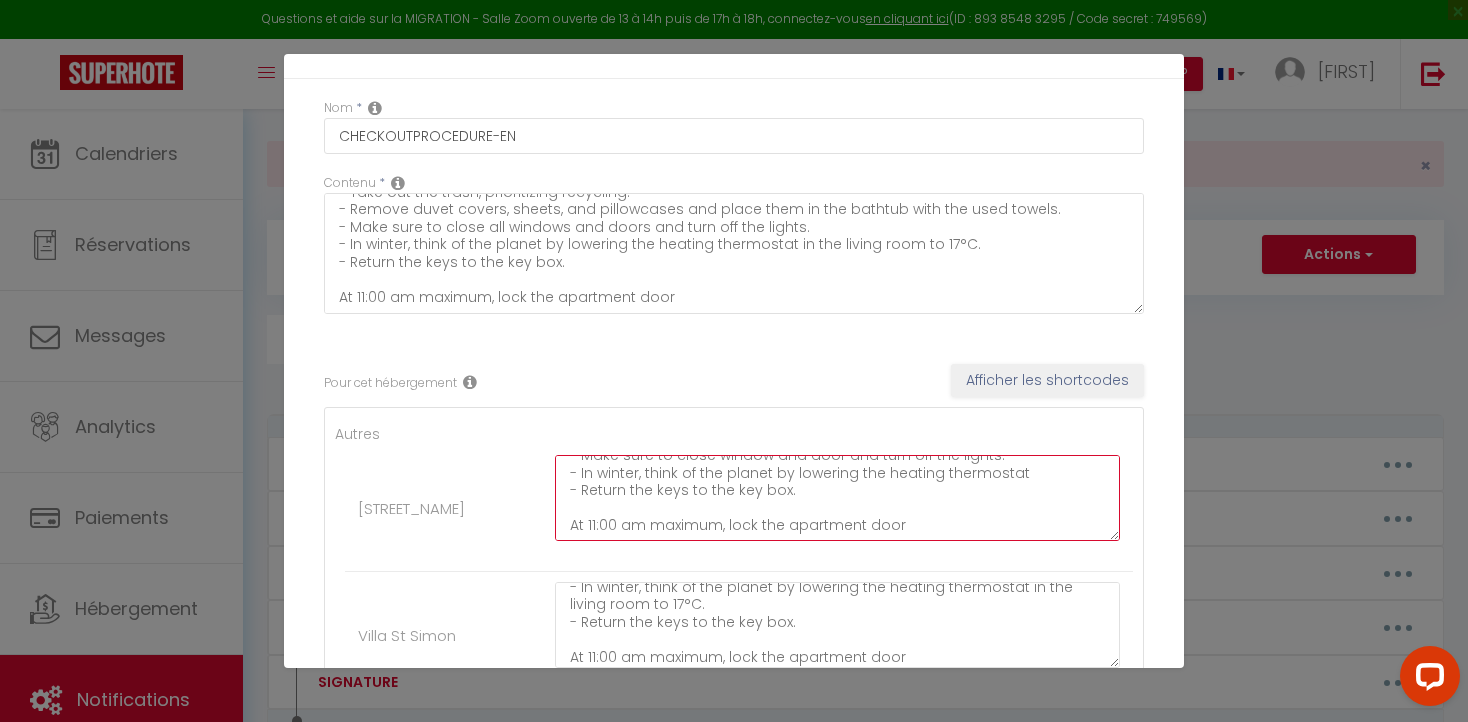 scroll, scrollTop: 122, scrollLeft: 0, axis: vertical 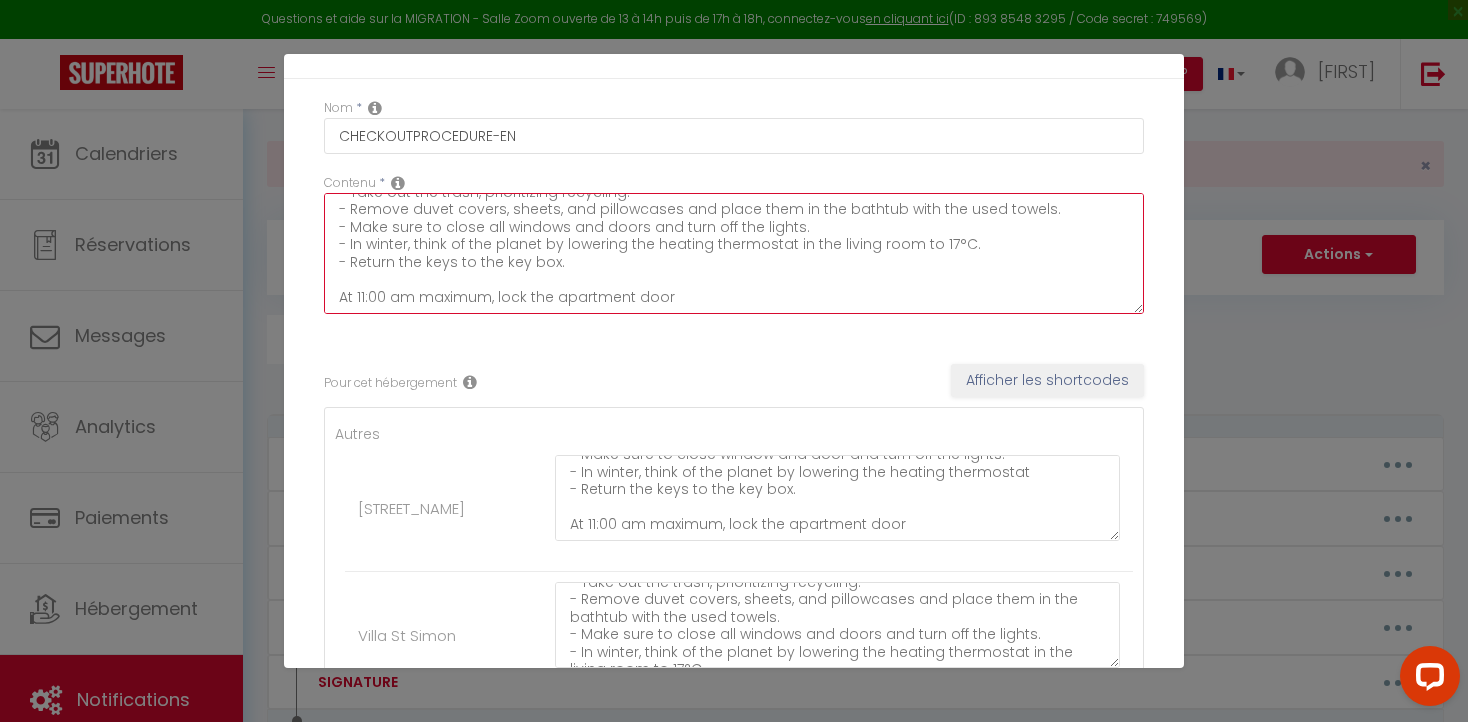 drag, startPoint x: 669, startPoint y: 300, endPoint x: 333, endPoint y: 213, distance: 347.0807 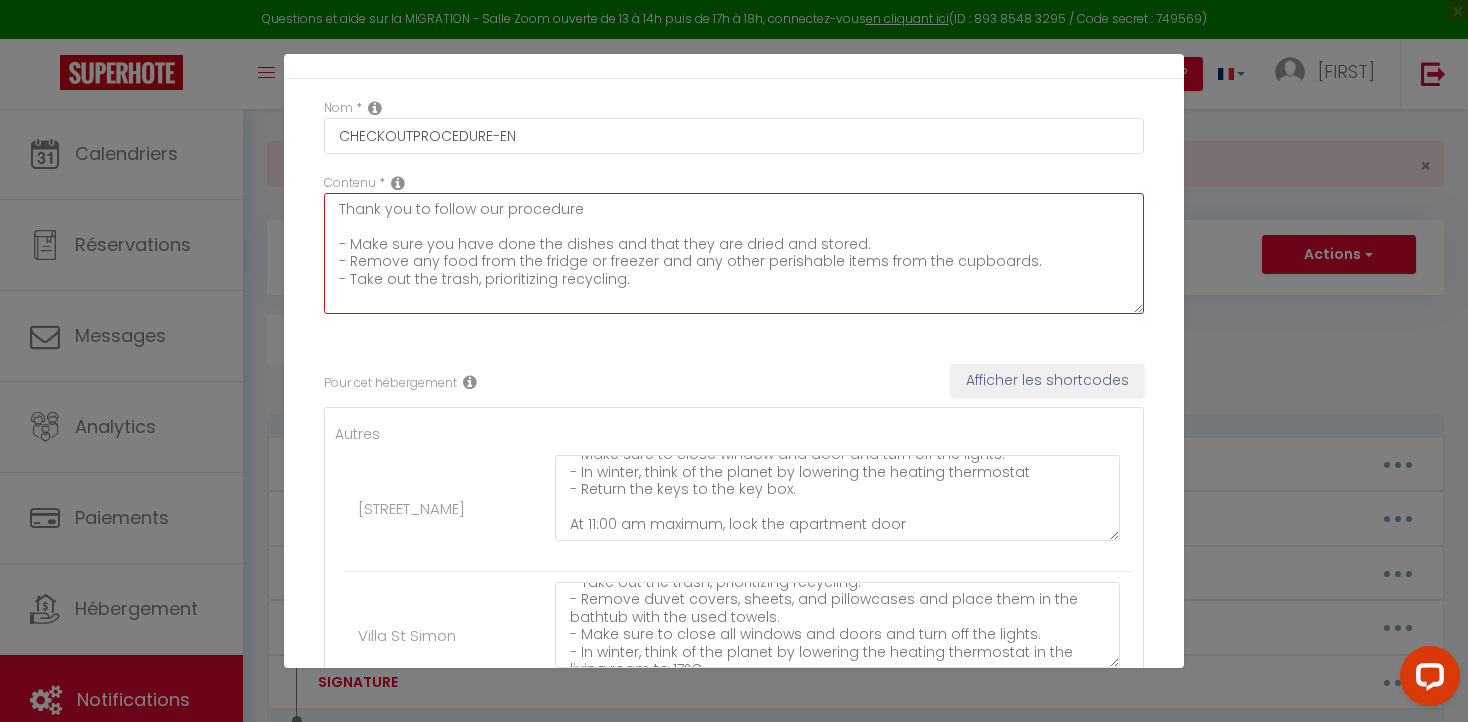 scroll, scrollTop: 0, scrollLeft: 0, axis: both 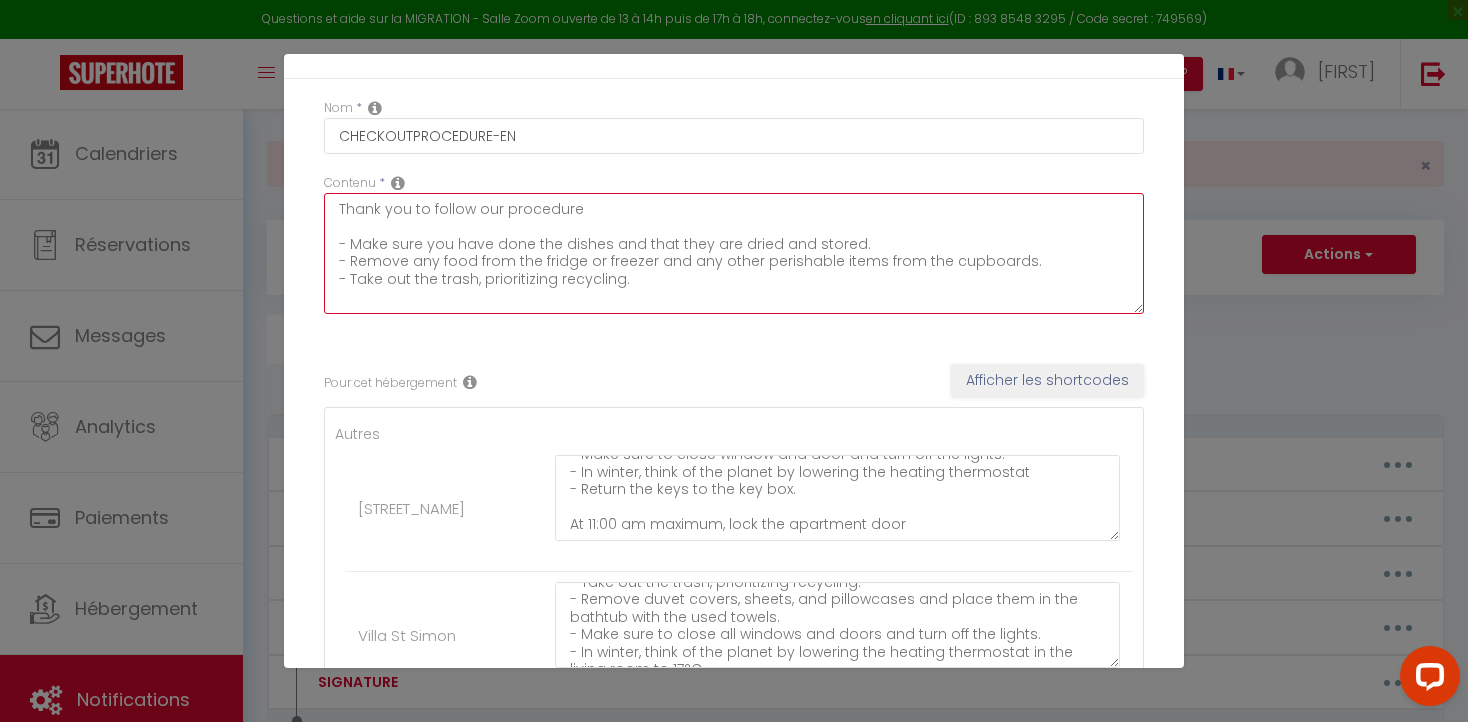 drag, startPoint x: 336, startPoint y: 246, endPoint x: 652, endPoint y: 289, distance: 318.9122 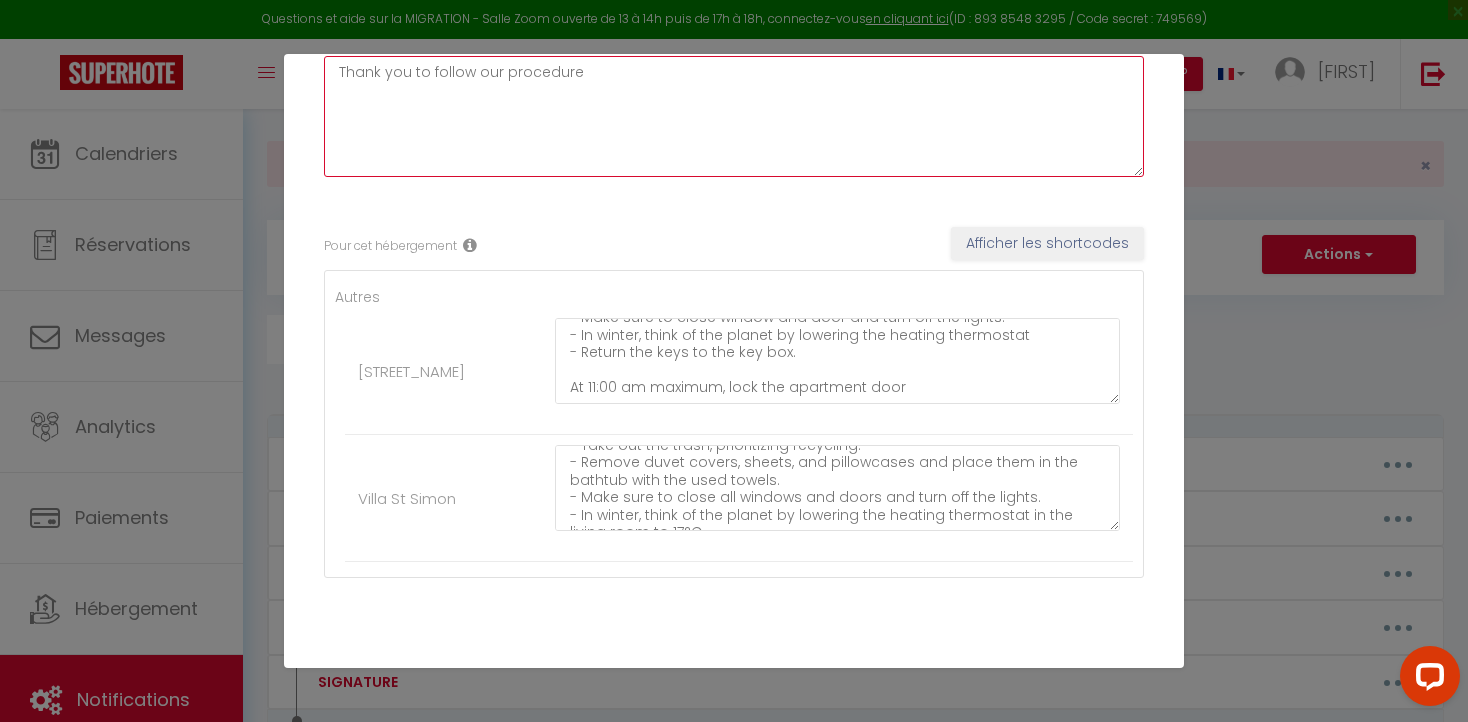 scroll, scrollTop: 196, scrollLeft: 0, axis: vertical 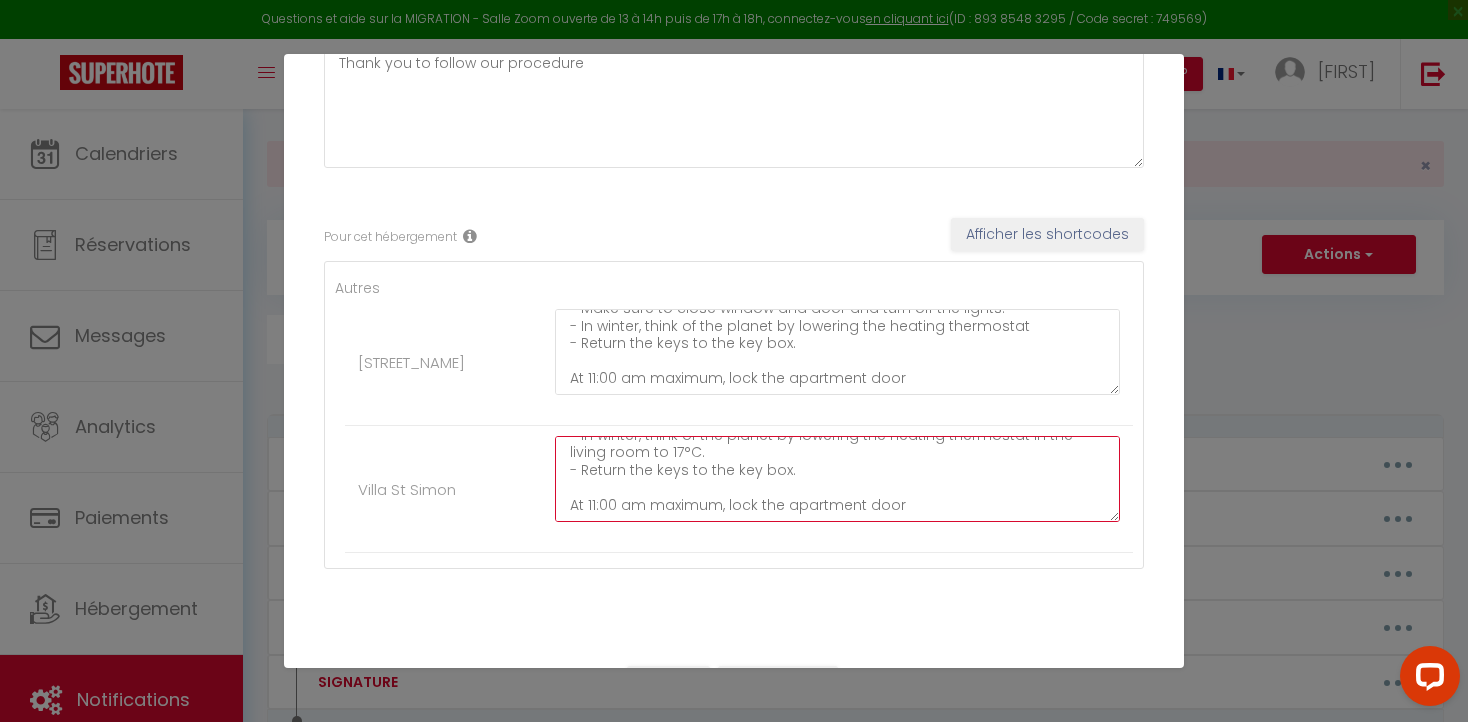 click on "- Make sure you have done the dishes and that they are dried and stored.
- Remove any food from the fridge or freezer and any other perishable items from the cupboards.
- Take out the trash, prioritizing recycling.
- Remove duvet covers, sheets, and pillowcases and place them in the bathtub with the used towels.
- Make sure to close all windows and doors and turn off the lights.
- In winter, think of the planet by lowering the heating thermostat in the living room to 17°C.
- Return the keys to the key box.
At 11:00 am maximum, lock the apartment door" at bounding box center (837, 479) 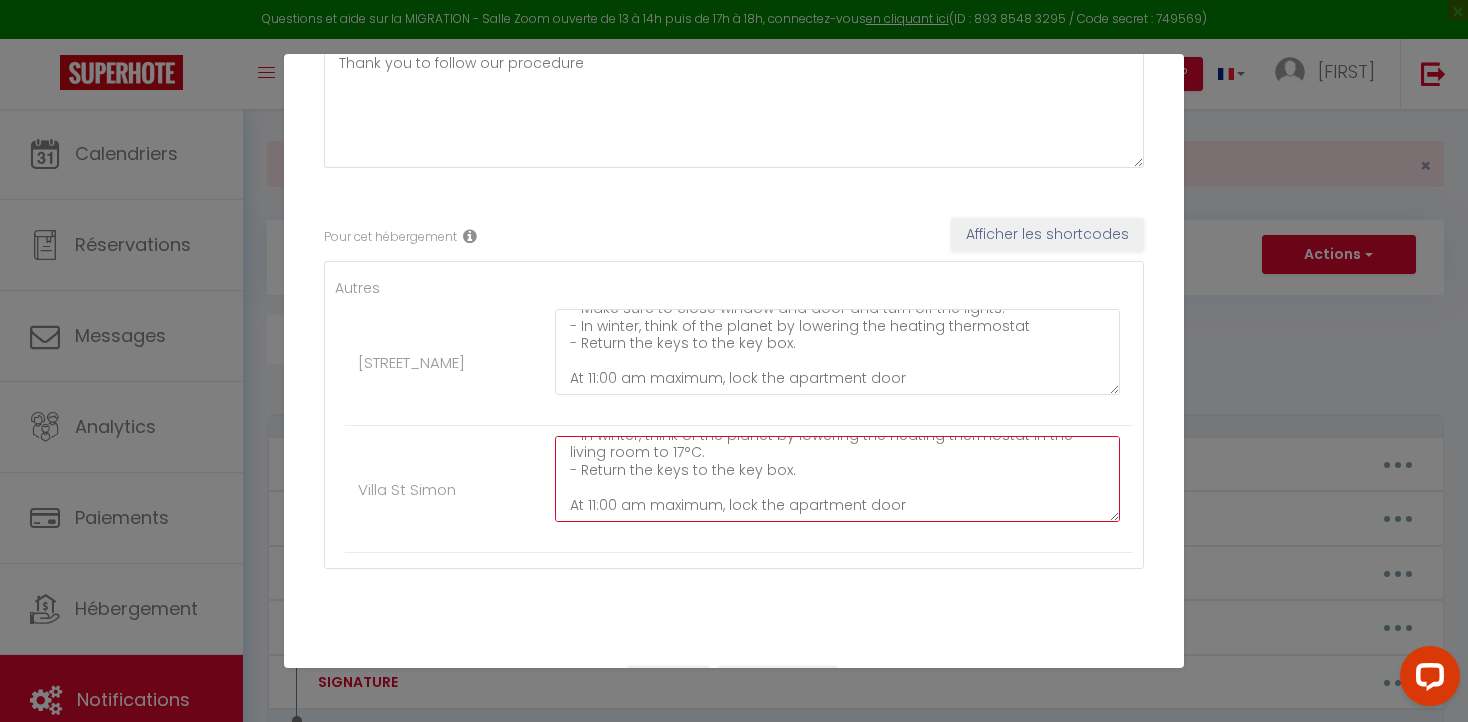 click on "- Make sure you have done the dishes and that they are dried and stored.
- Remove any food from the fridge or freezer and any other perishable items from the cupboards.
- Take out the trash, prioritizing recycling.
- Remove duvet covers, sheets, and pillowcases and place them in the bathtub with the used towels.
- Make sure to close all windows and doors and turn off the lights.
- In winter, think of the planet by lowering the heating thermostat in the living room to 17°C.
- Return the keys to the key box.
At 11:00 am maximum, lock the apartment door" at bounding box center (837, 479) 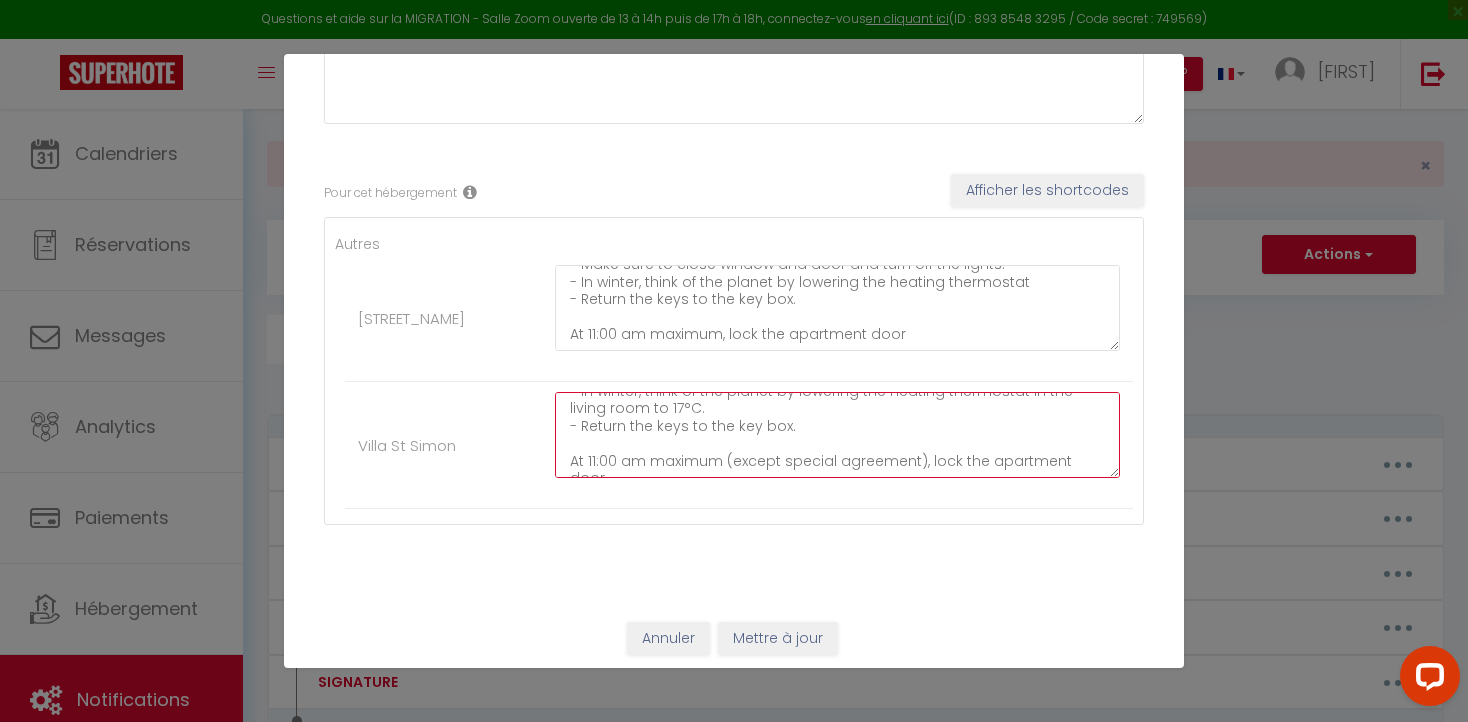 scroll, scrollTop: 248, scrollLeft: 0, axis: vertical 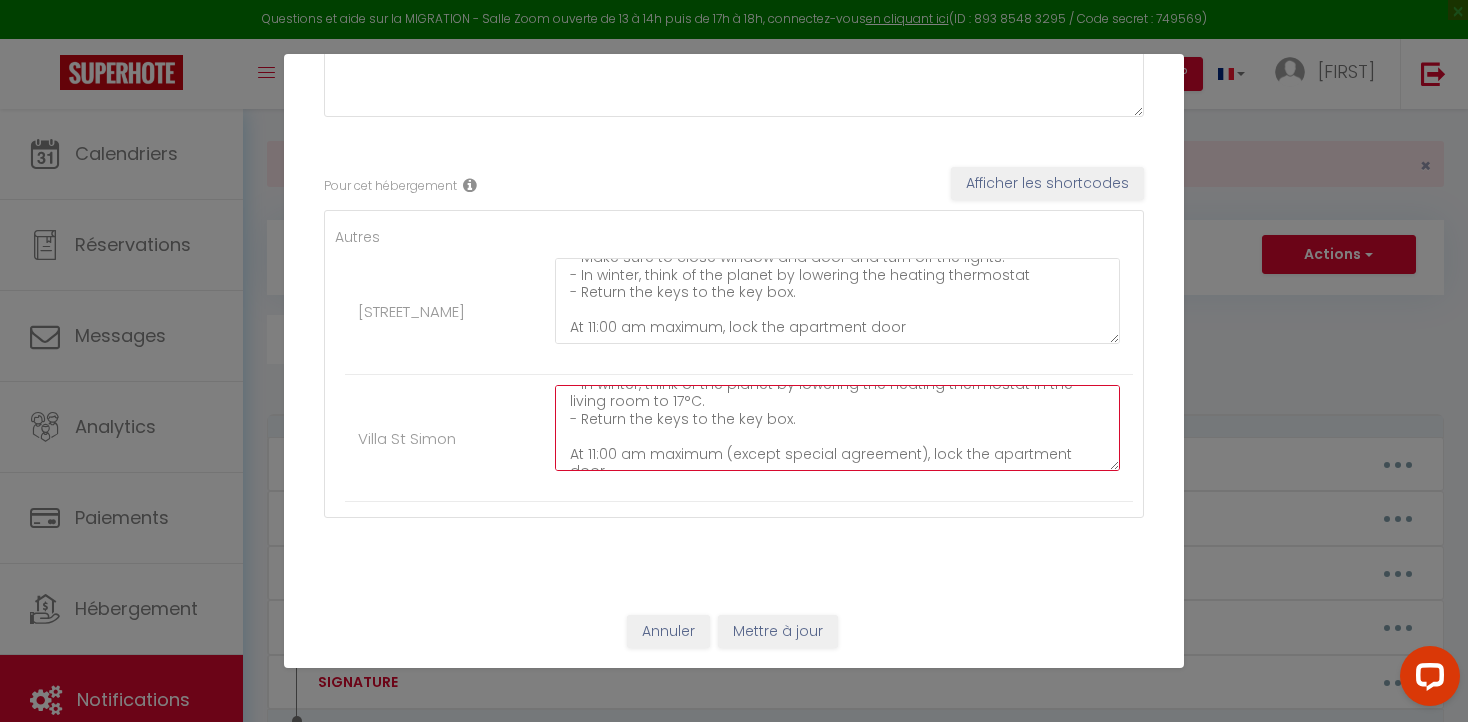 drag, startPoint x: 1055, startPoint y: 455, endPoint x: 984, endPoint y: 450, distance: 71.17584 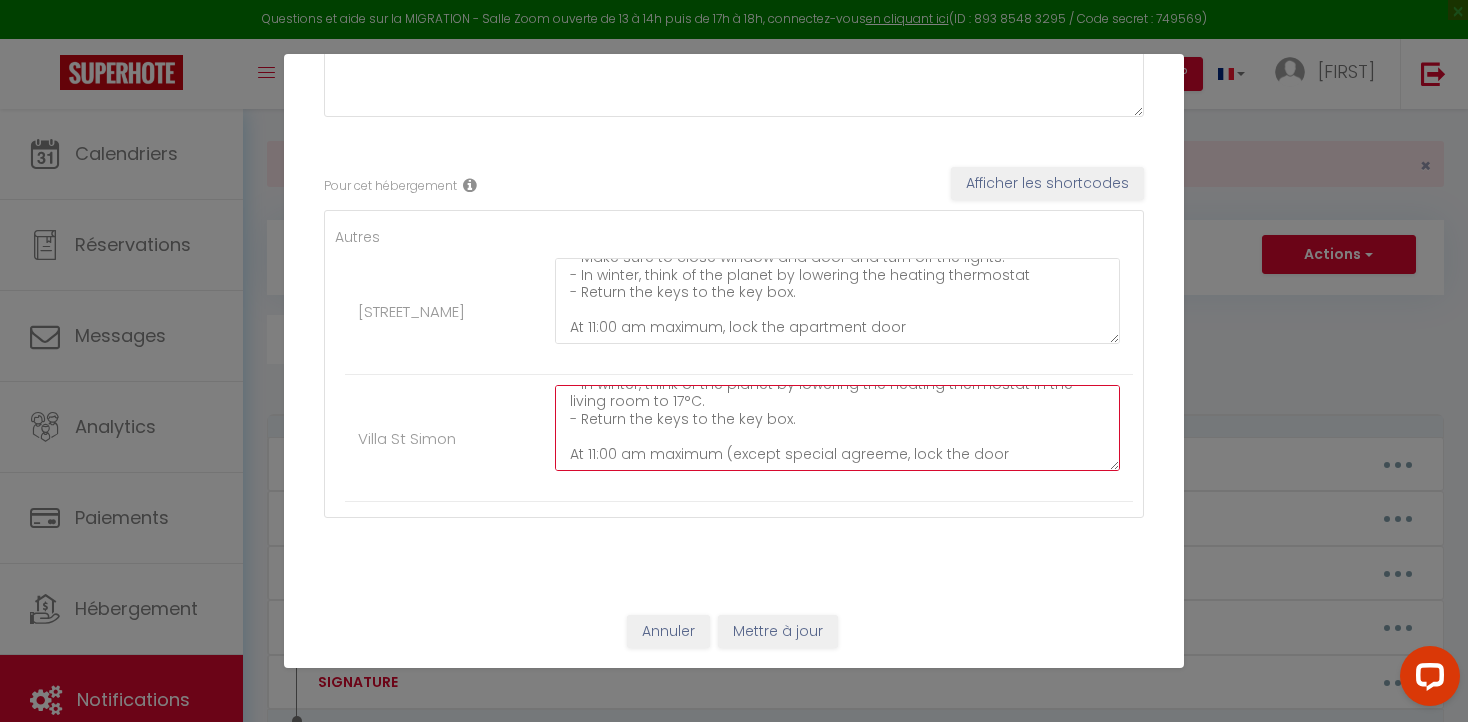 click on "- Make sure you have done the dishes and that they are dried and stored.
- Remove any food from the fridge or freezer and any other perishable items from the cupboards.
- Take out the trash, prioritizing recycling.
- Remove duvet covers, sheets, and pillowcases and place them in the bathtub with the used towels.
- Make sure to close all windows and doors and turn off the lights.
- In winter, think of the planet by lowering the heating thermostat in the living room to 17°C.
- Return the keys to the key box.
At 11:00 am maximum (except special agreeme, lock the door" at bounding box center (837, 428) 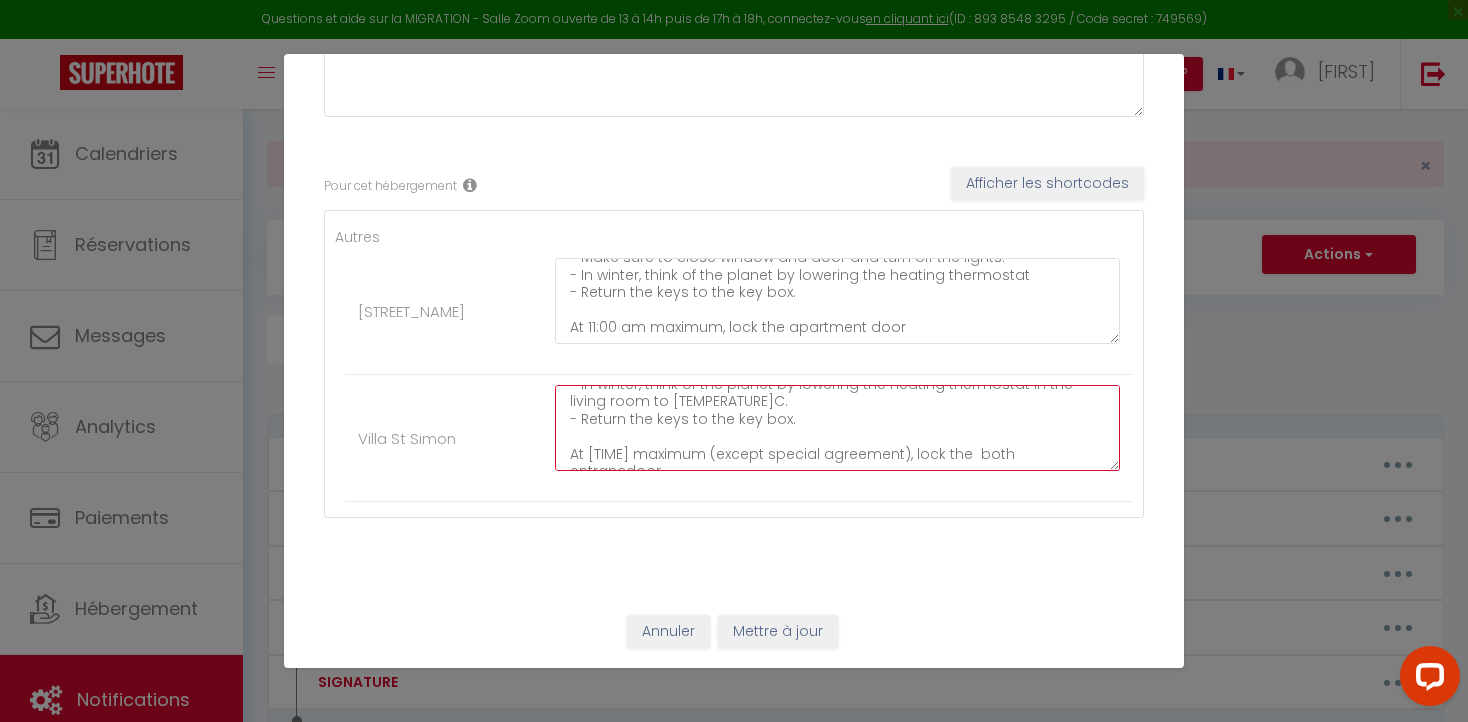 scroll, scrollTop: 152, scrollLeft: 0, axis: vertical 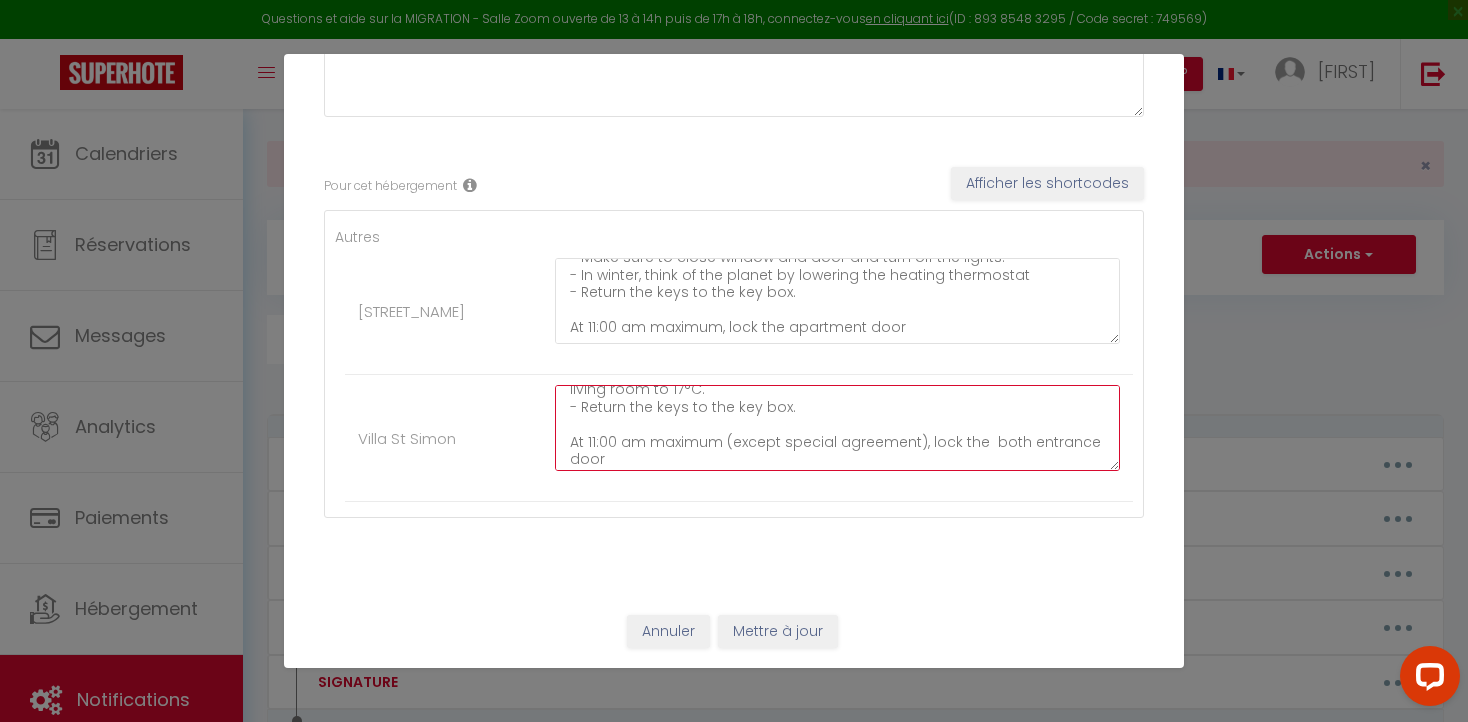 click on "- Make sure you have done the dishes and that they are dried and stored.
- Remove any food from the fridge or freezer and any other perishable items from the cupboards.
- Take out the trash, prioritizing recycling.
- Remove duvet covers, sheets, and pillowcases and place them in the bathtub with the used towels.
- Make sure to close all windows and doors and turn off the lights.
- In winter, think of the planet by lowering the heating thermostat in the living room to 17°C.
- Return the keys to the key box.
At 11:00 am maximum (except special agreement), lock the  both entrance door" at bounding box center [837, 428] 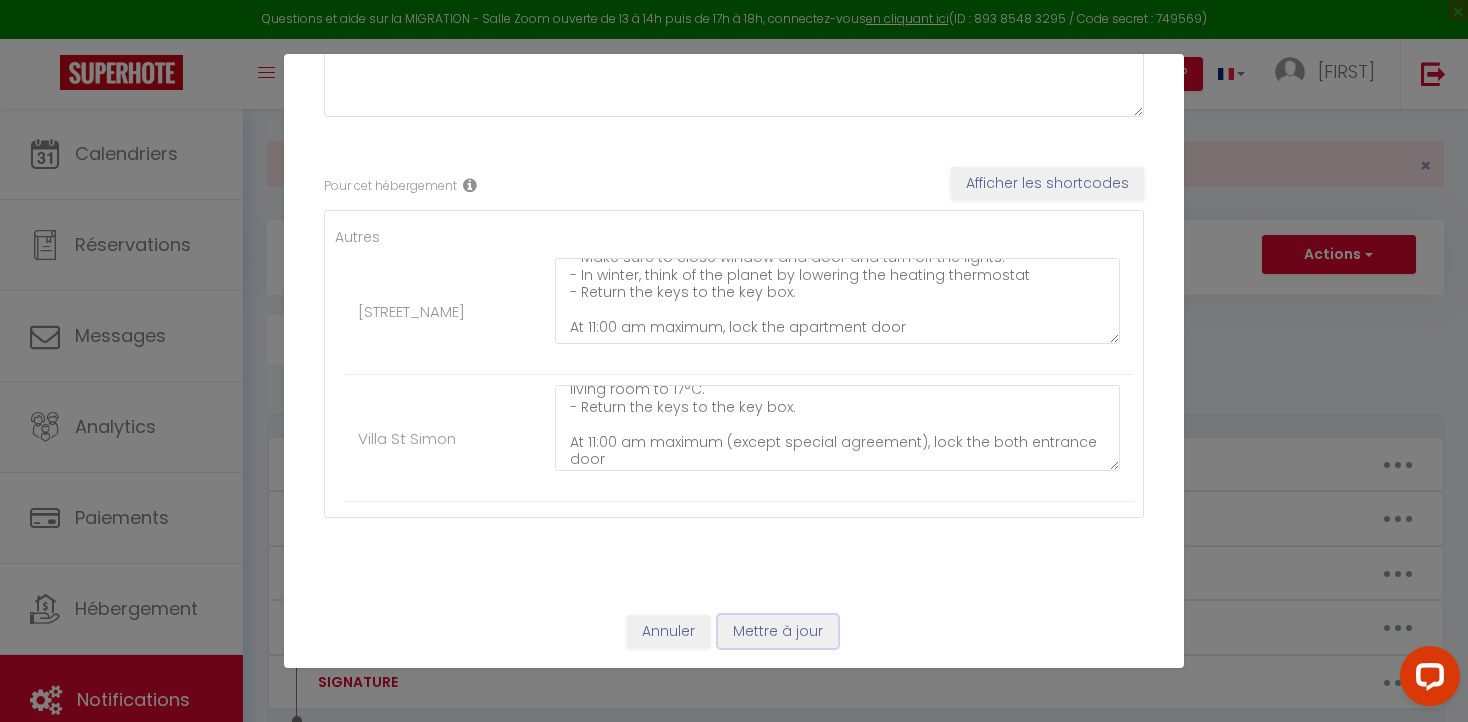 click on "Mettre à jour" at bounding box center [778, 632] 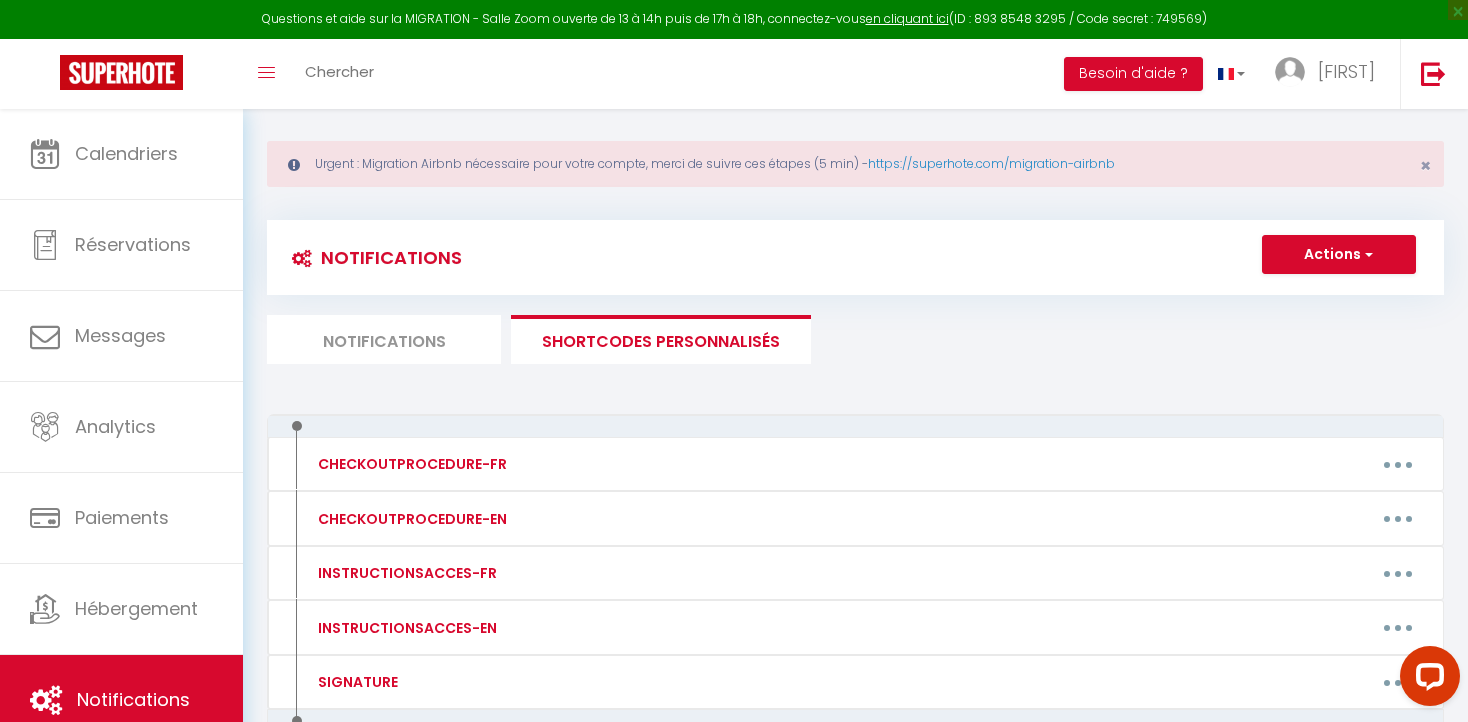 click on "Notifications" at bounding box center (384, 339) 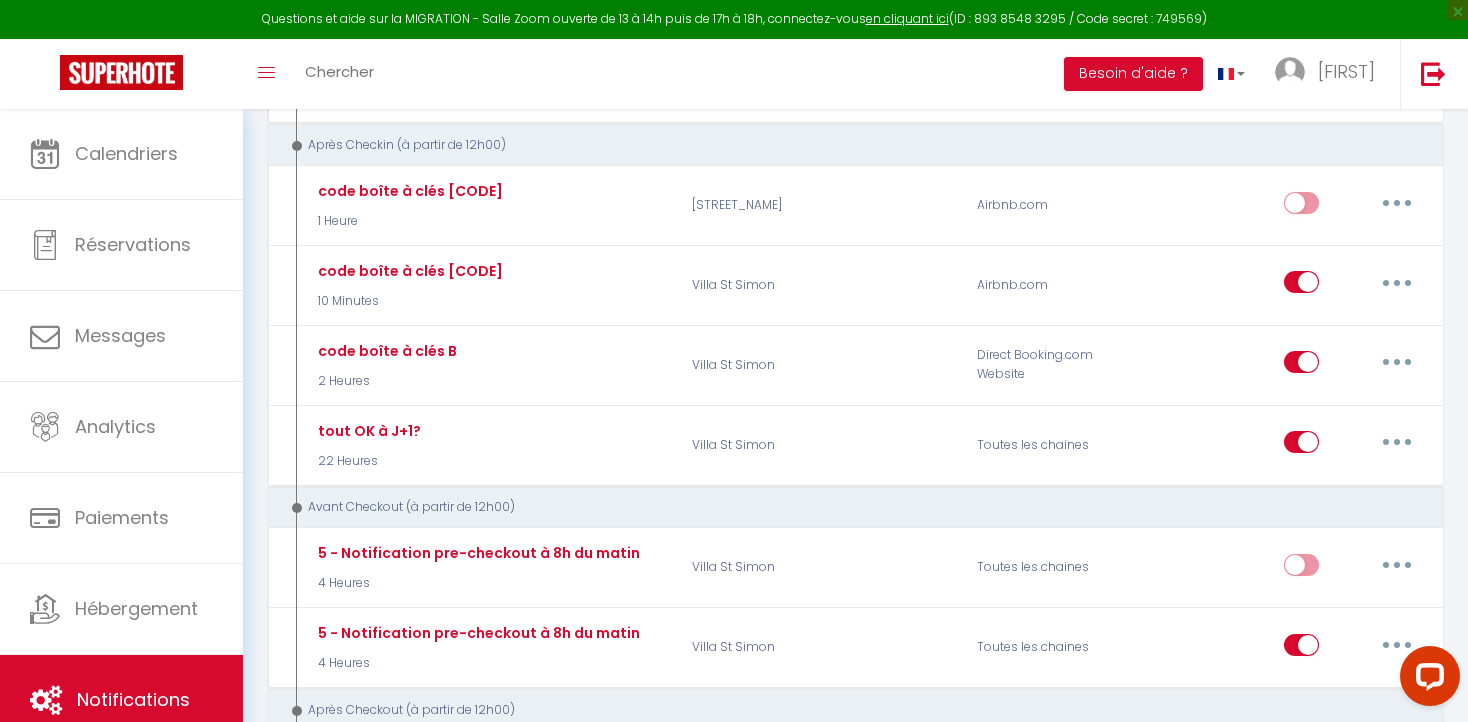 scroll, scrollTop: 1044, scrollLeft: 0, axis: vertical 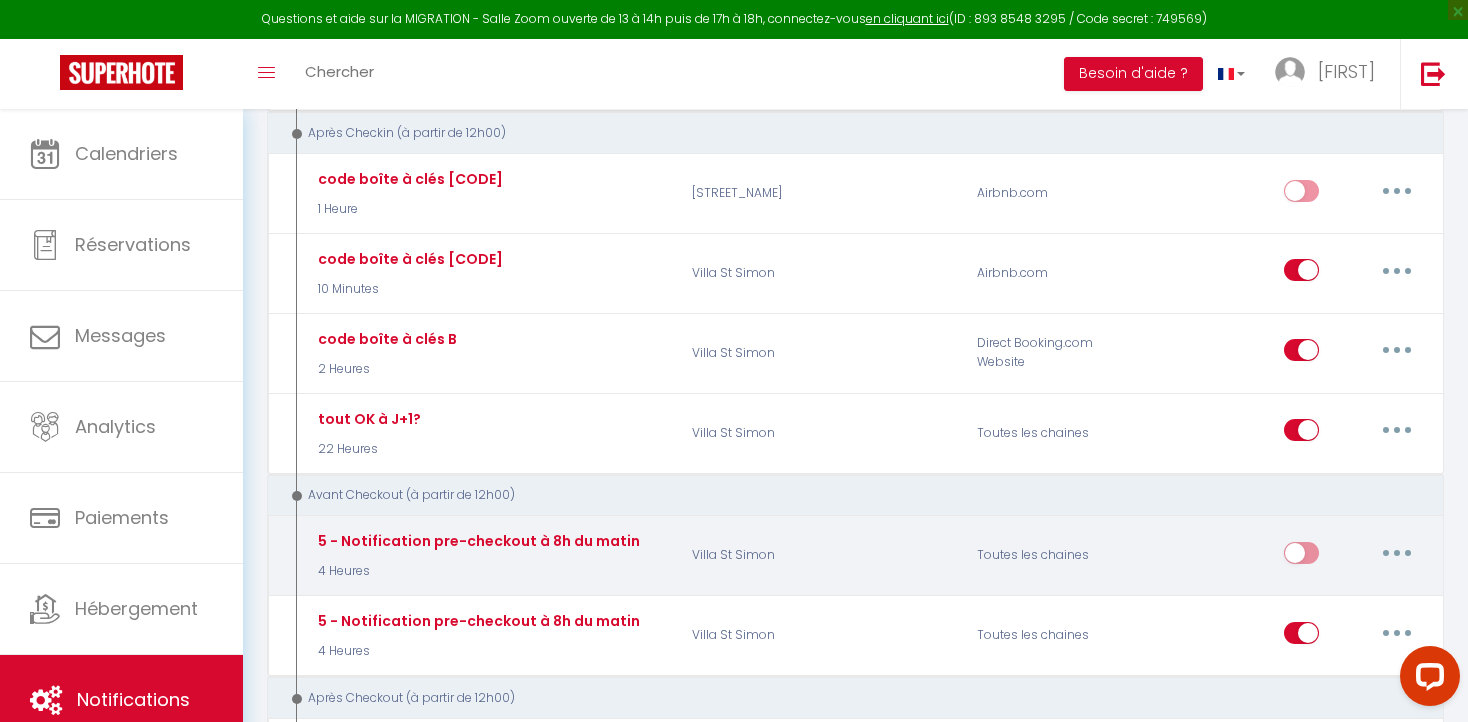 click at bounding box center [1397, 553] 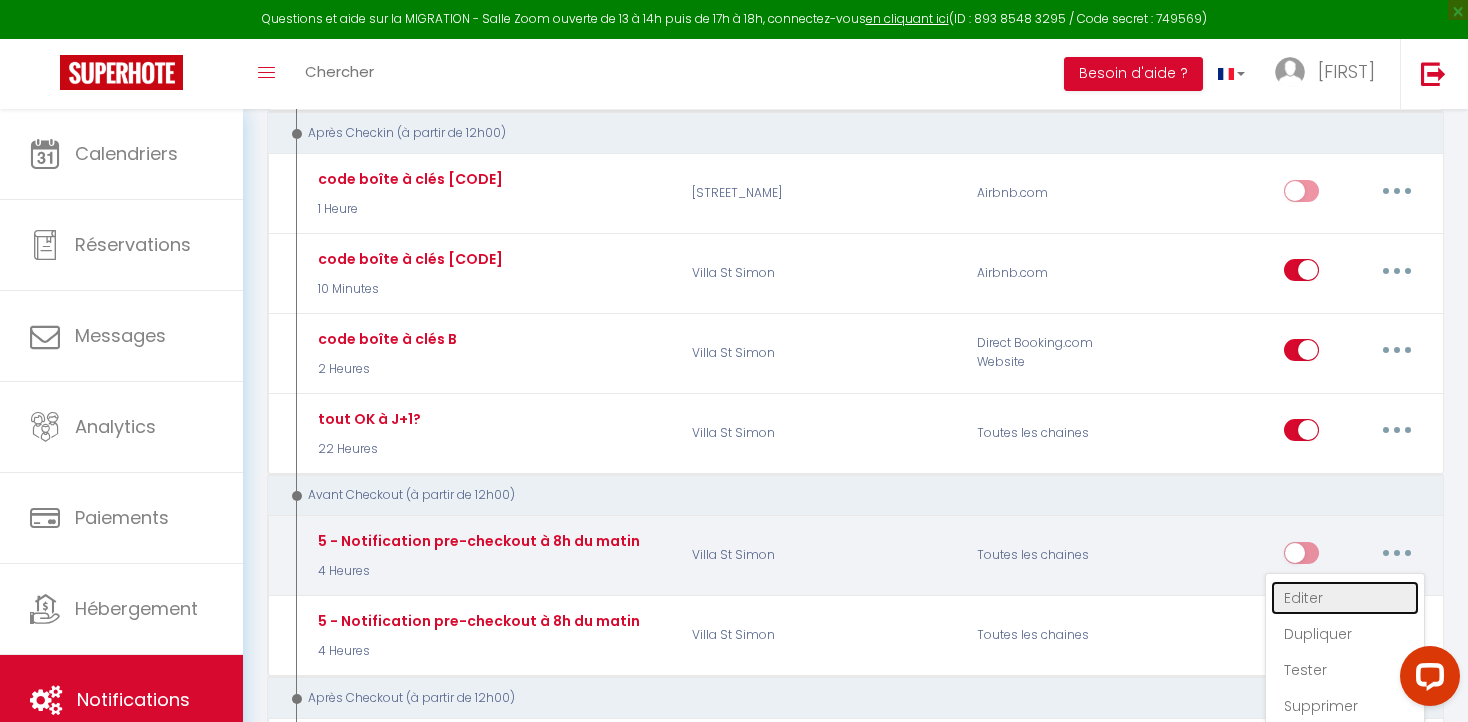 click on "Editer" at bounding box center [1345, 598] 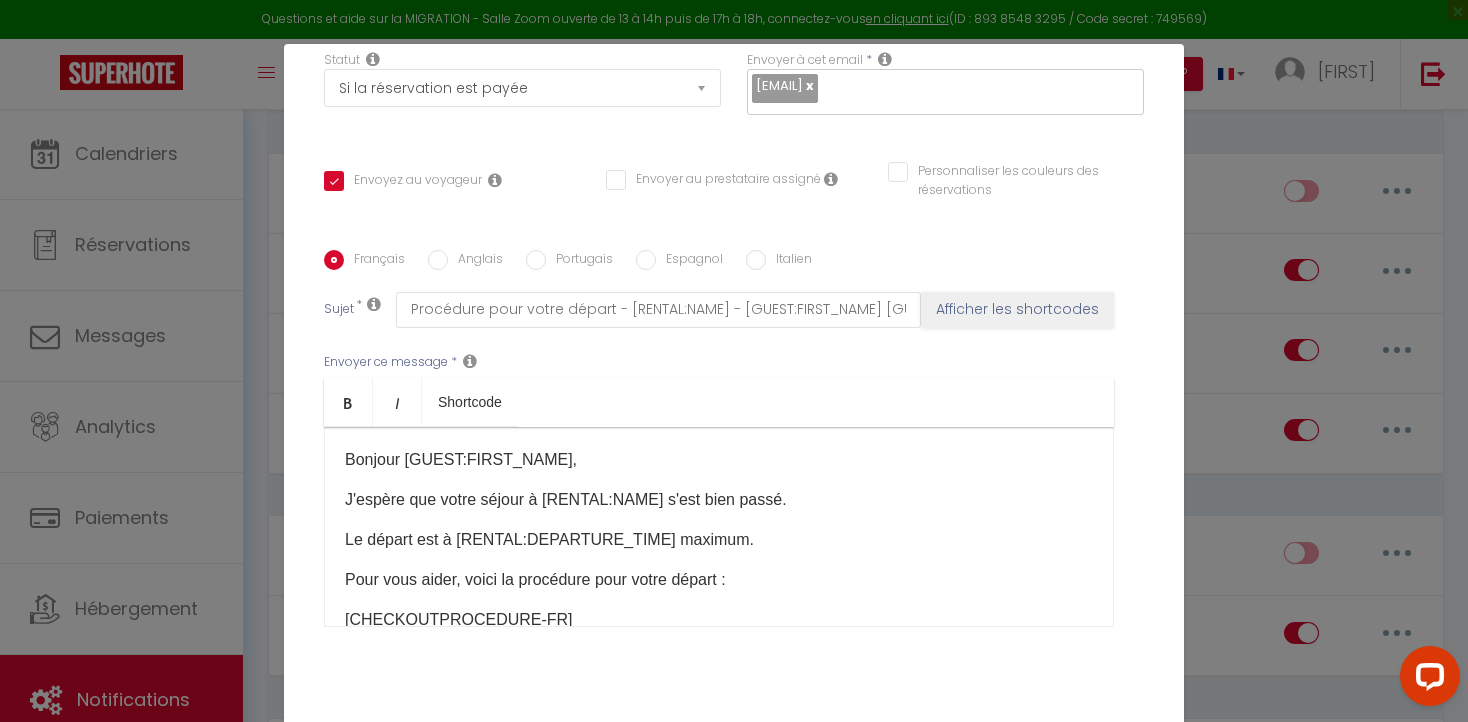 scroll, scrollTop: 322, scrollLeft: 0, axis: vertical 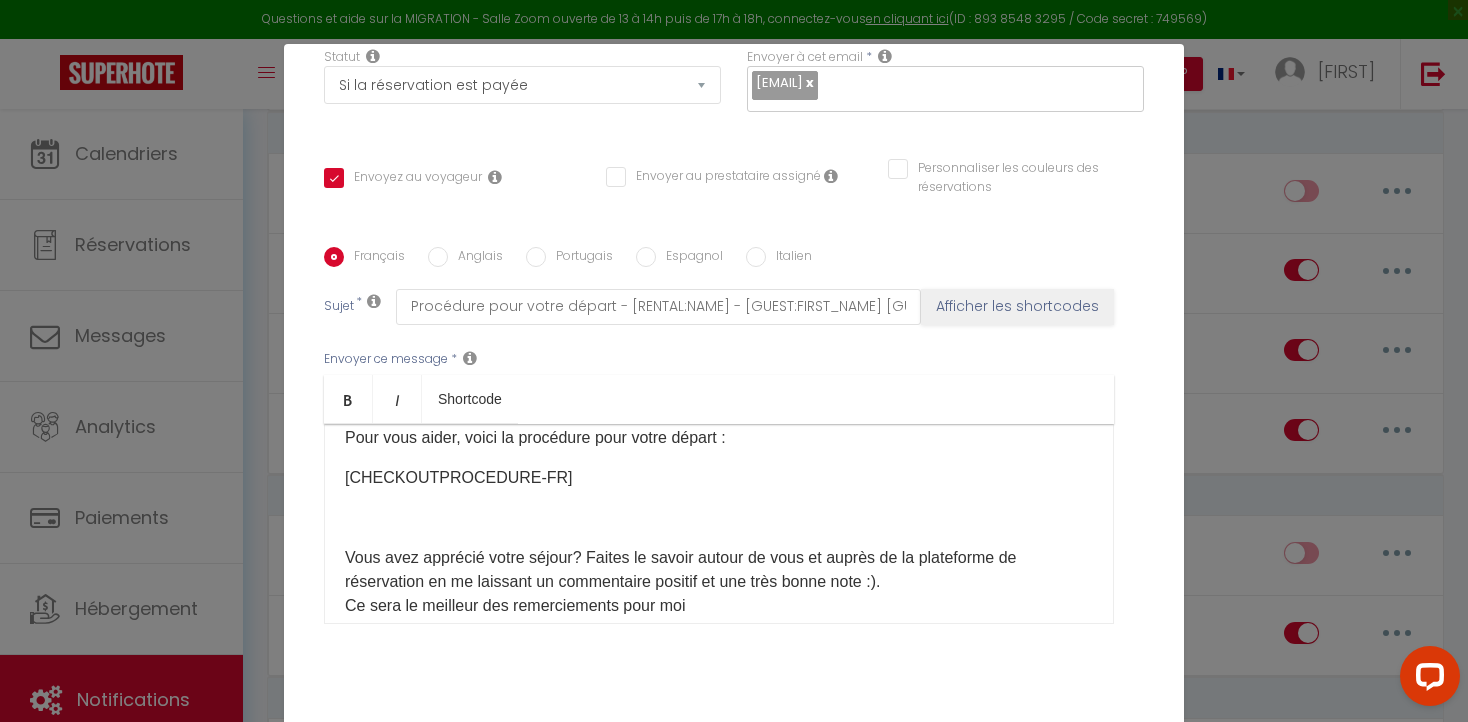 click on "Bonjour [GUEST:FIRST_NAME],
J'espère que votre séjour à [RENTAL:NAME] s'est bien passé.
Le départ est à [RENTAL:DEPARTURE_TIME] maximum.
Pour vous aider, voici la procédure pour votre départ :
[CHECKOUTPROCEDURE-FR] Vous avez apprécié votre séjour? Faites le savoir autour de vous et auprès de la plateforme de réservation en me laissant un commentaire positif et une très bonne note :).  Ce sera le meilleur des remerciements pour moi
Bonne journée
[RENTAL:HOSTFIRSTNAME]" at bounding box center (719, 524) 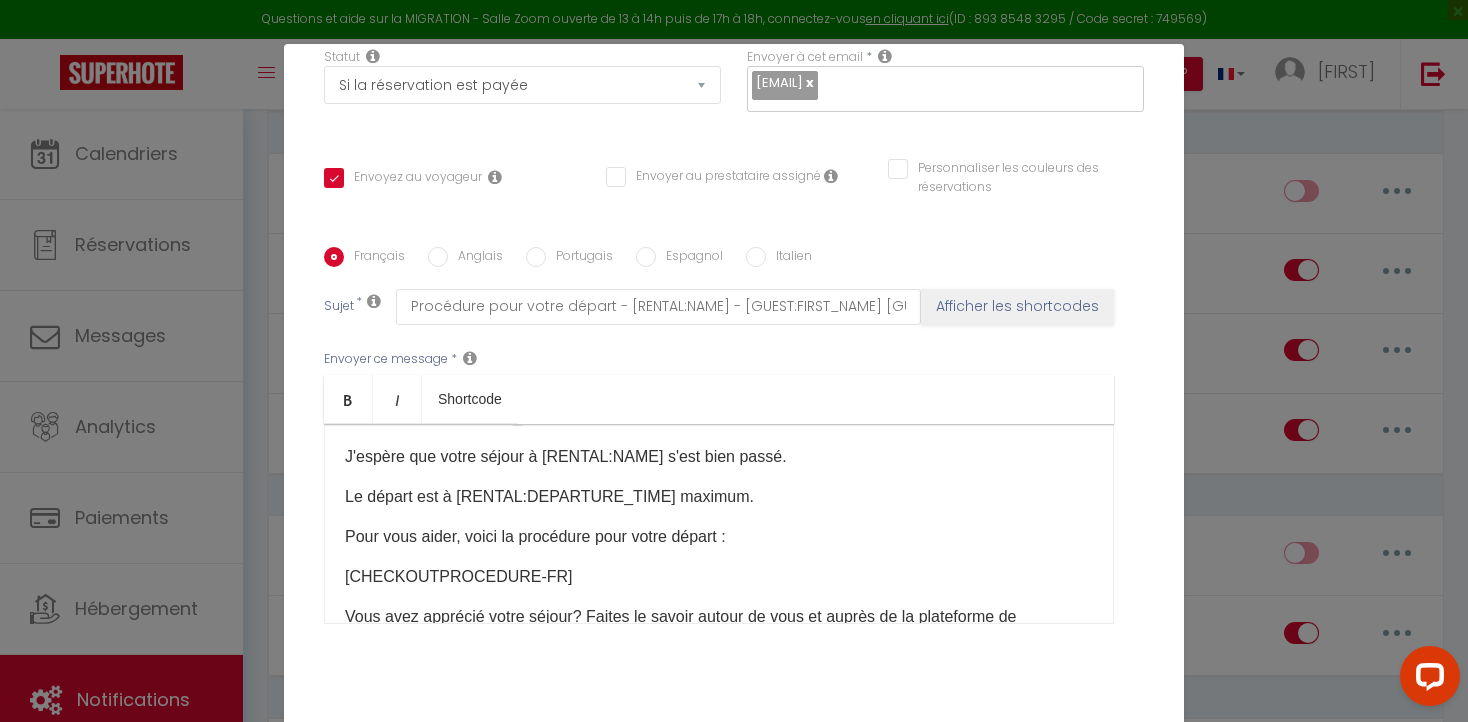 scroll, scrollTop: 0, scrollLeft: 0, axis: both 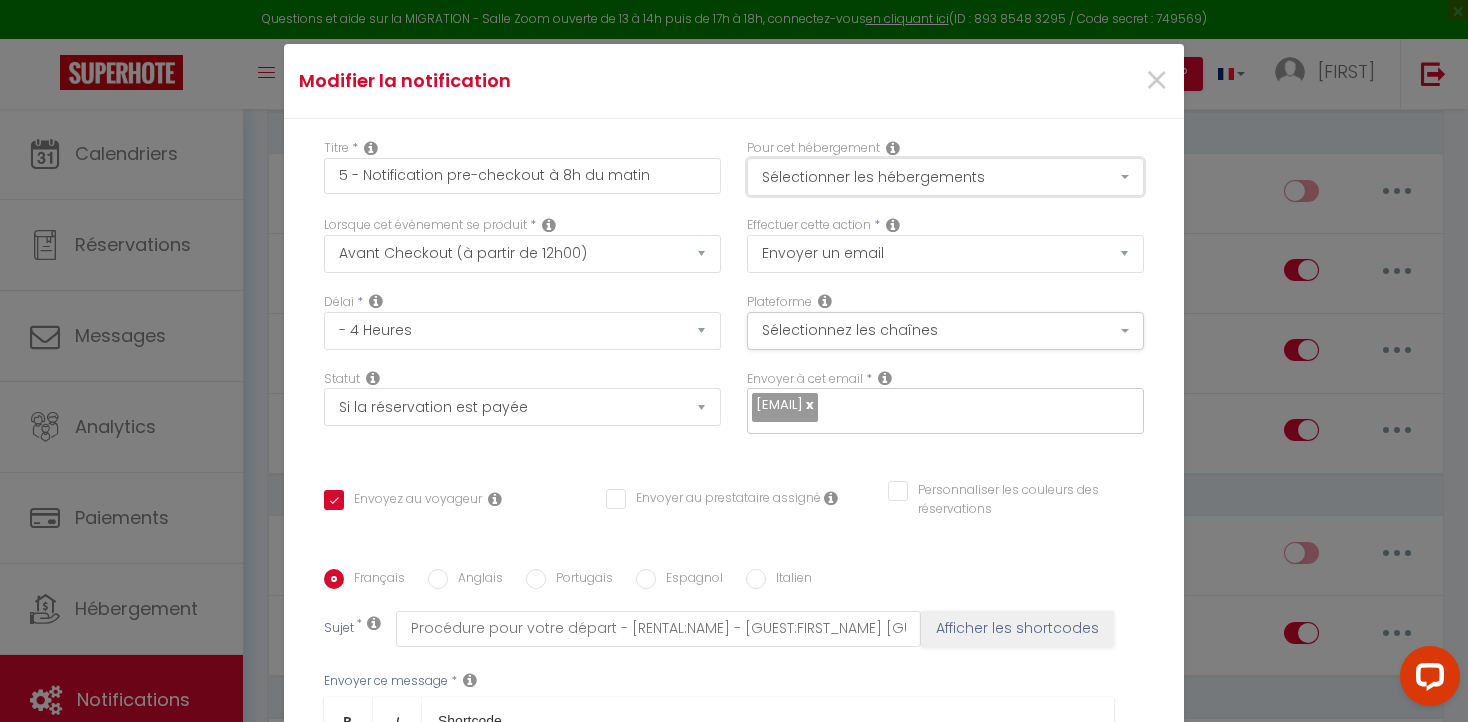 click on "Sélectionner les hébergements" at bounding box center (945, 177) 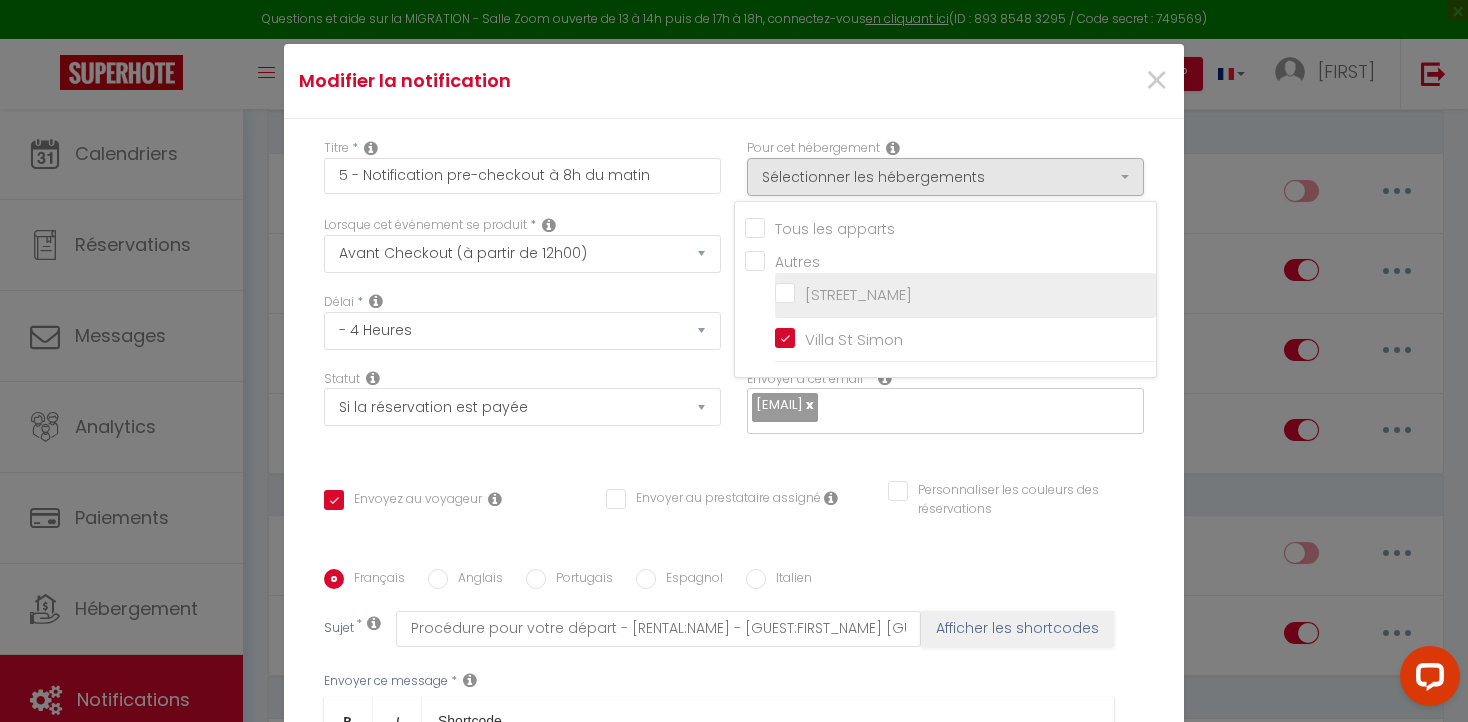 click on "[STREET_NAME]" at bounding box center (965, 295) 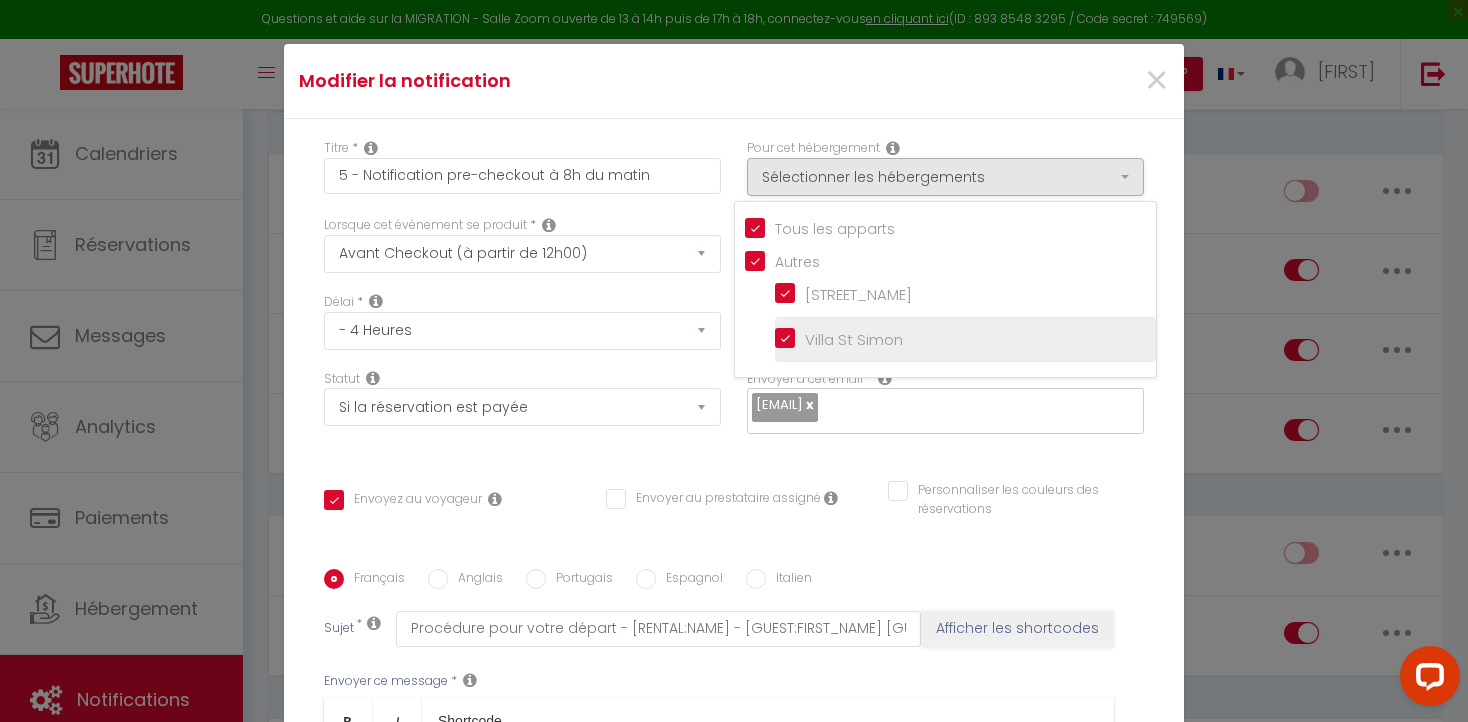 click on "Villa St Simon" at bounding box center (965, 340) 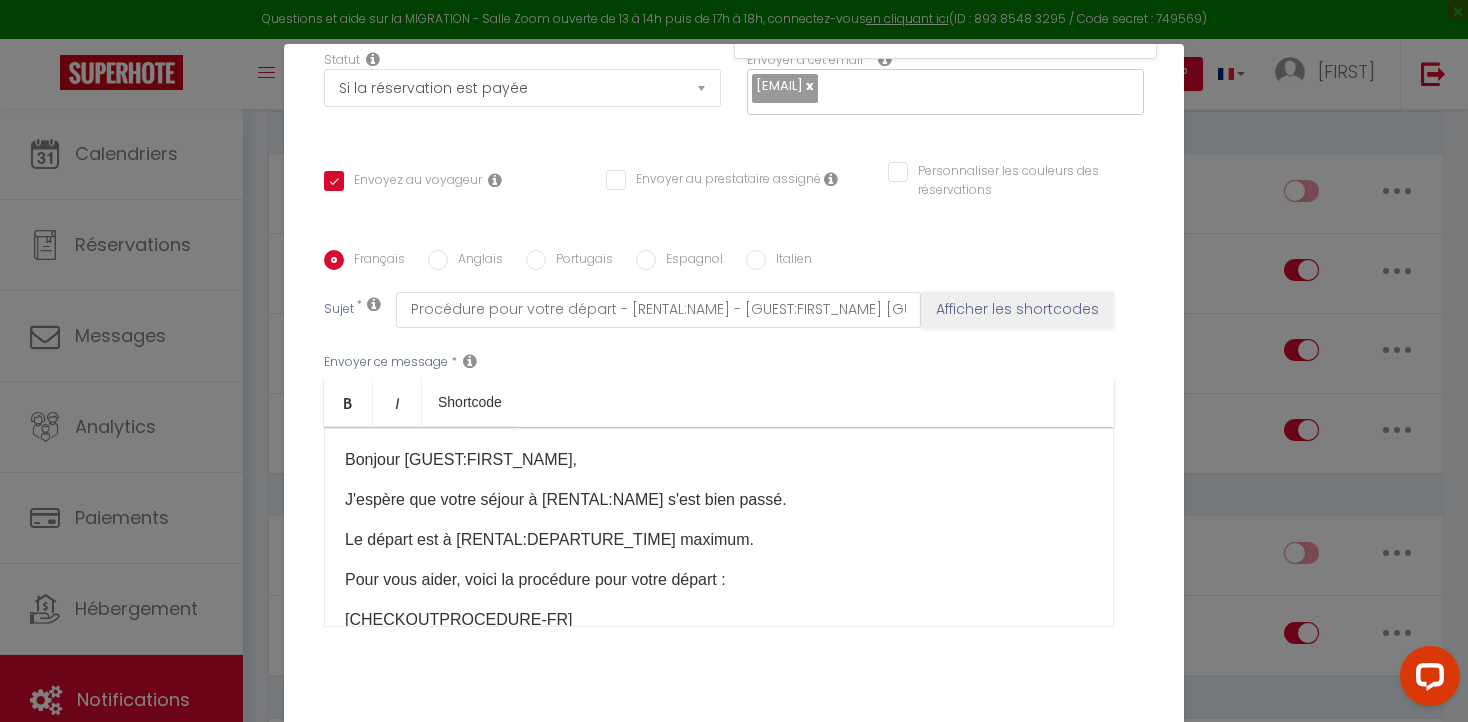 scroll, scrollTop: 394, scrollLeft: 0, axis: vertical 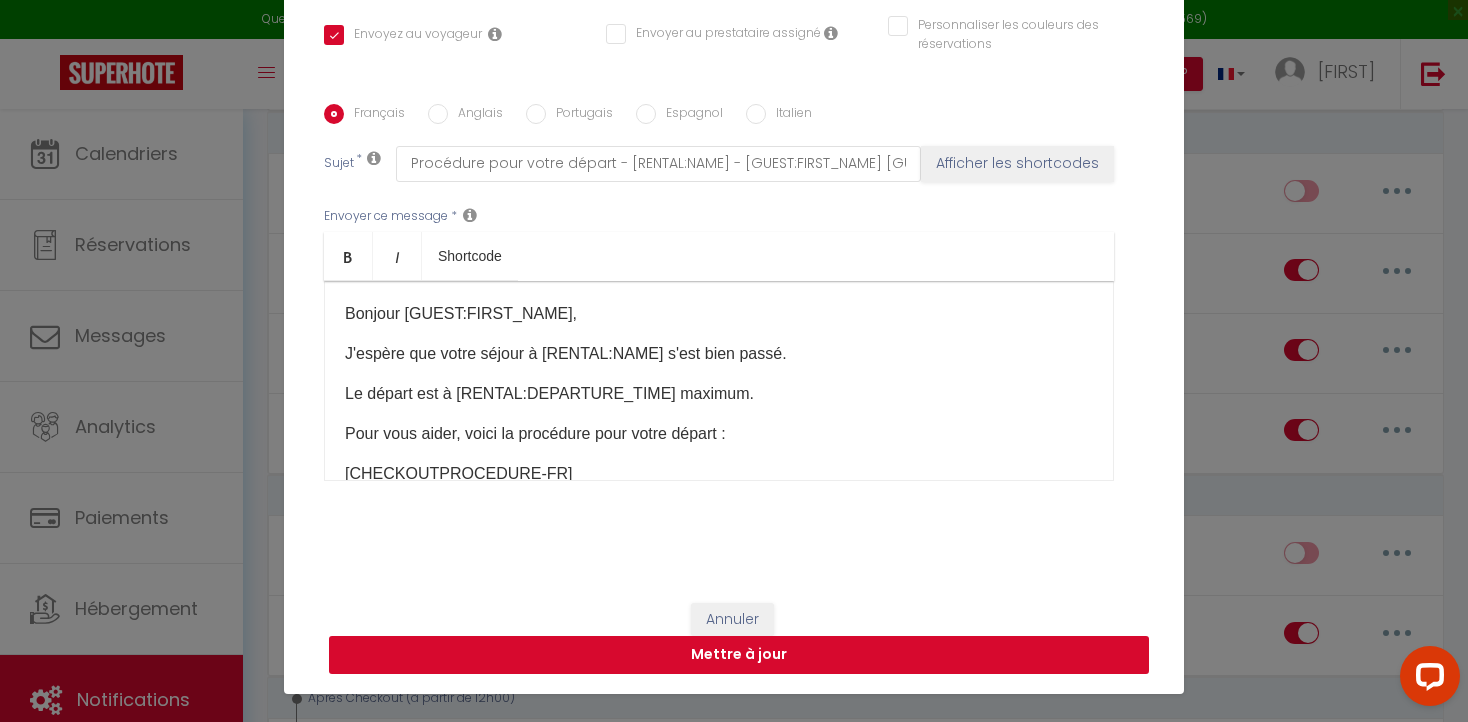 click on "Mettre à jour" at bounding box center [739, 655] 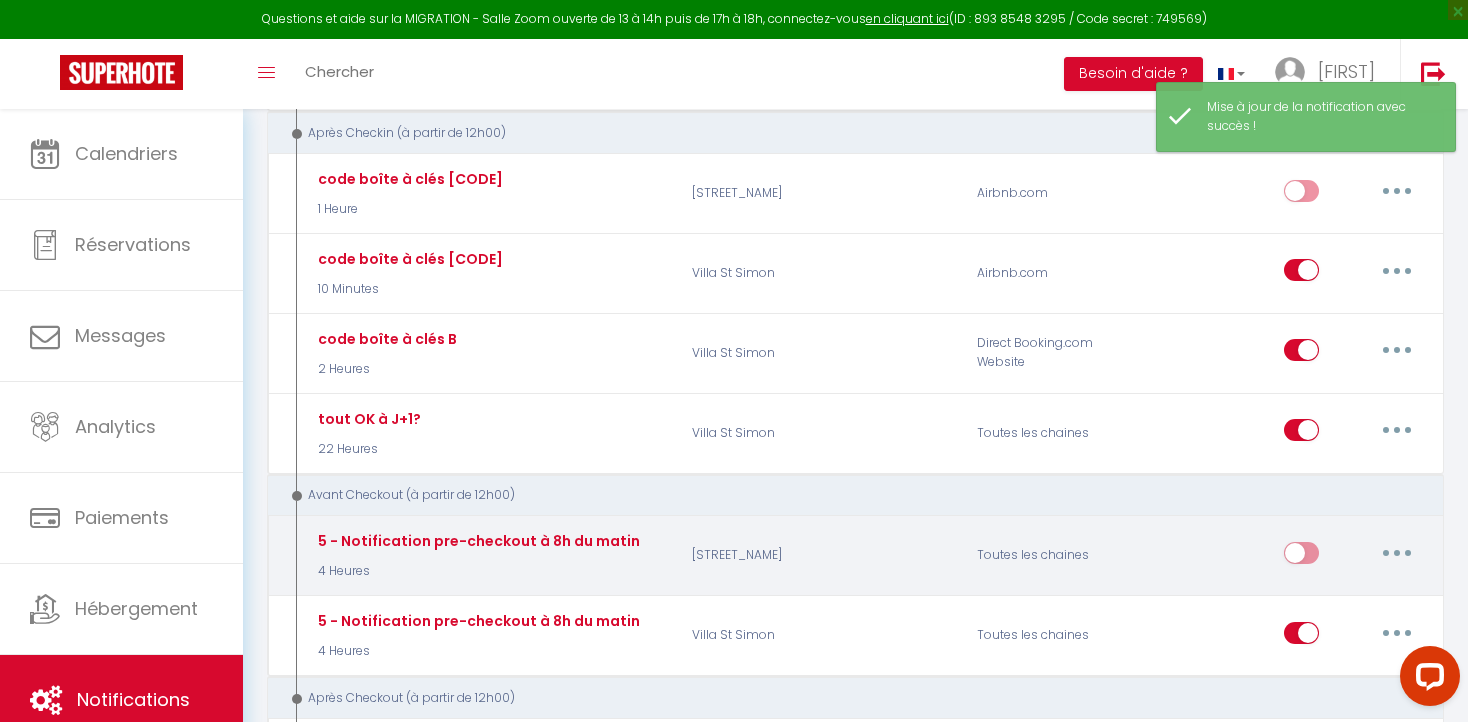 click at bounding box center [1301, 557] 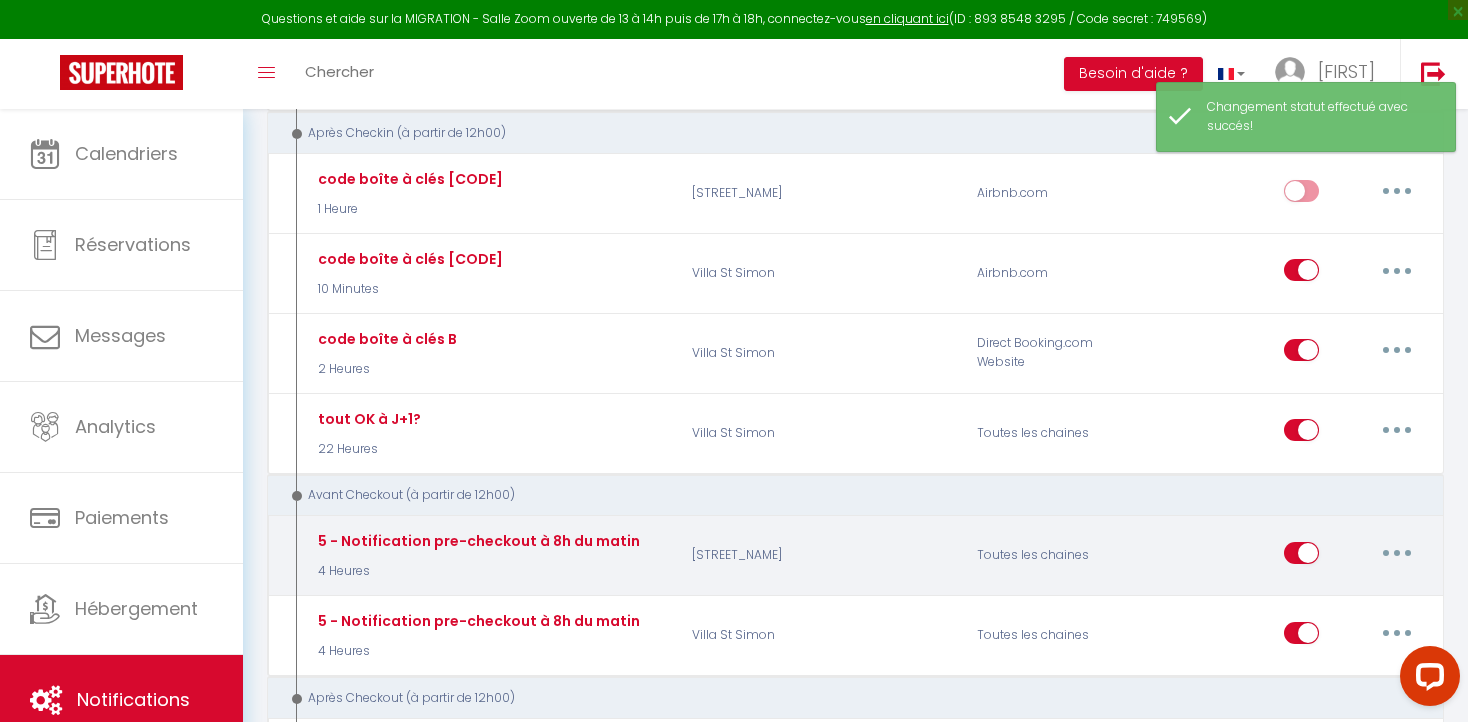 click at bounding box center [1397, 553] 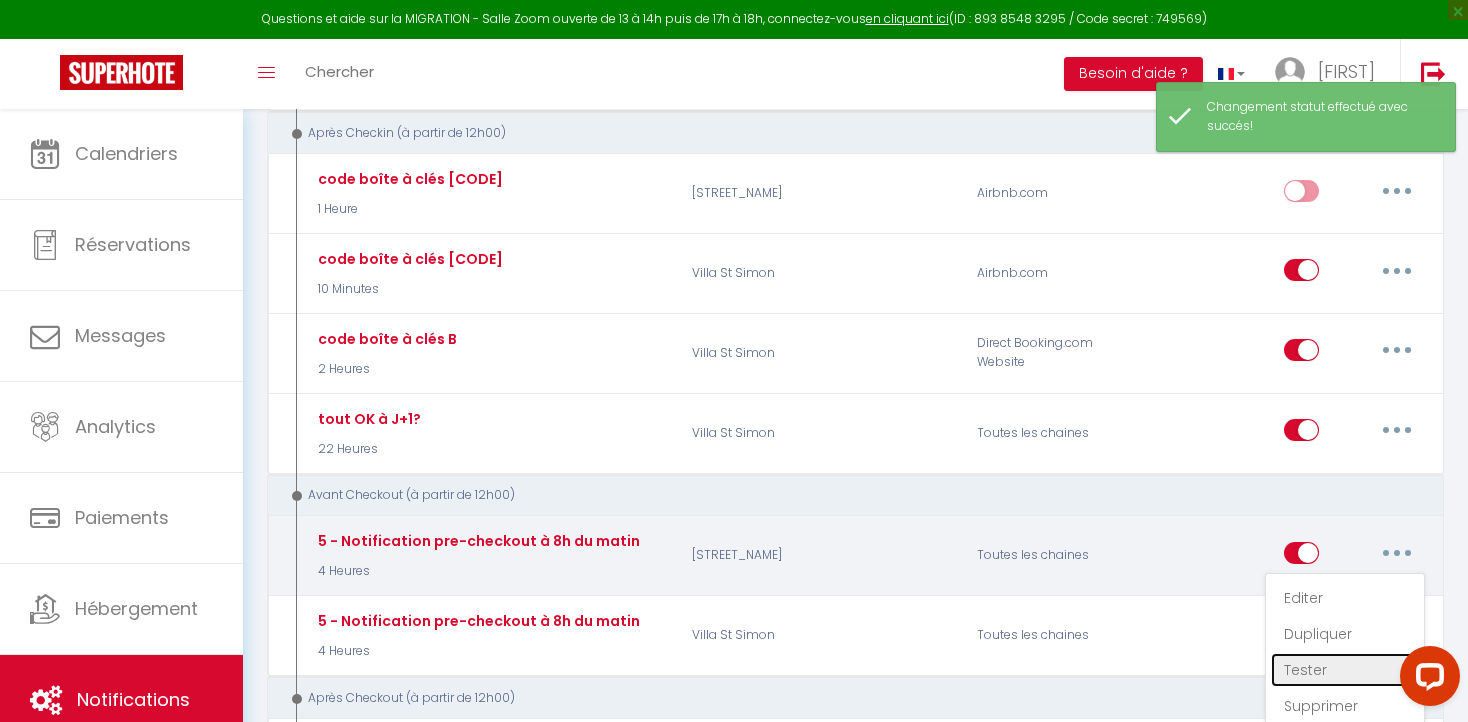 click on "Tester" at bounding box center [1345, 670] 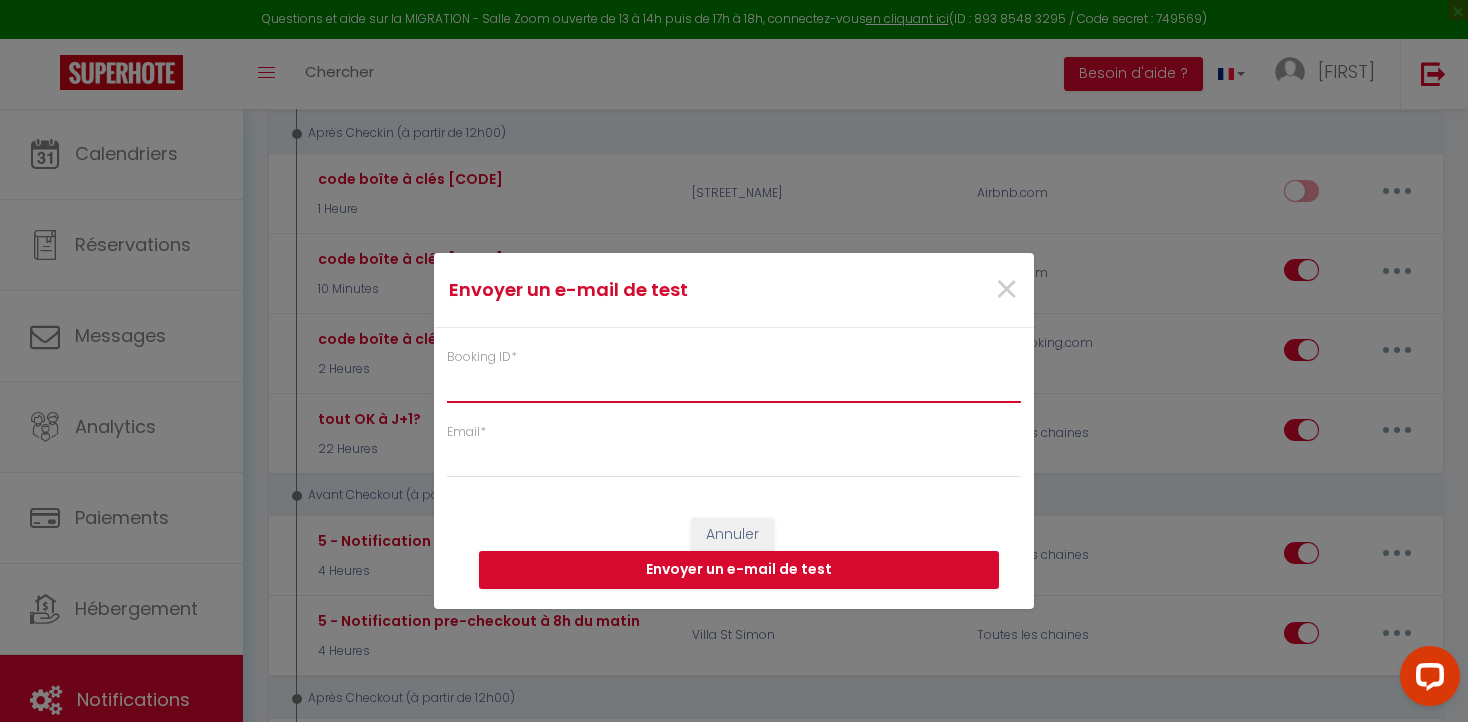 click on "Booking ID
*" at bounding box center [734, 385] 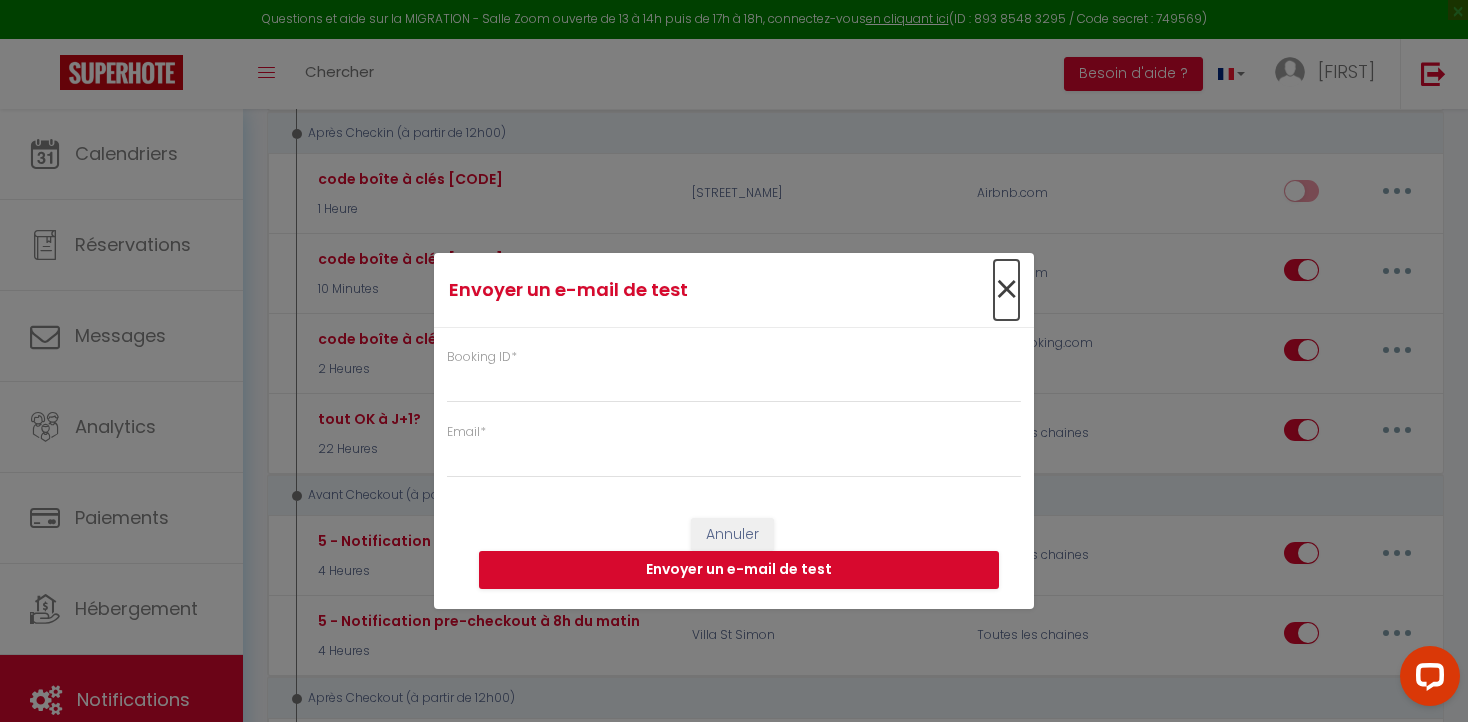 click on "×" at bounding box center [1006, 290] 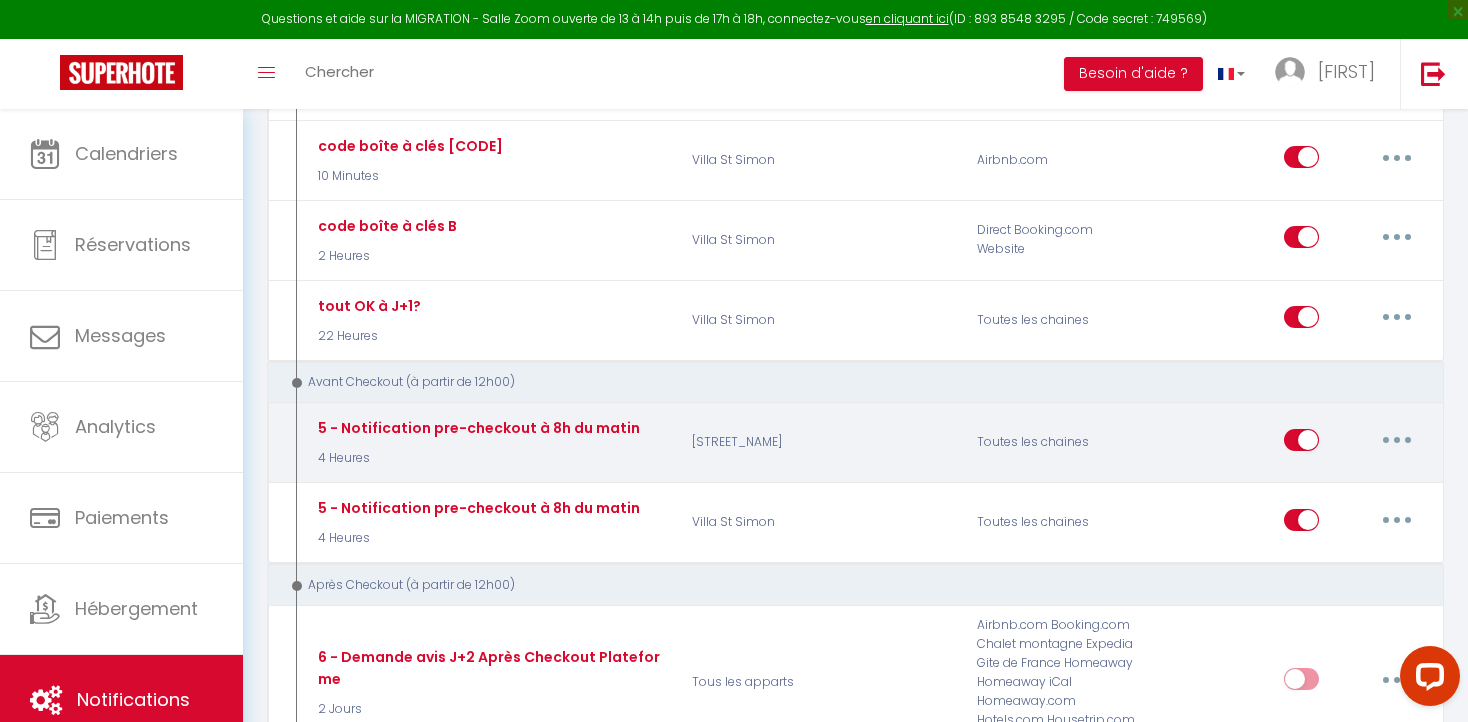 scroll, scrollTop: 1158, scrollLeft: 0, axis: vertical 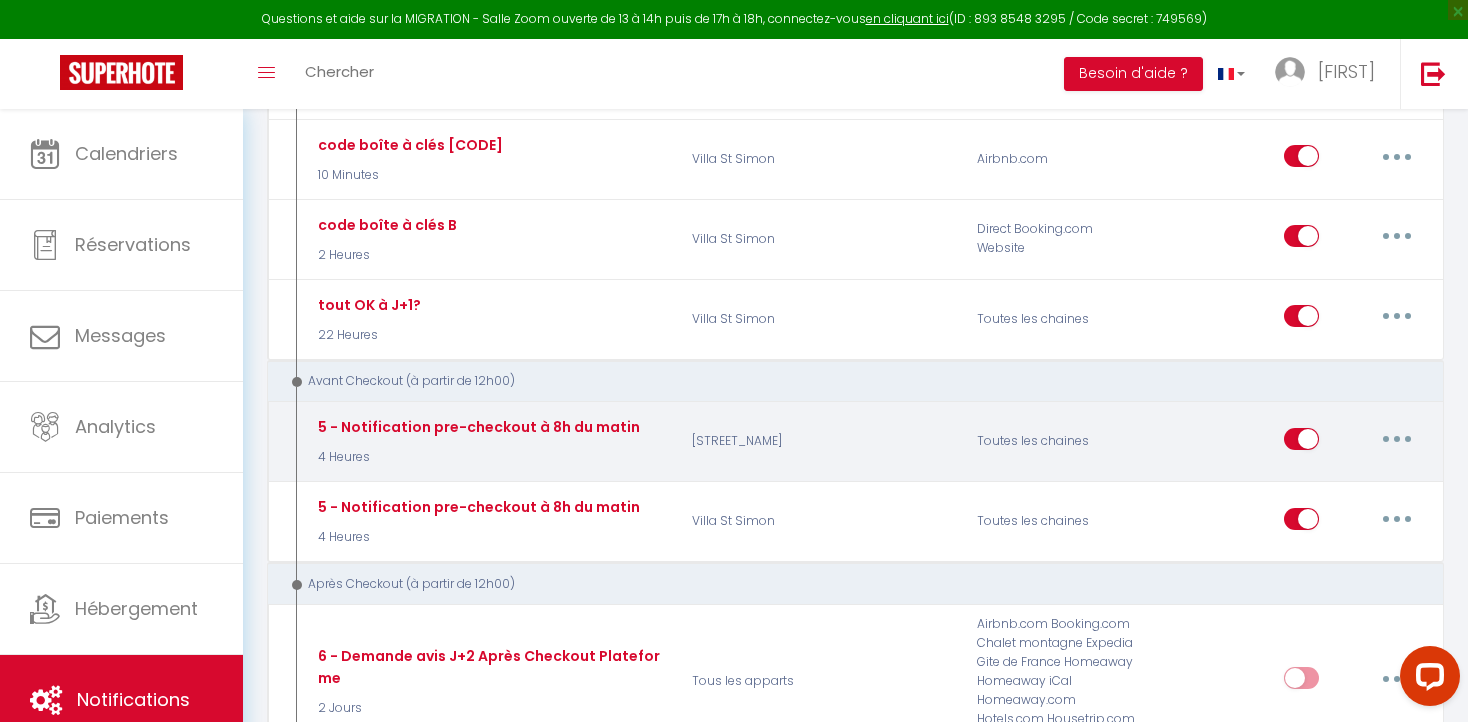 click at bounding box center [1397, 439] 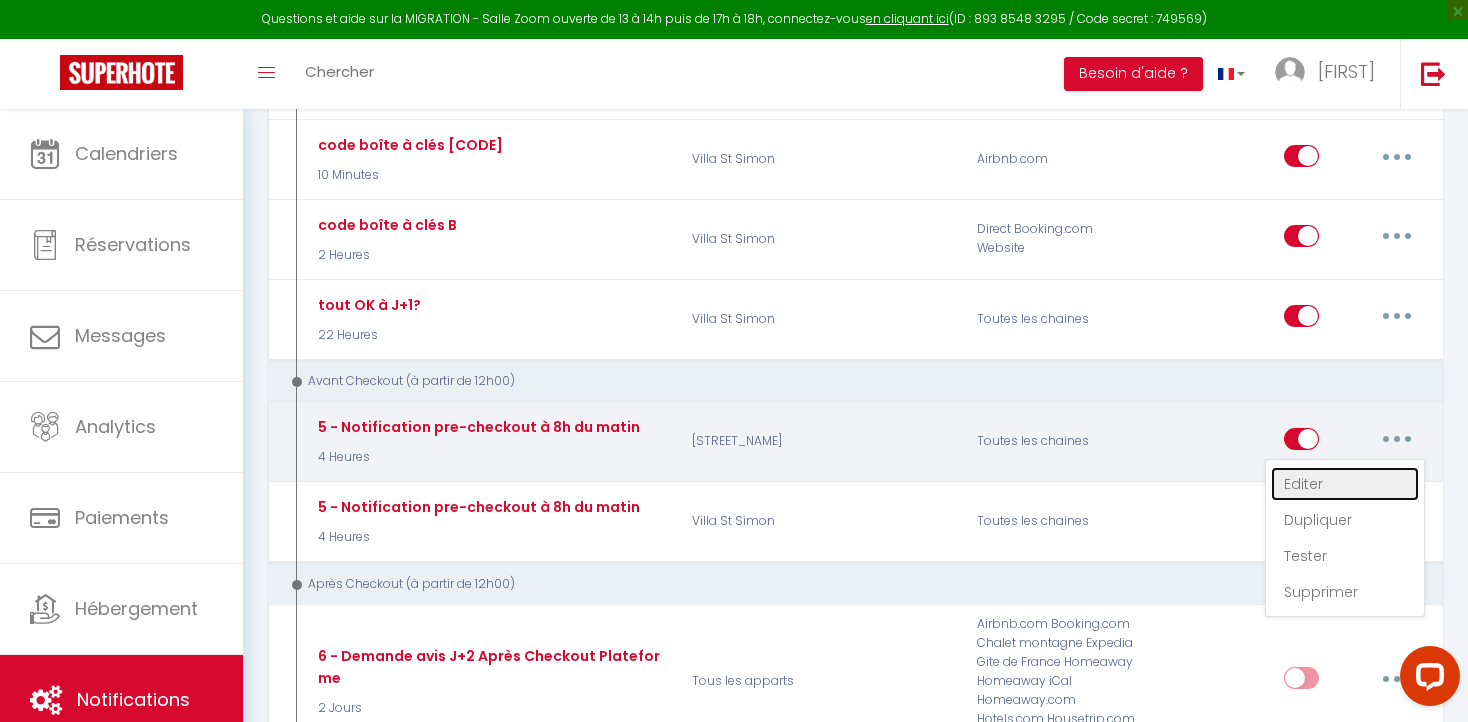 click on "Editer" at bounding box center [1345, 484] 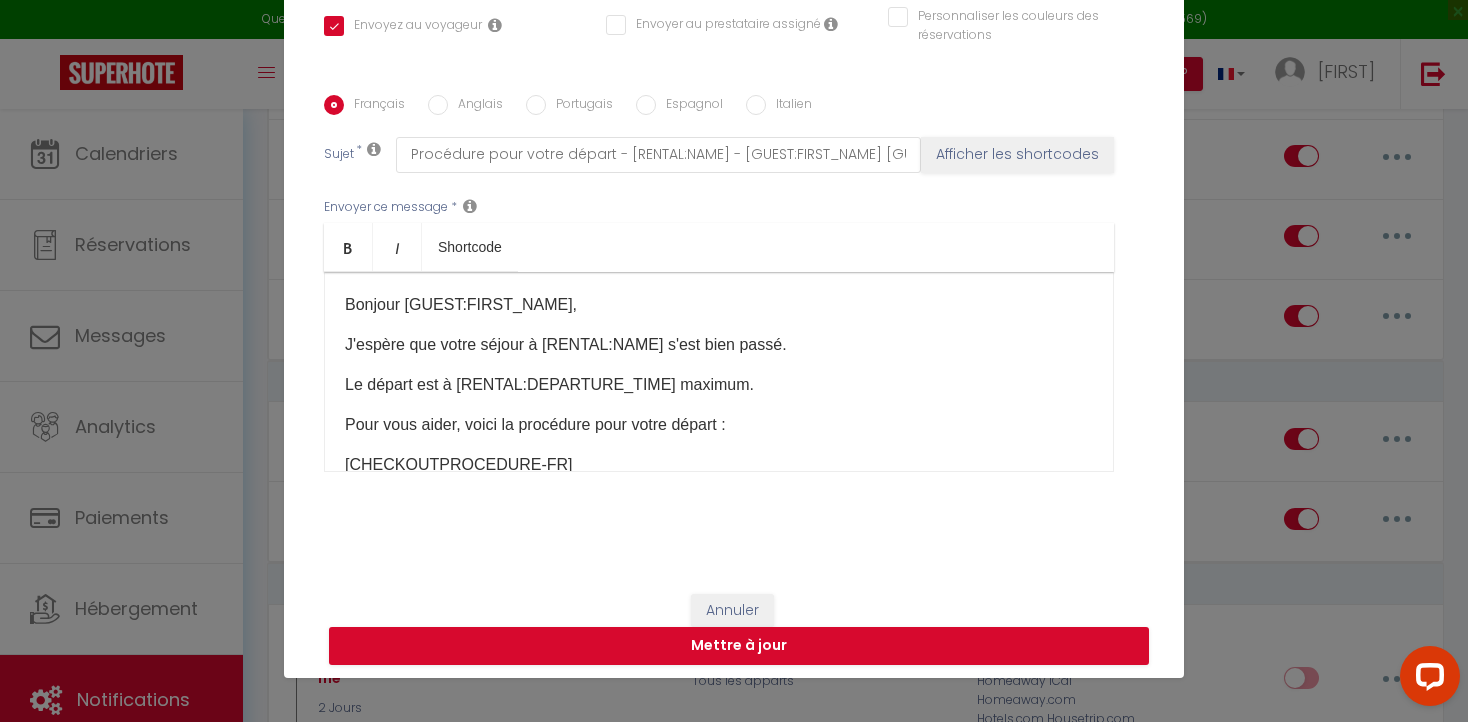 scroll, scrollTop: 394, scrollLeft: 0, axis: vertical 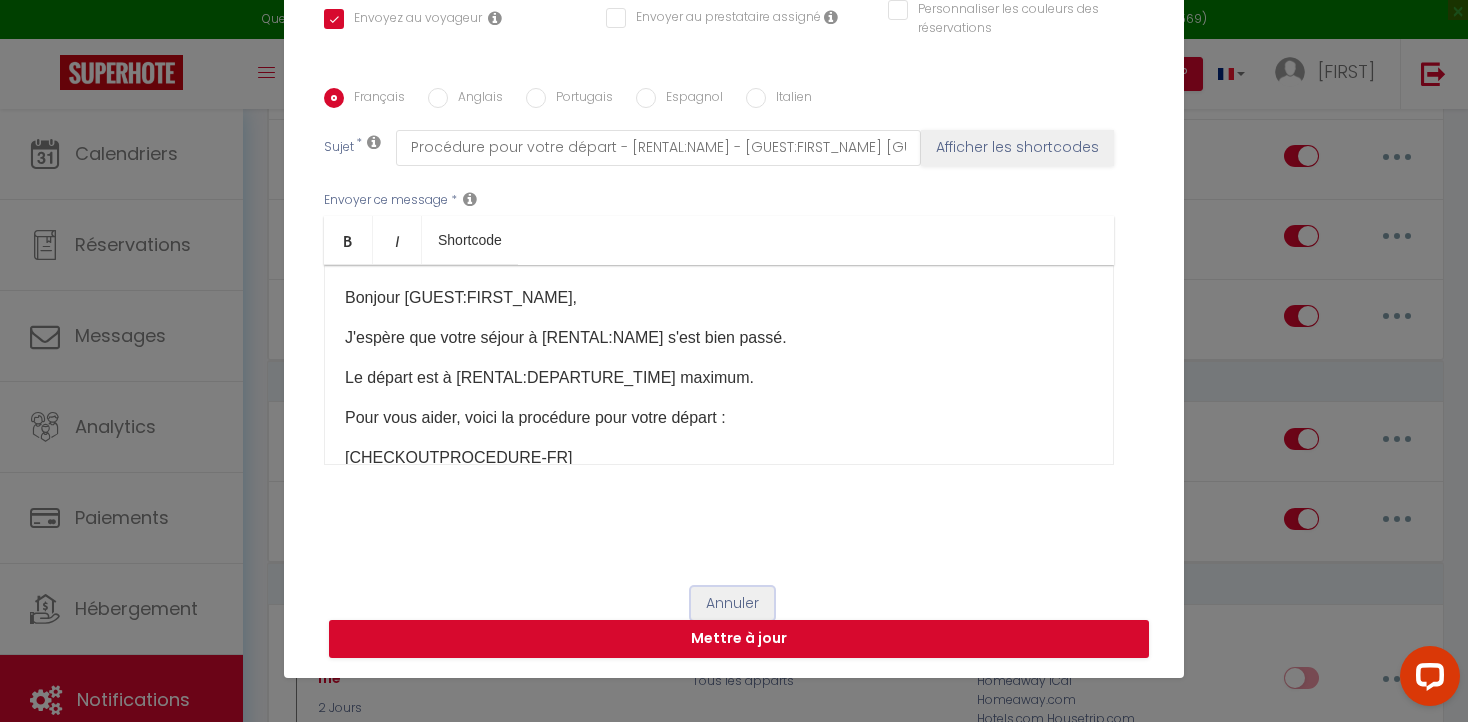 click on "Annuler" at bounding box center (732, 604) 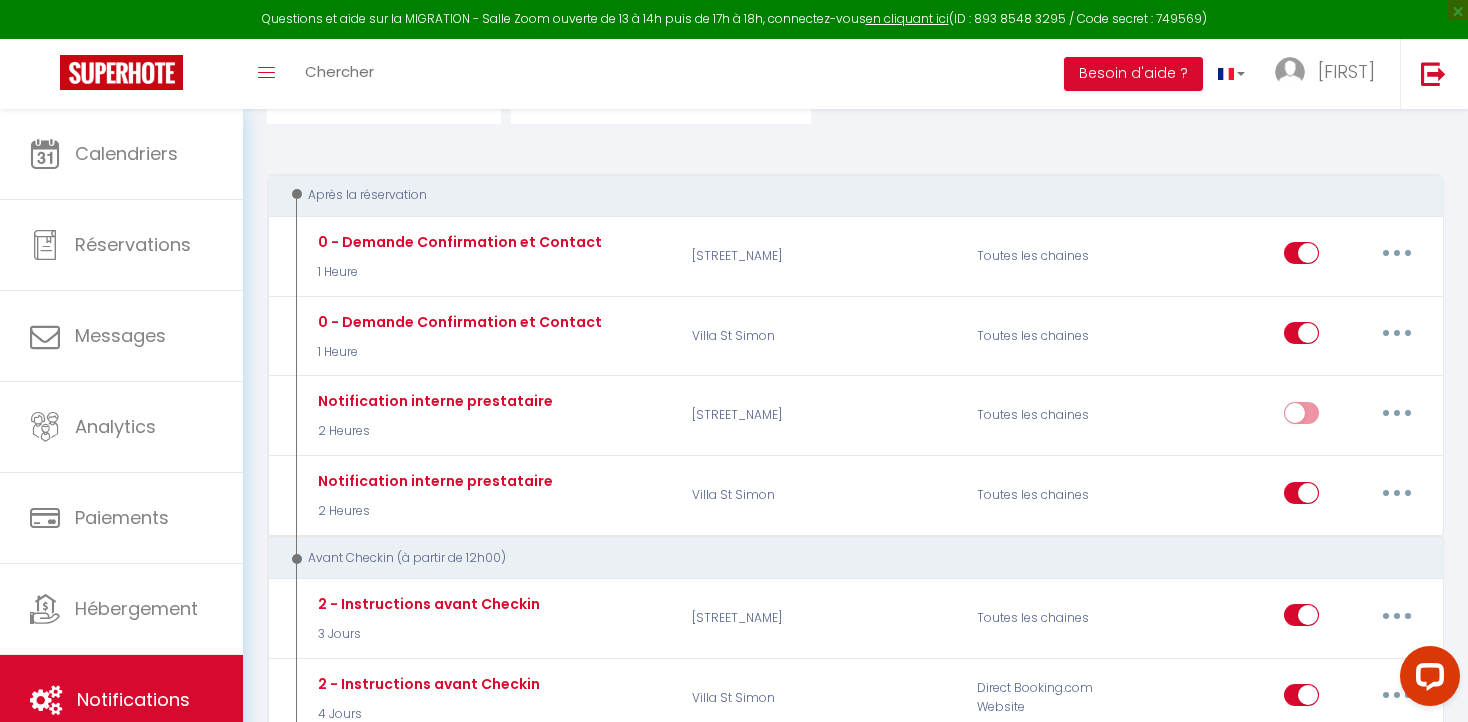 scroll, scrollTop: 0, scrollLeft: 0, axis: both 